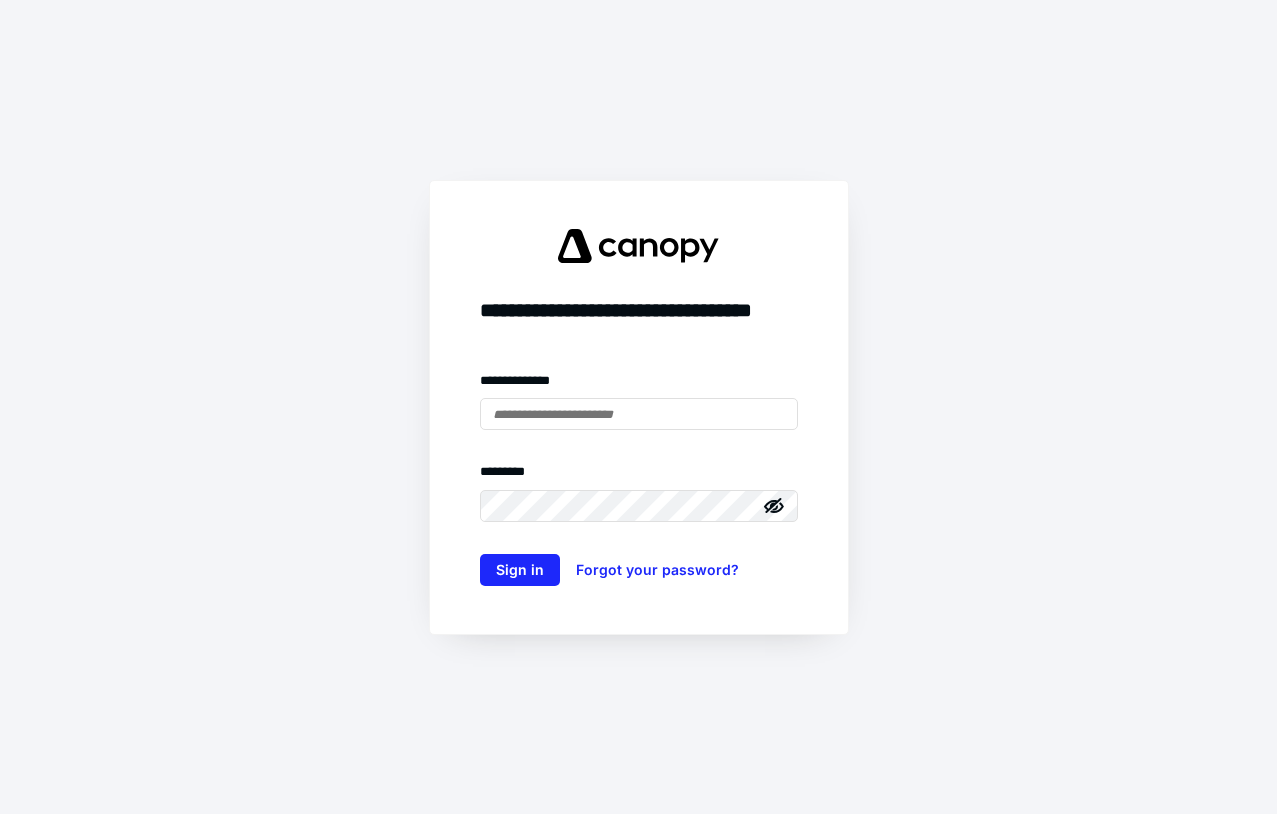 scroll, scrollTop: 0, scrollLeft: 0, axis: both 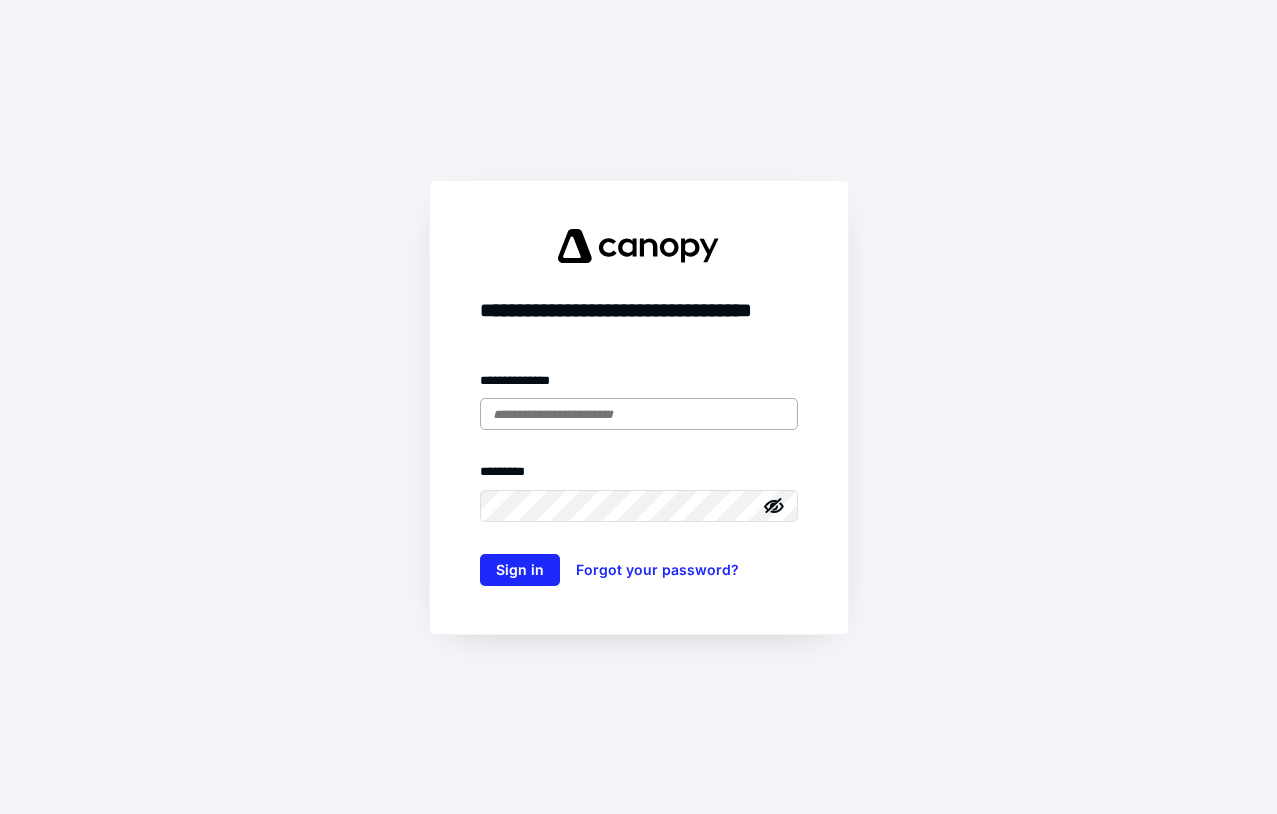 click at bounding box center [639, 414] 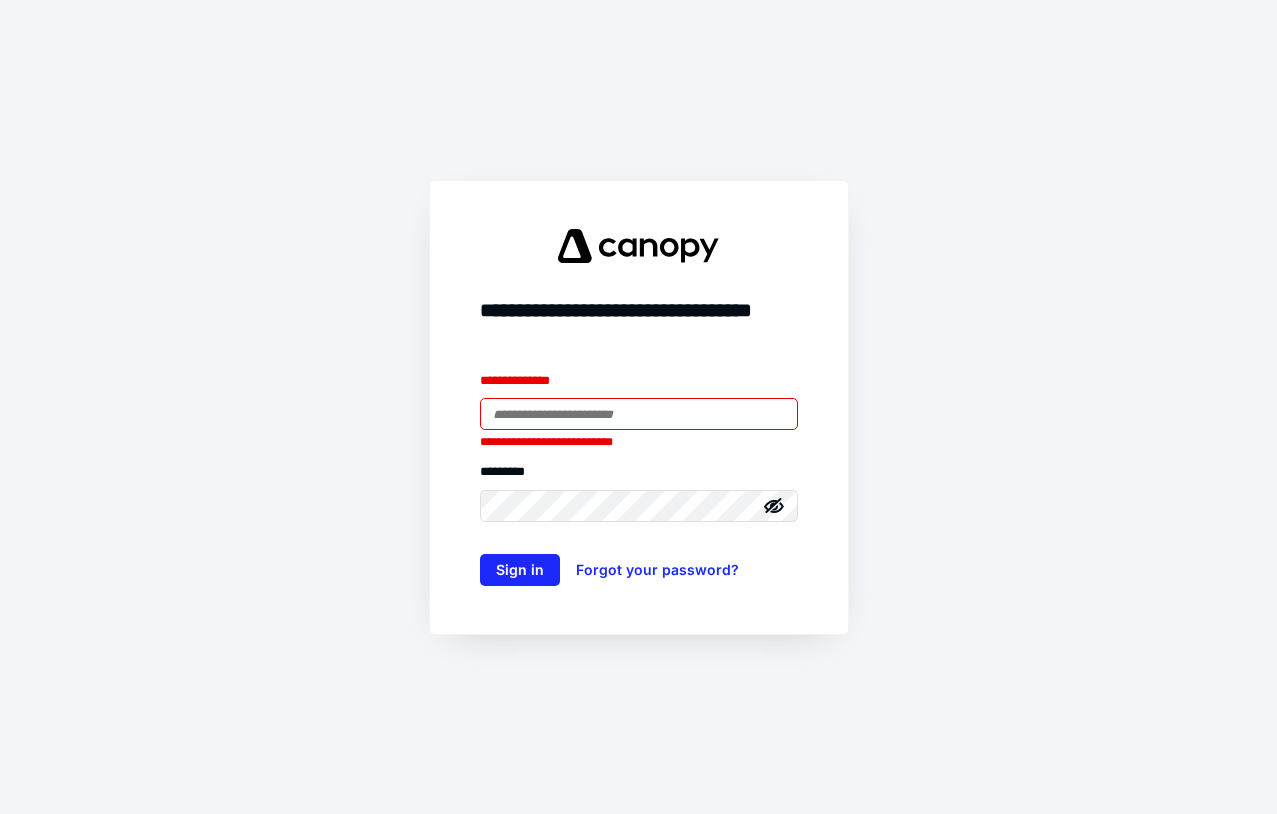 type on "**********" 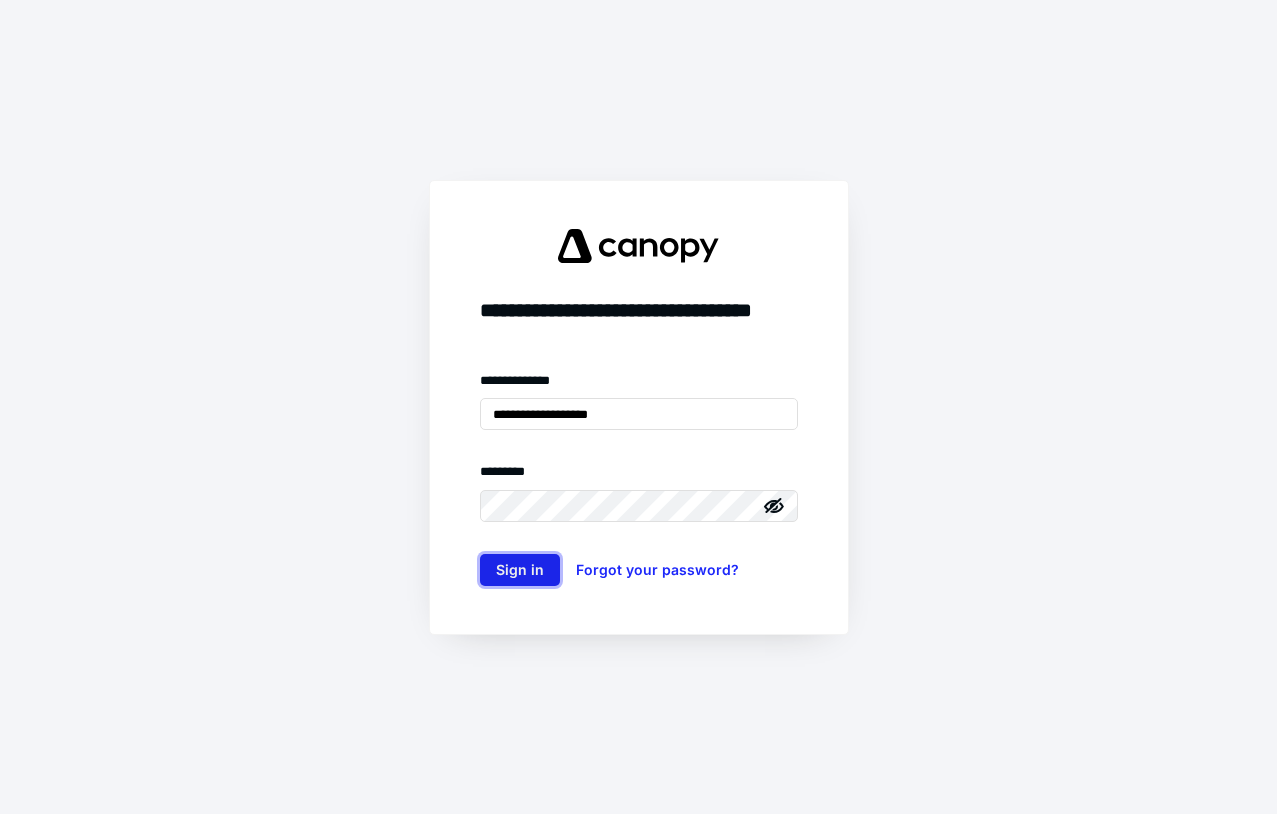 click on "Sign in" at bounding box center (520, 570) 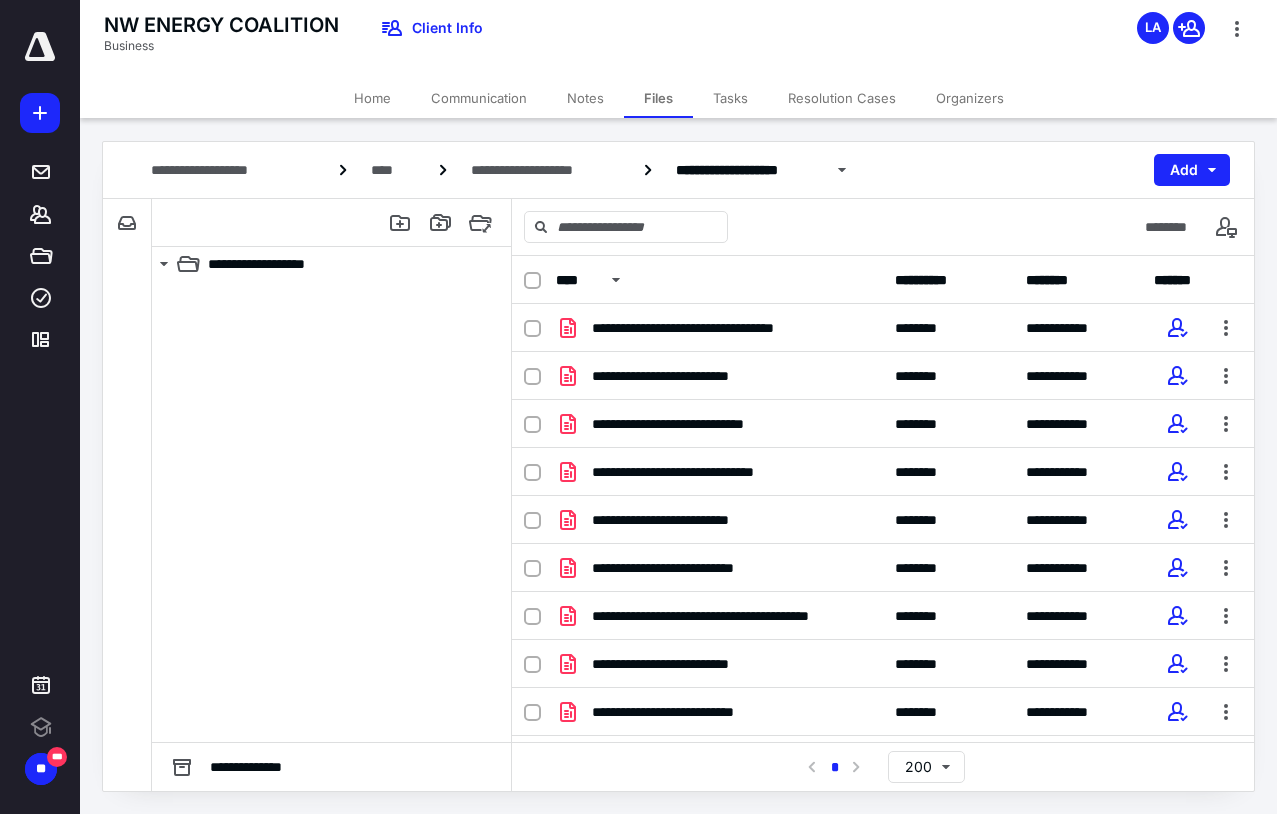 scroll, scrollTop: 0, scrollLeft: 0, axis: both 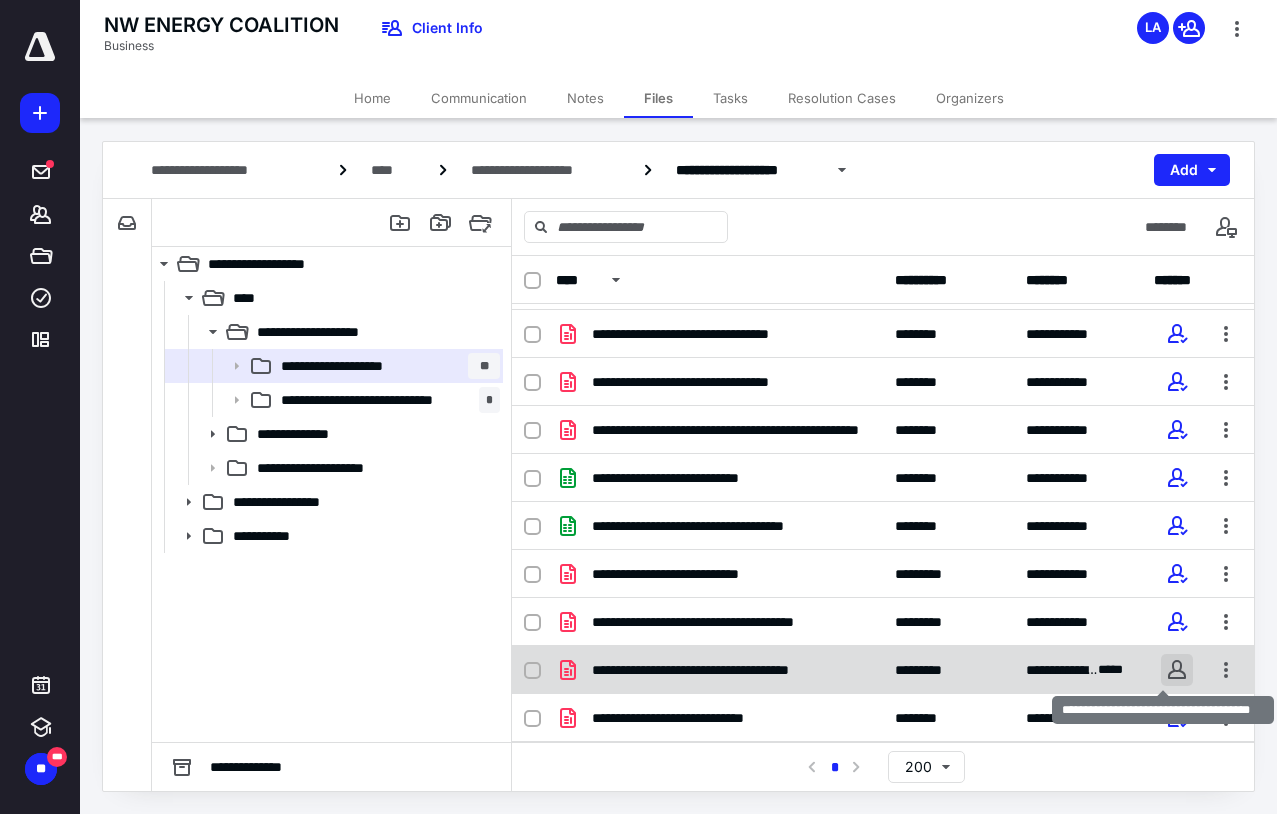 click at bounding box center (1177, 670) 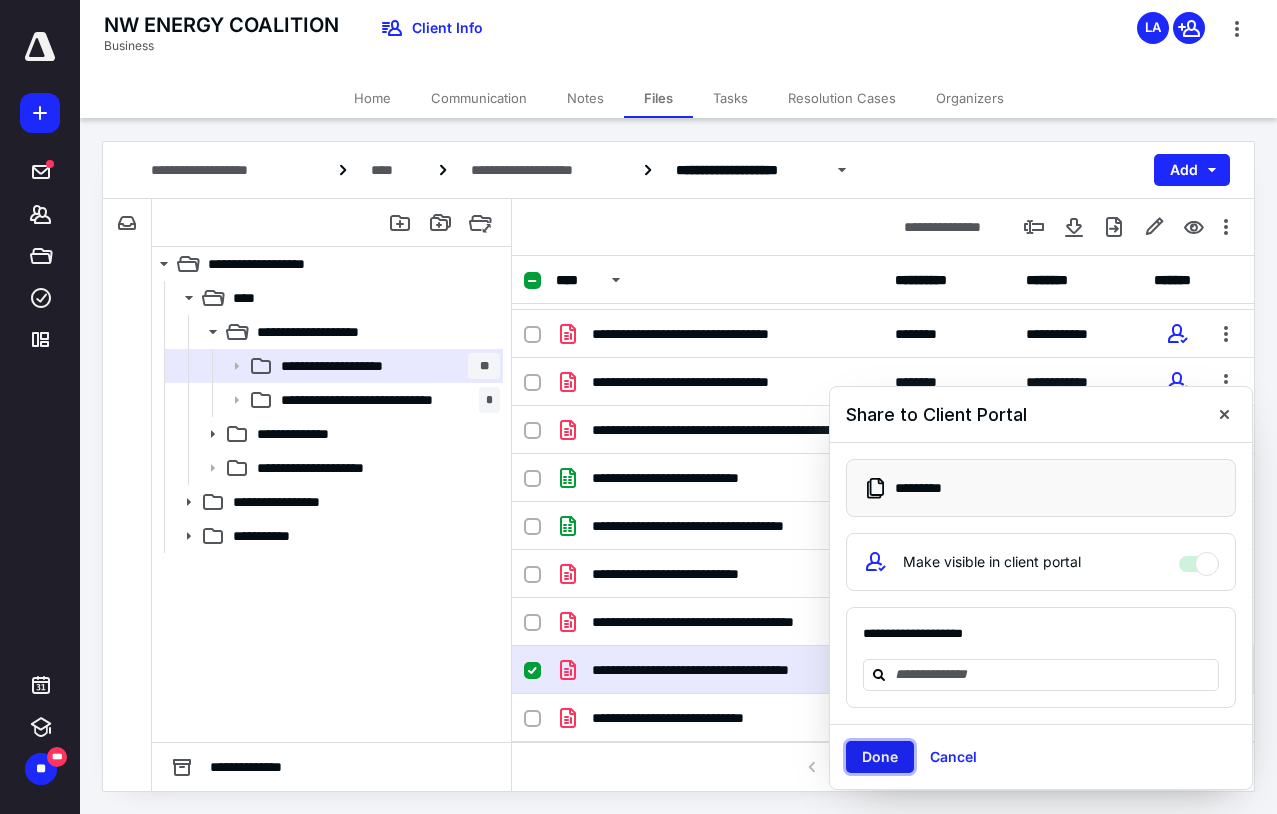 click on "Done" at bounding box center [880, 757] 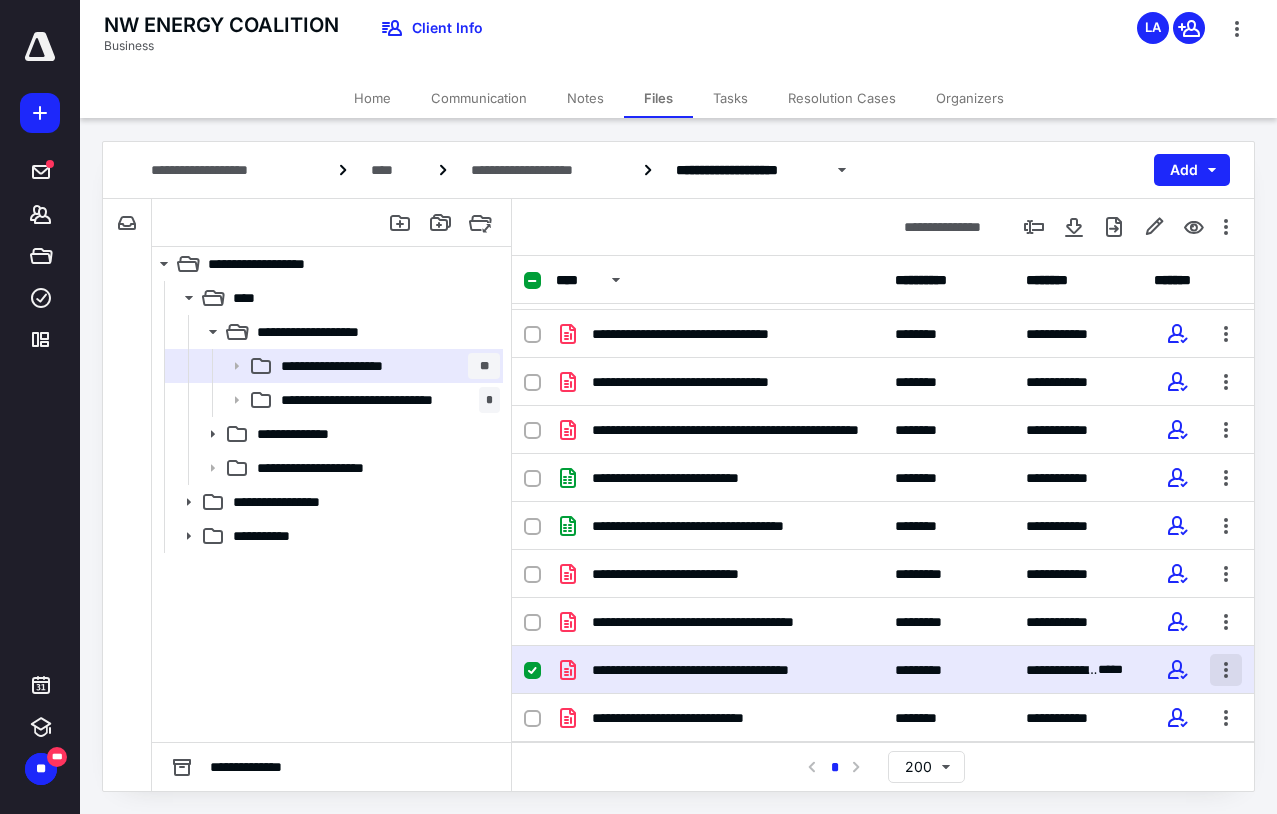 click at bounding box center [1226, 670] 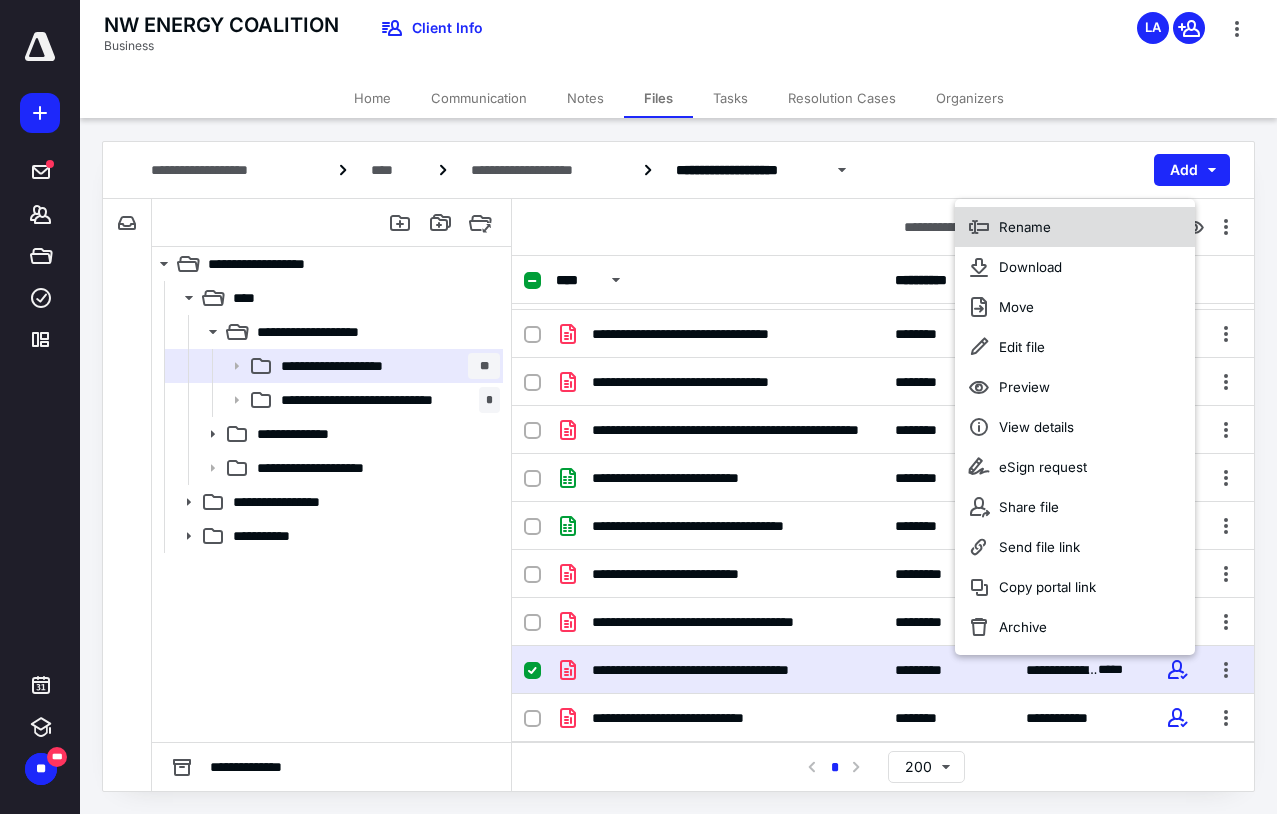 click on "Rename" at bounding box center (1075, 227) 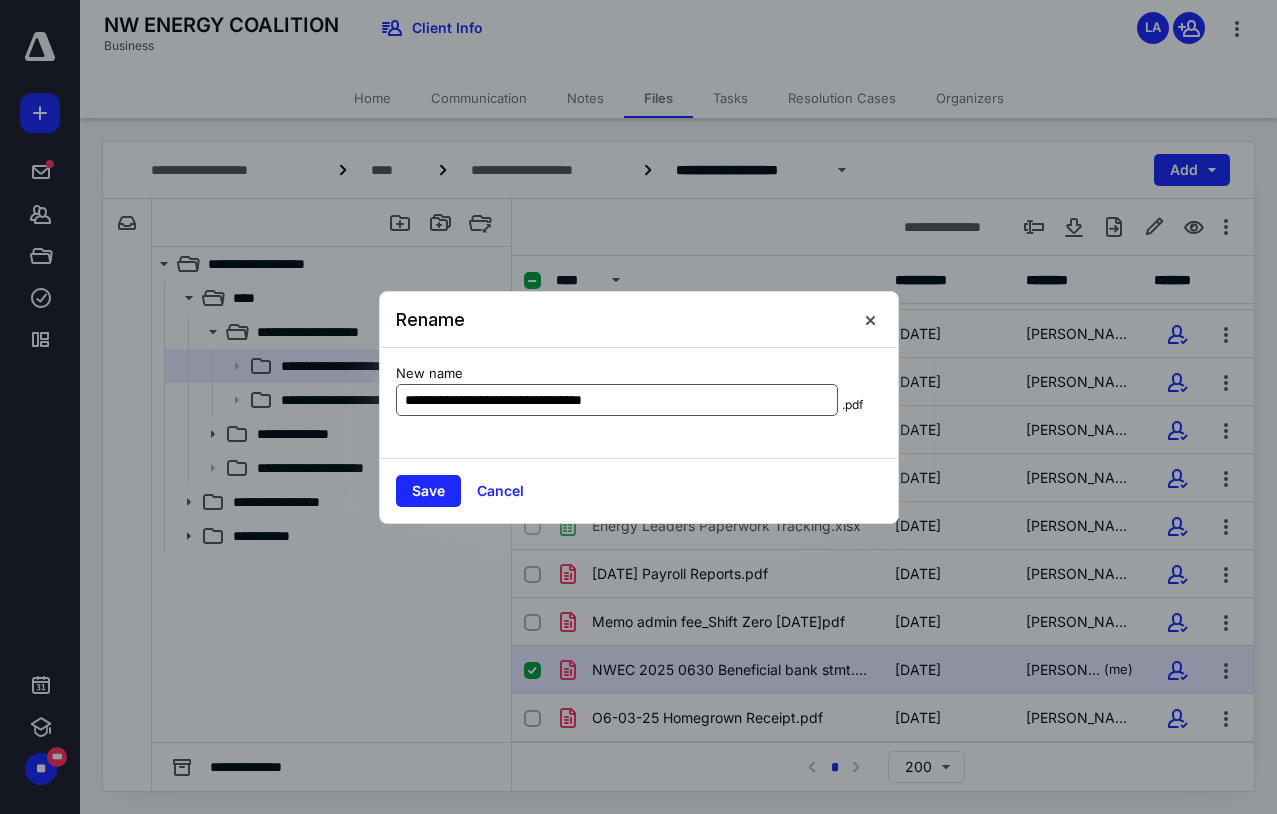 click on "**********" at bounding box center [617, 400] 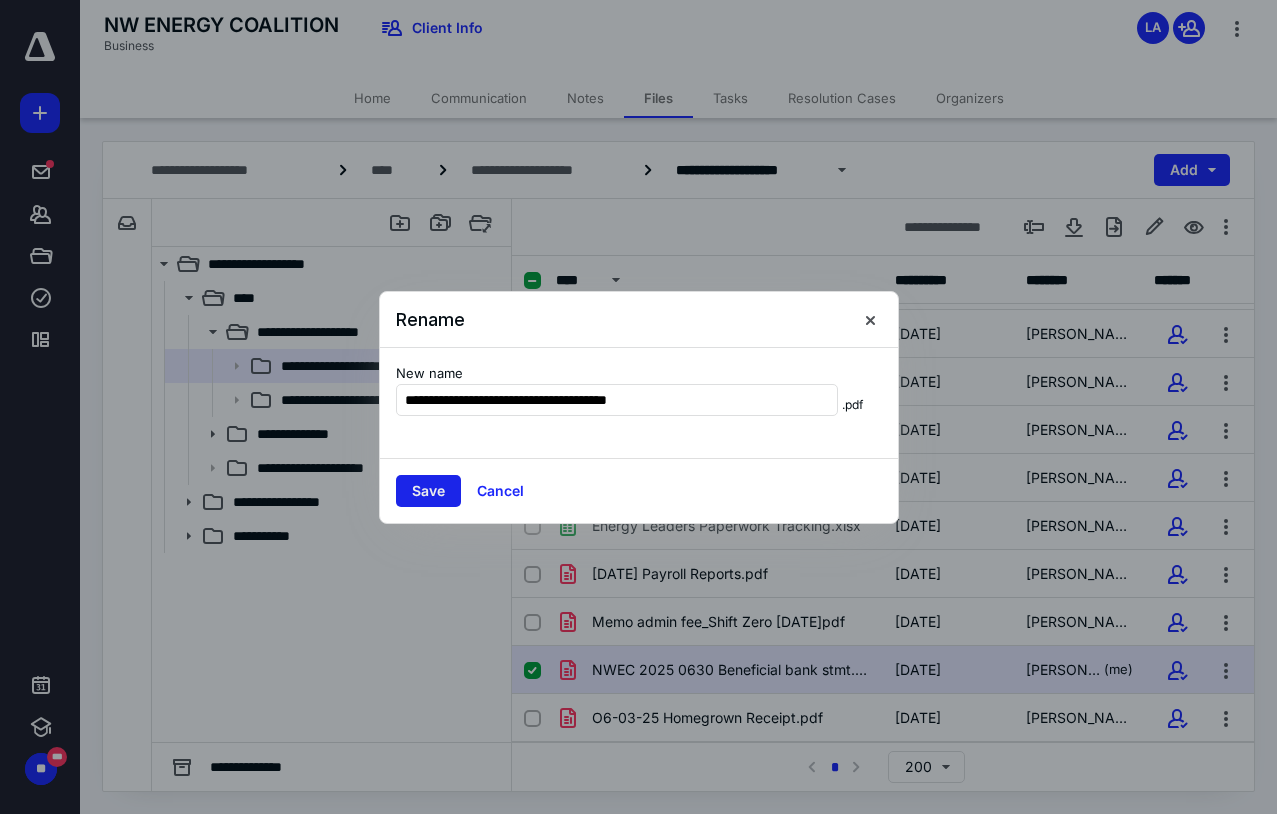type on "**********" 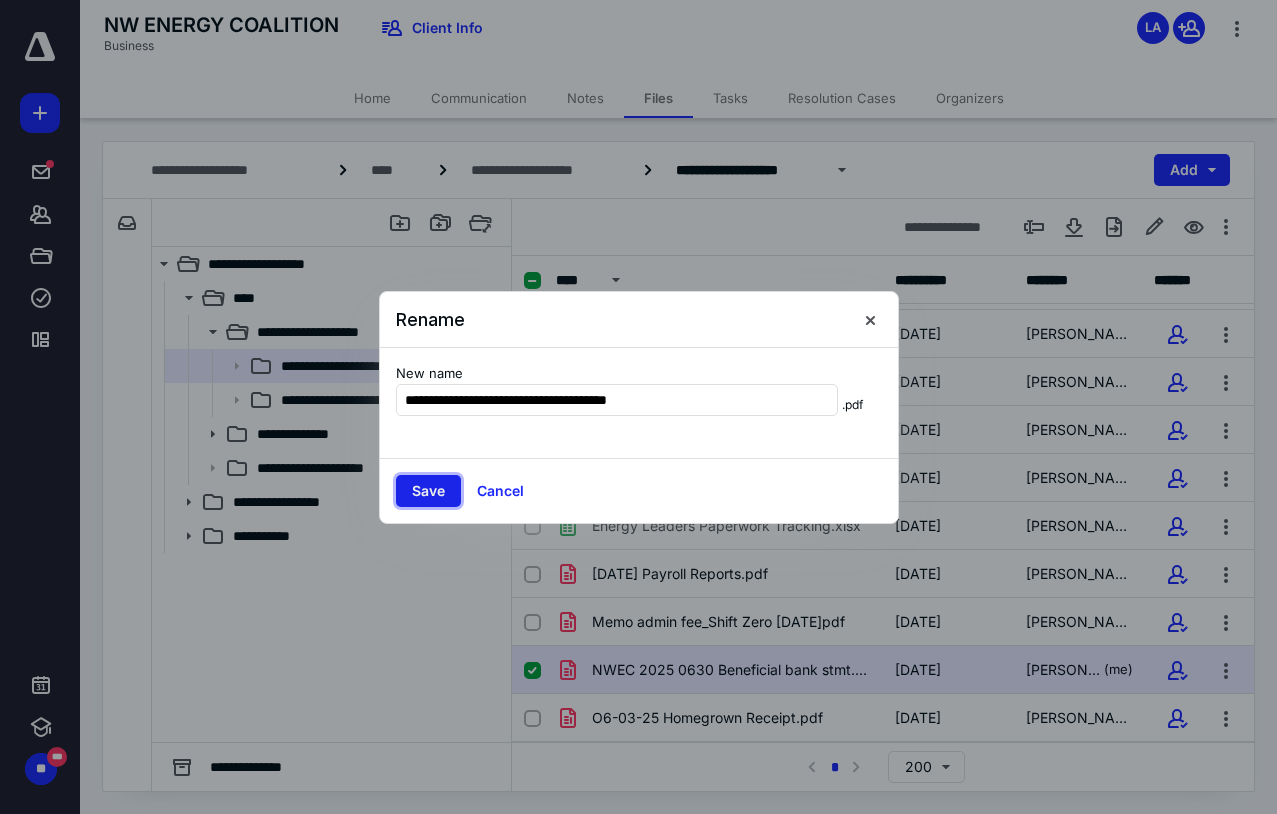 click on "Save" at bounding box center (428, 491) 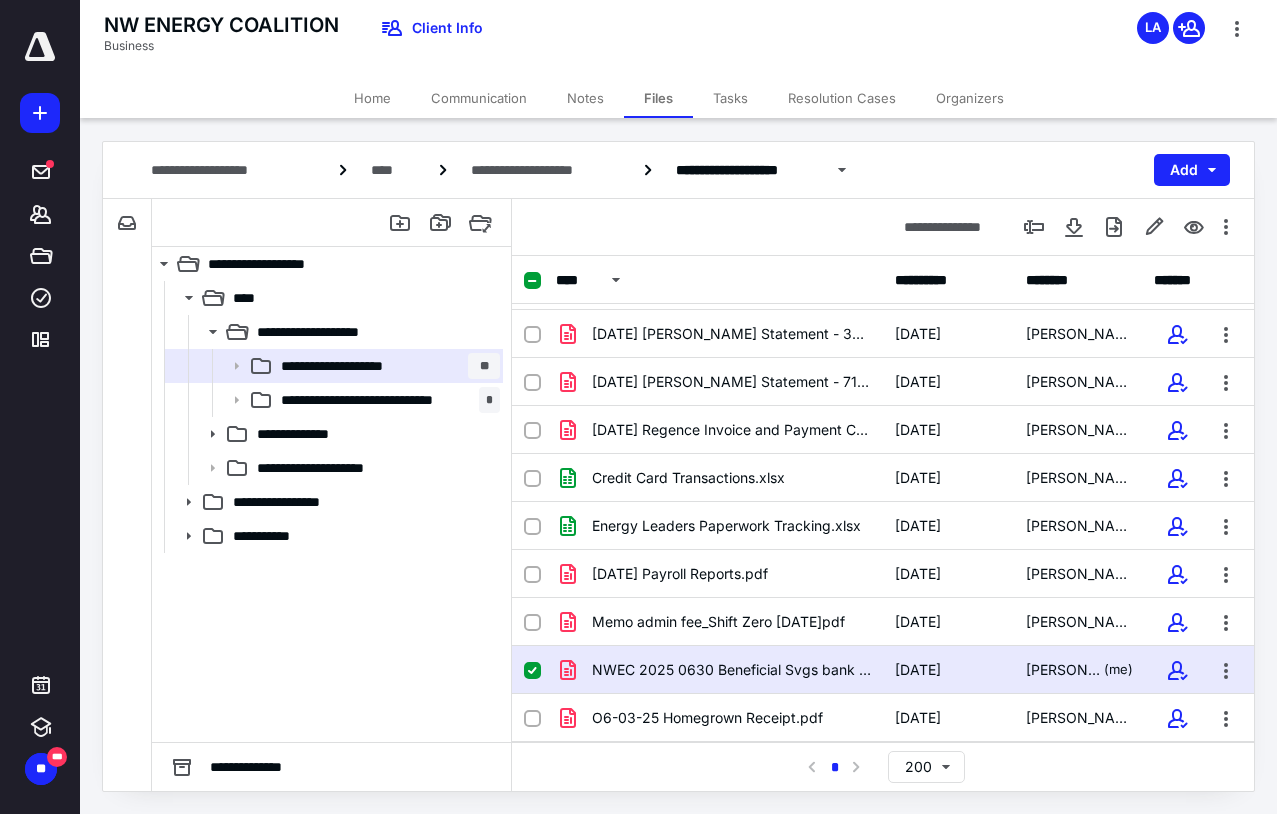 click on "Home Communication Notes Files Tasks Resolution Cases Organizers" at bounding box center [678, 98] 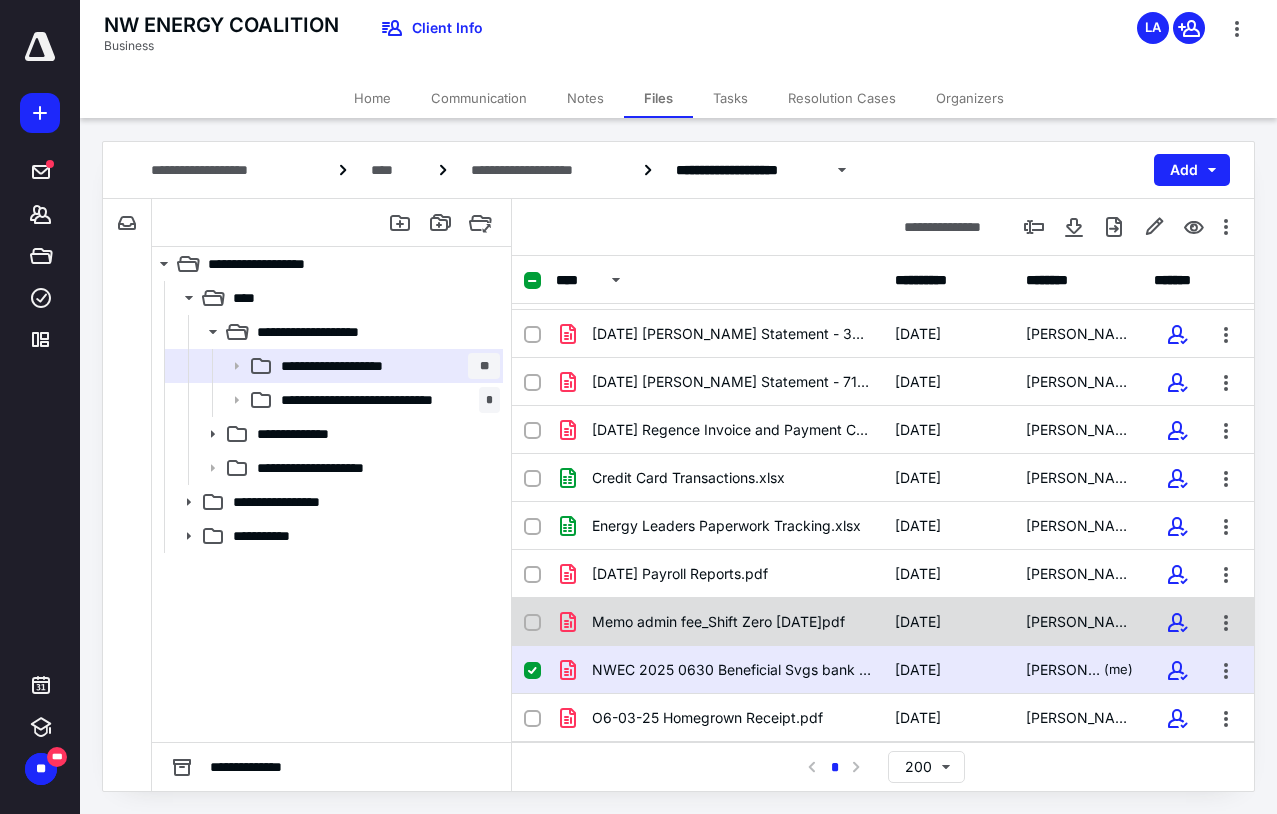 scroll, scrollTop: 1814, scrollLeft: 0, axis: vertical 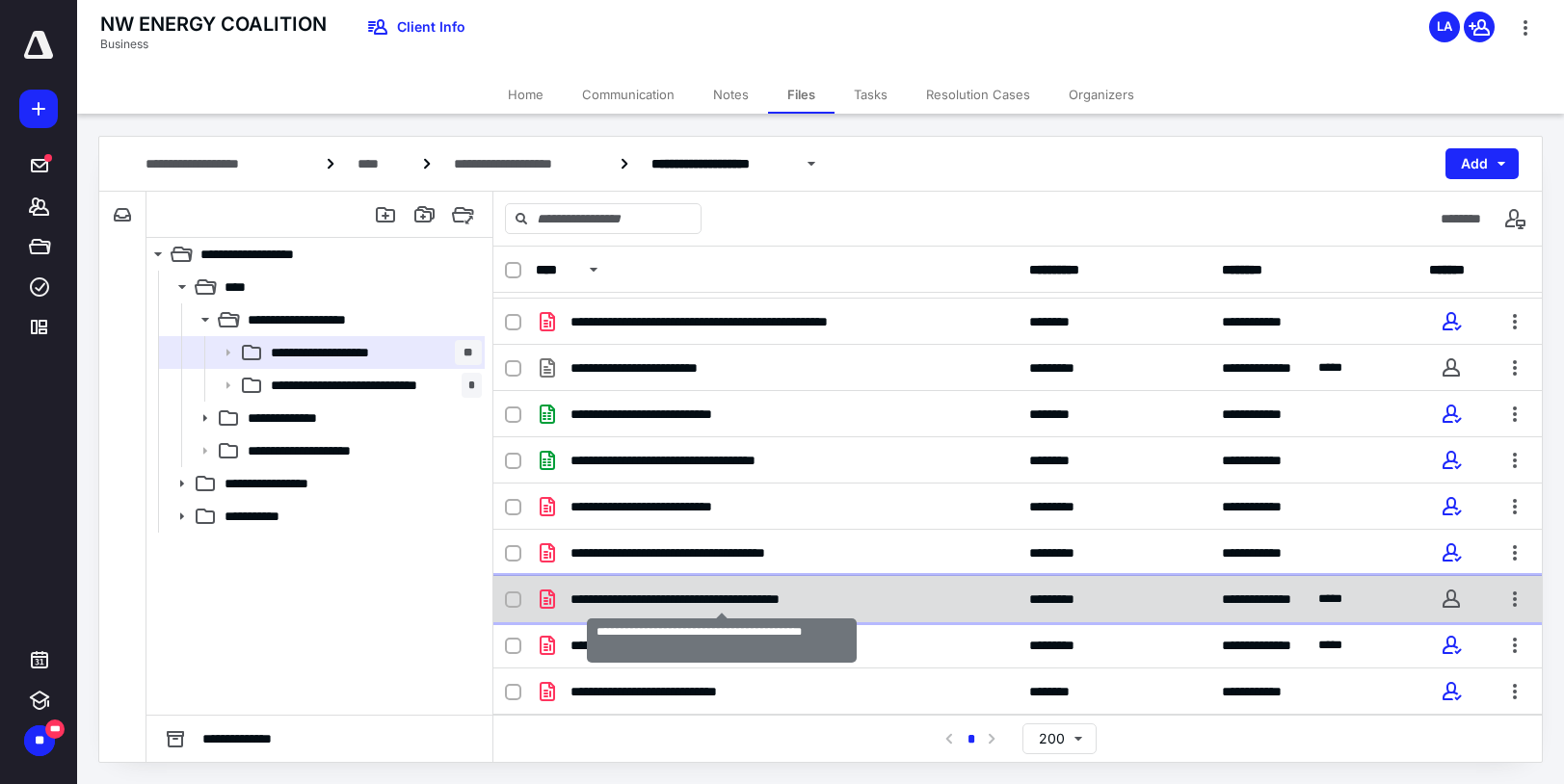 click on "**********" at bounding box center [722, 599] 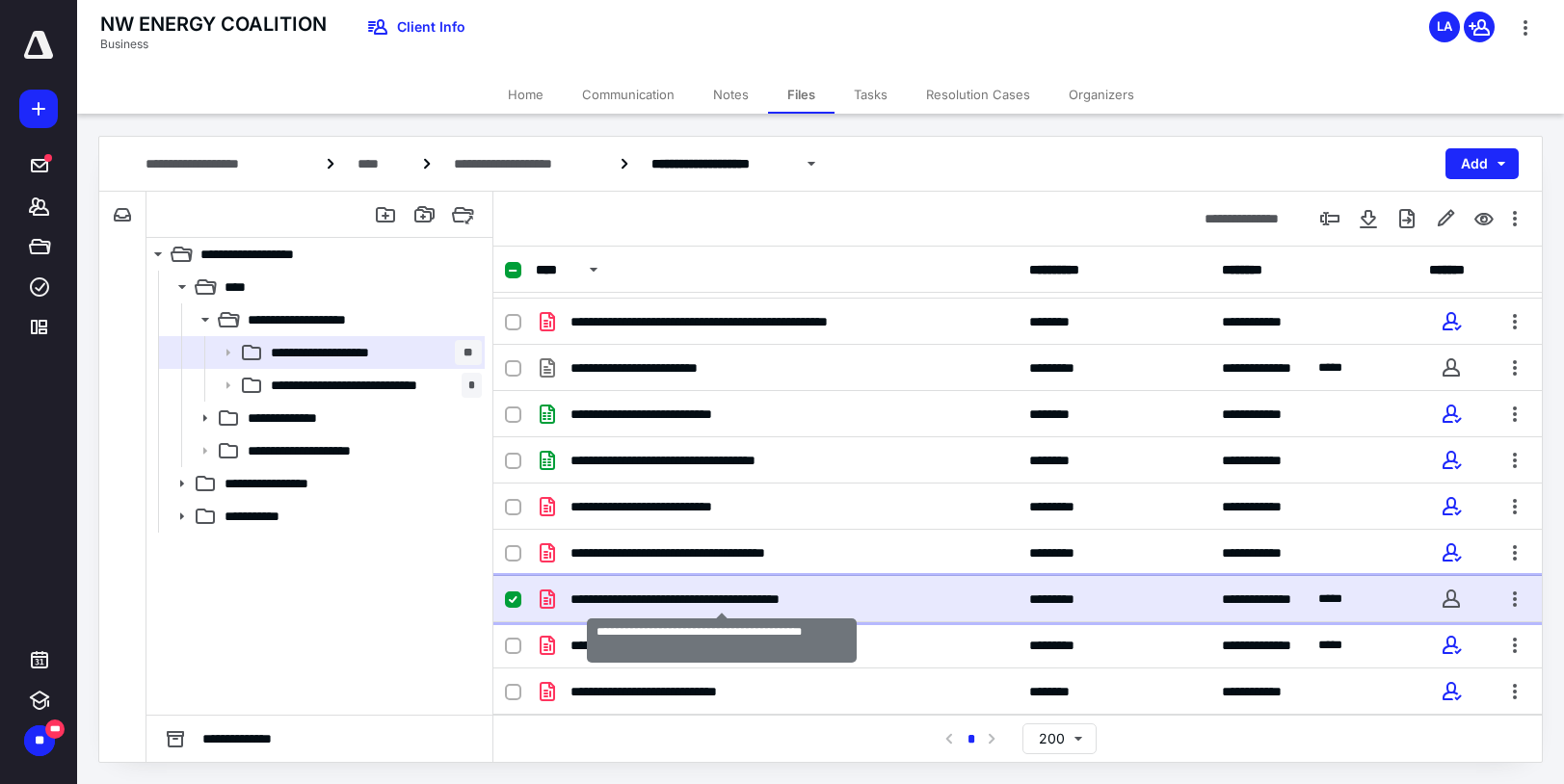 click on "**********" at bounding box center [722, 599] 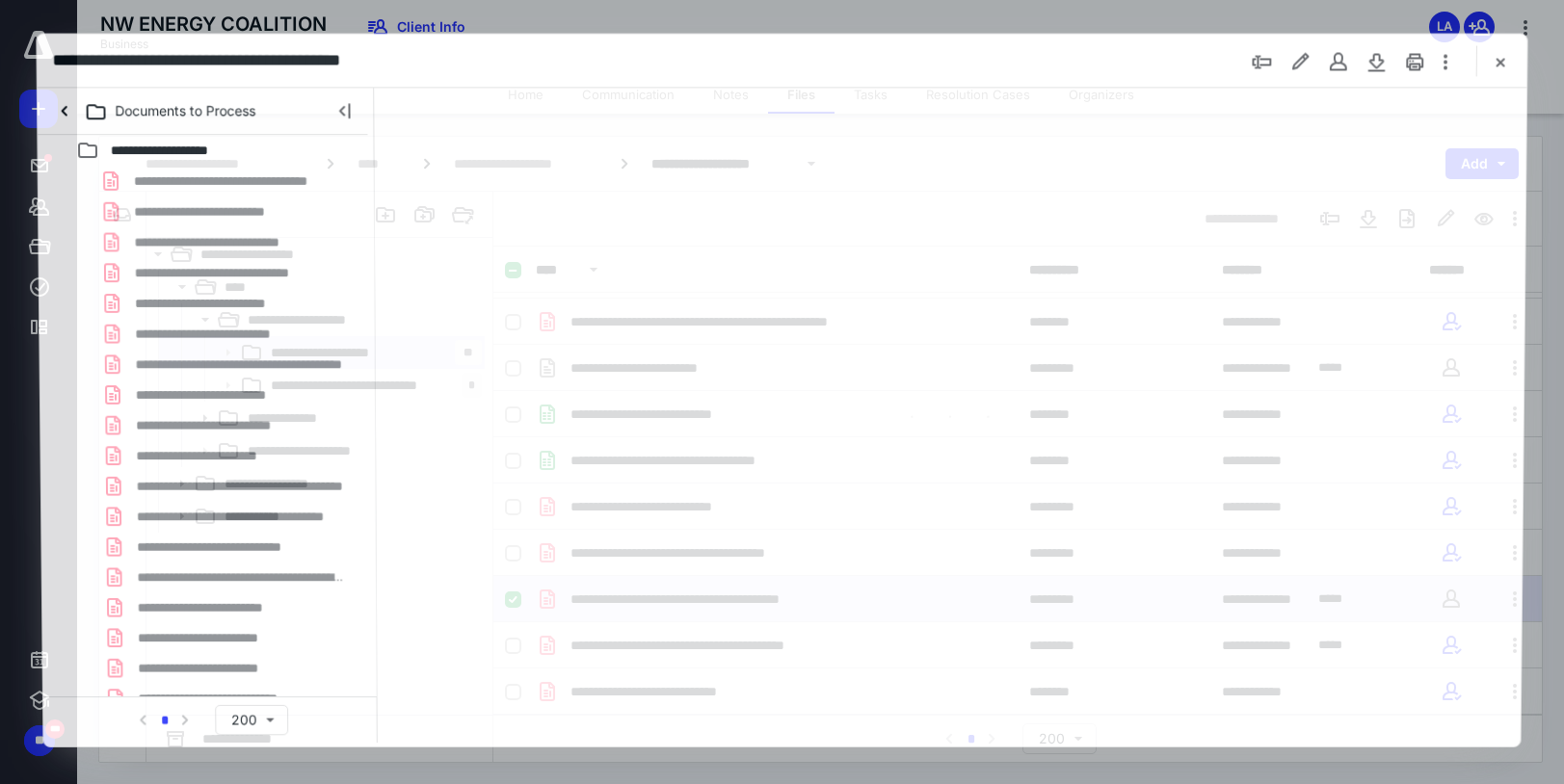 scroll, scrollTop: 0, scrollLeft: 0, axis: both 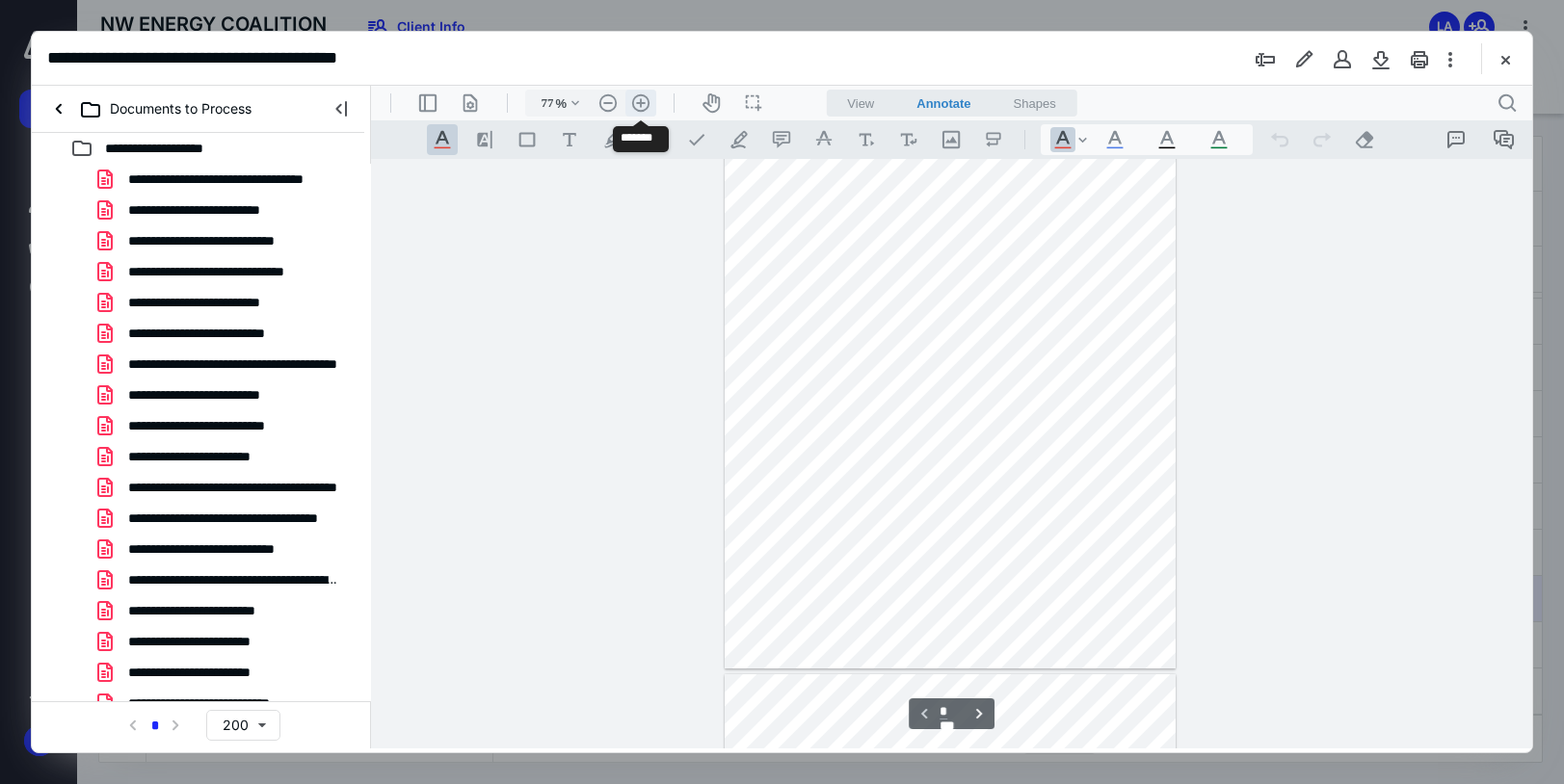 click on ".cls-1{fill:#abb0c4;} icon - header - zoom - in - line" at bounding box center (641, 103) 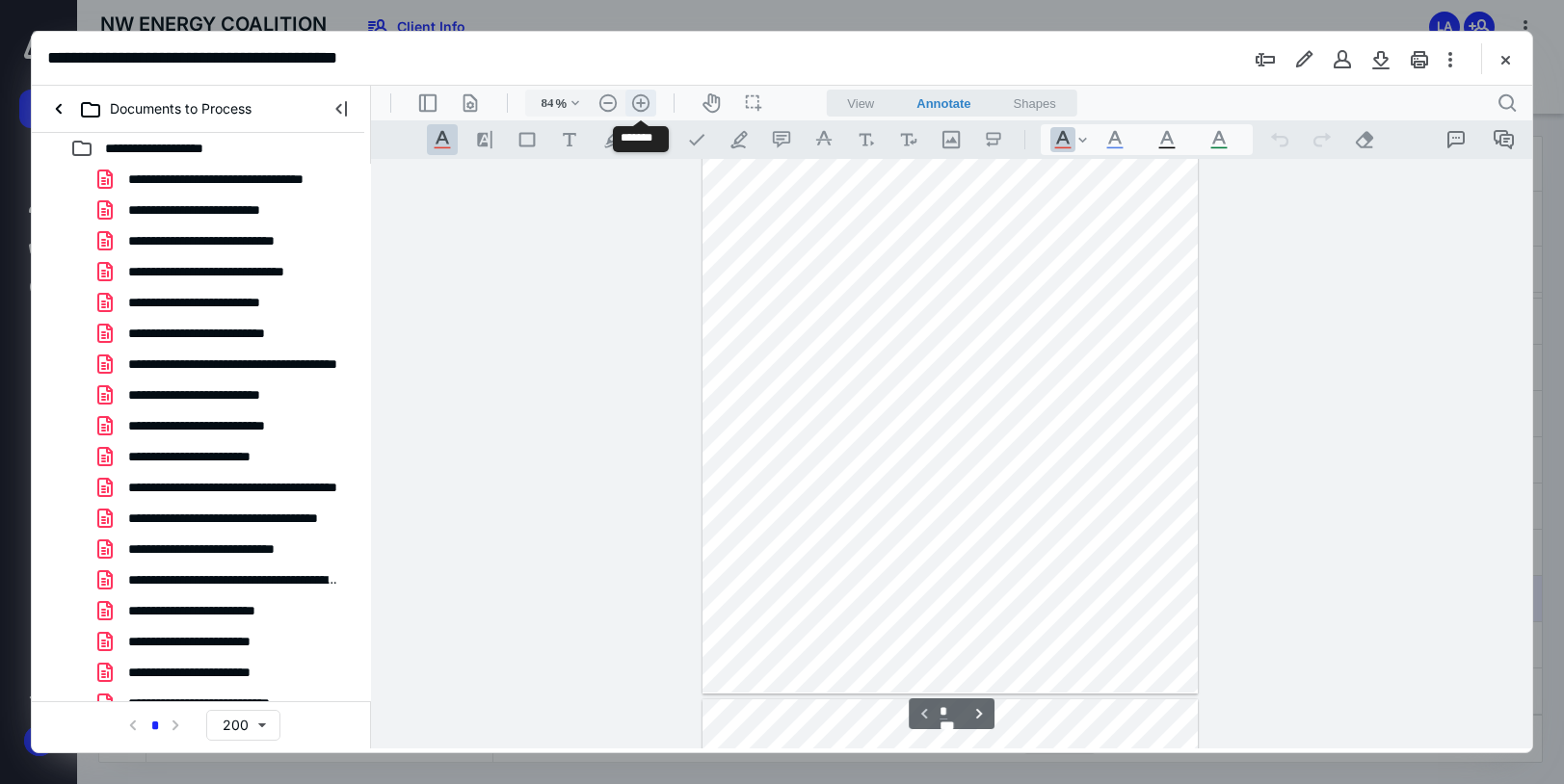 click on ".cls-1{fill:#abb0c4;} icon - header - zoom - in - line" at bounding box center [641, 103] 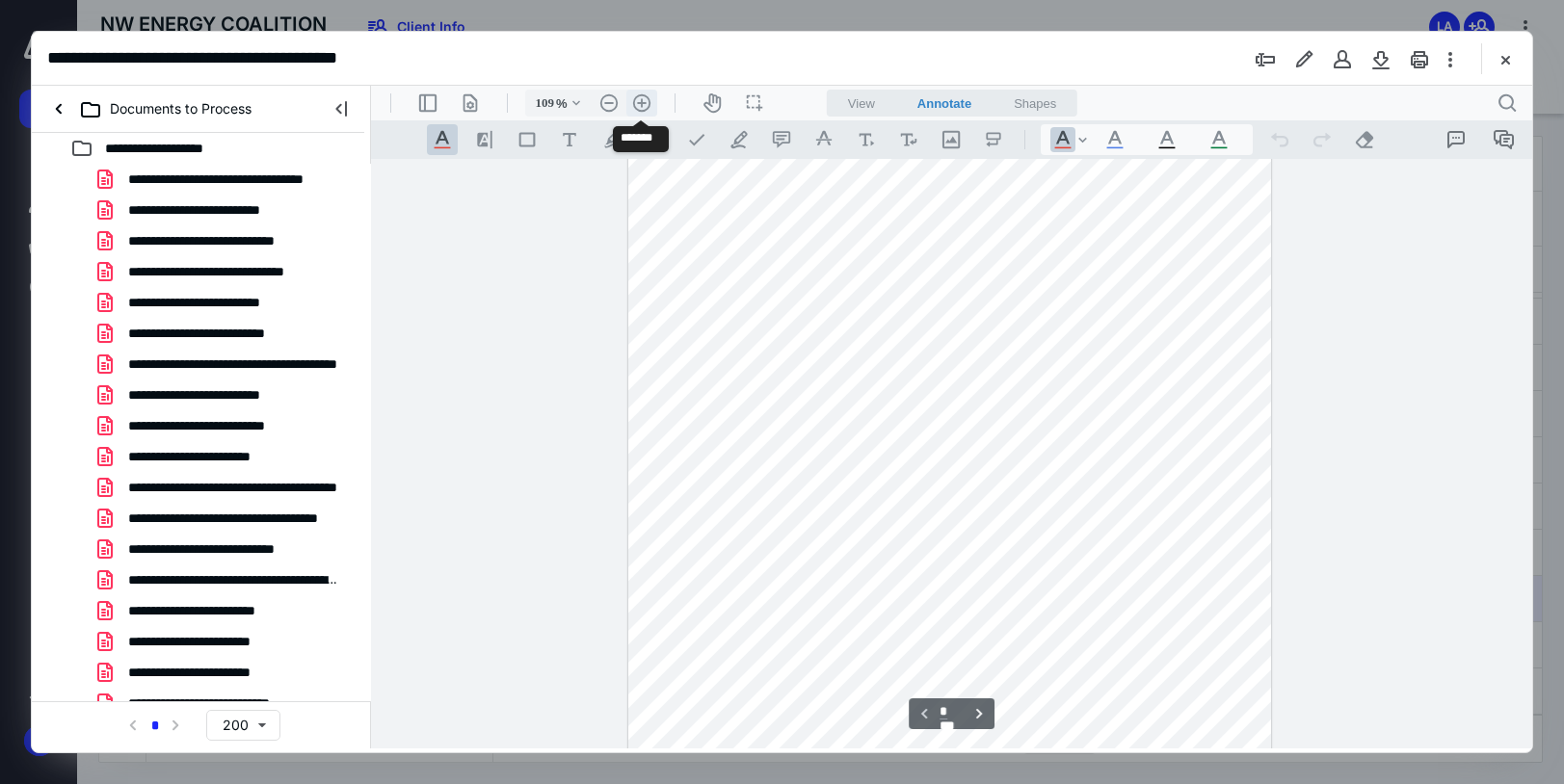 click on ".cls-1{fill:#abb0c4;} icon - header - zoom - in - line" at bounding box center (642, 103) 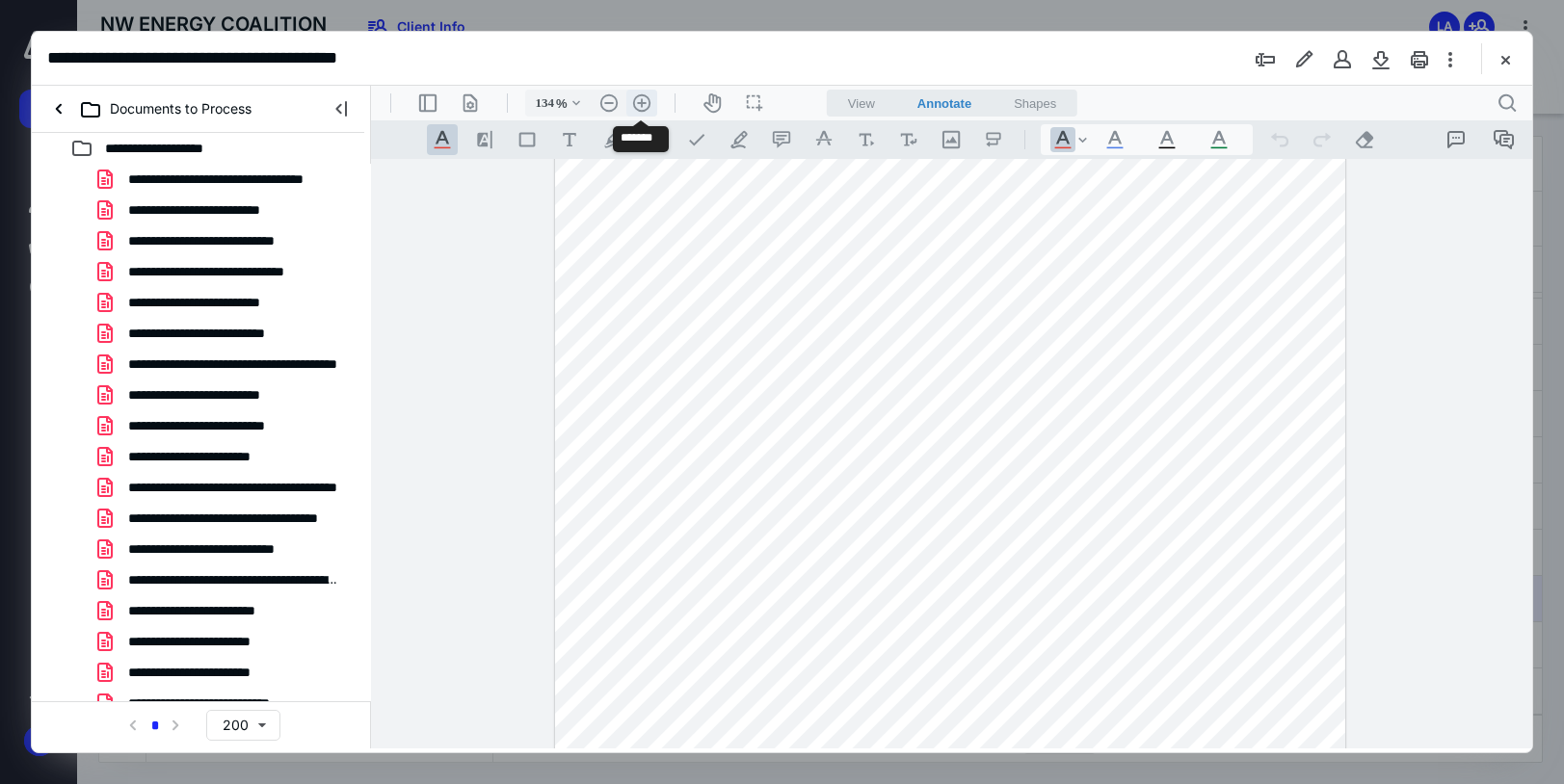 click on ".cls-1{fill:#abb0c4;} icon - header - zoom - in - line" at bounding box center [642, 103] 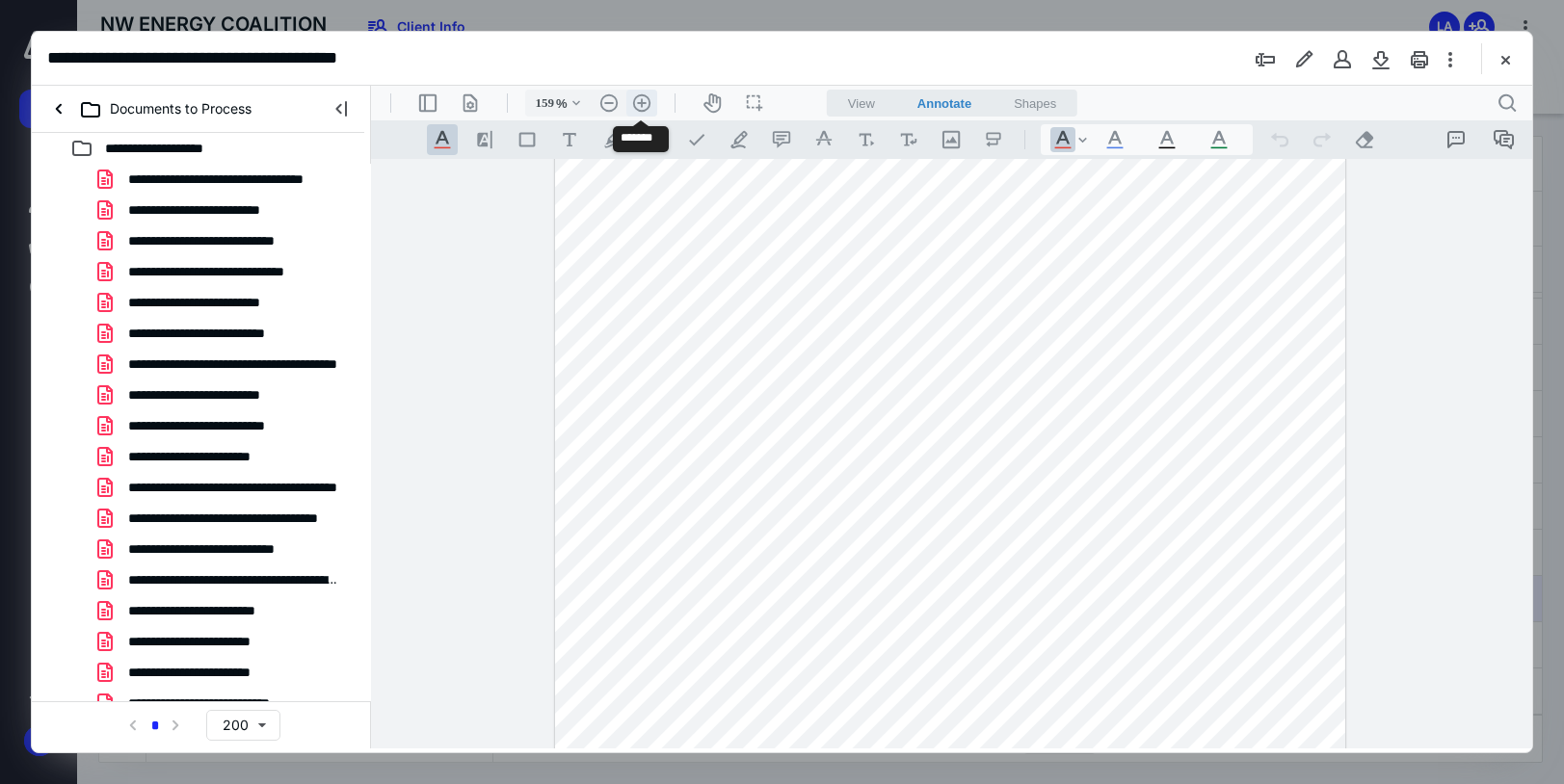 scroll, scrollTop: 435, scrollLeft: 0, axis: vertical 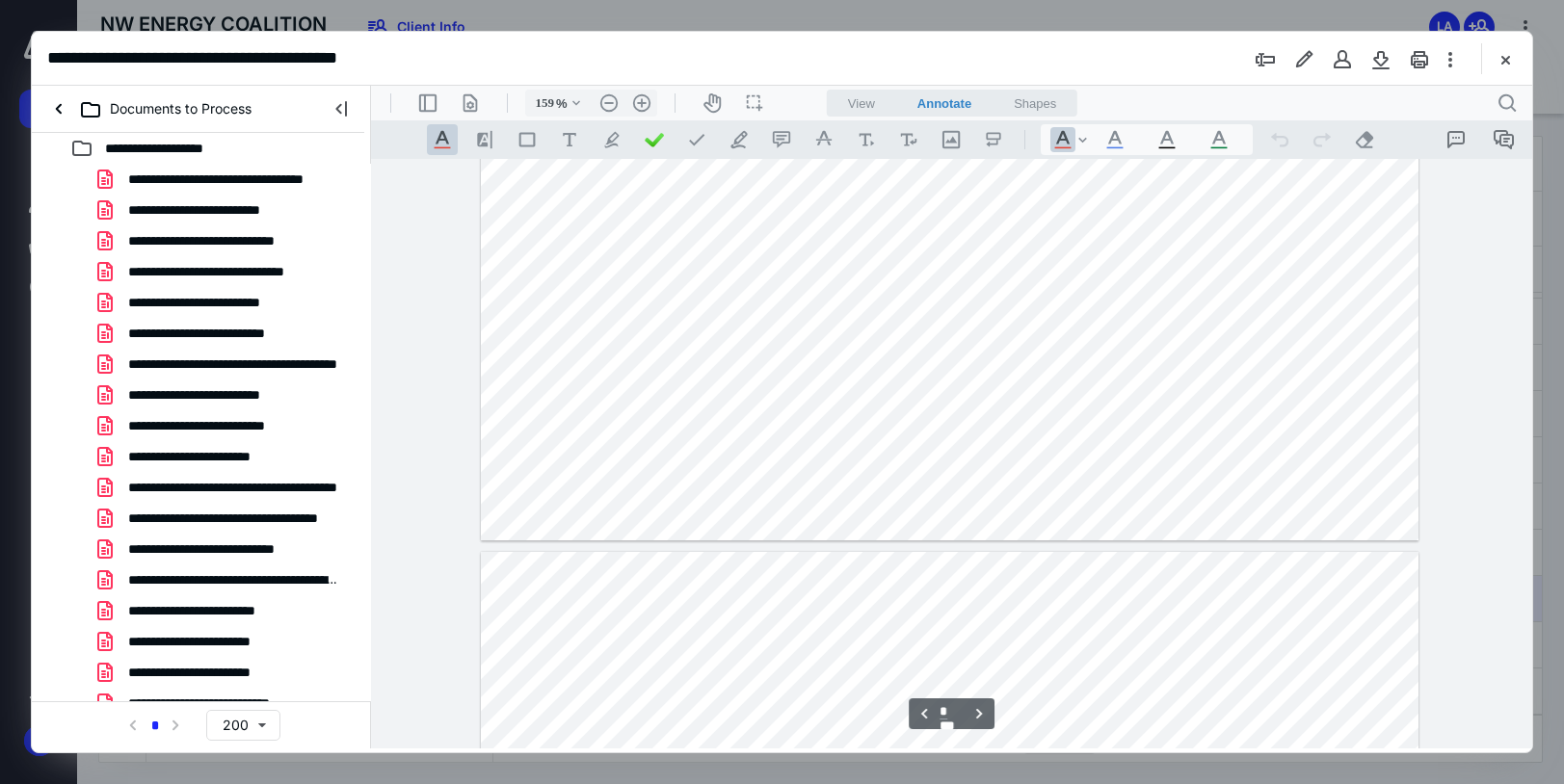 type on "*" 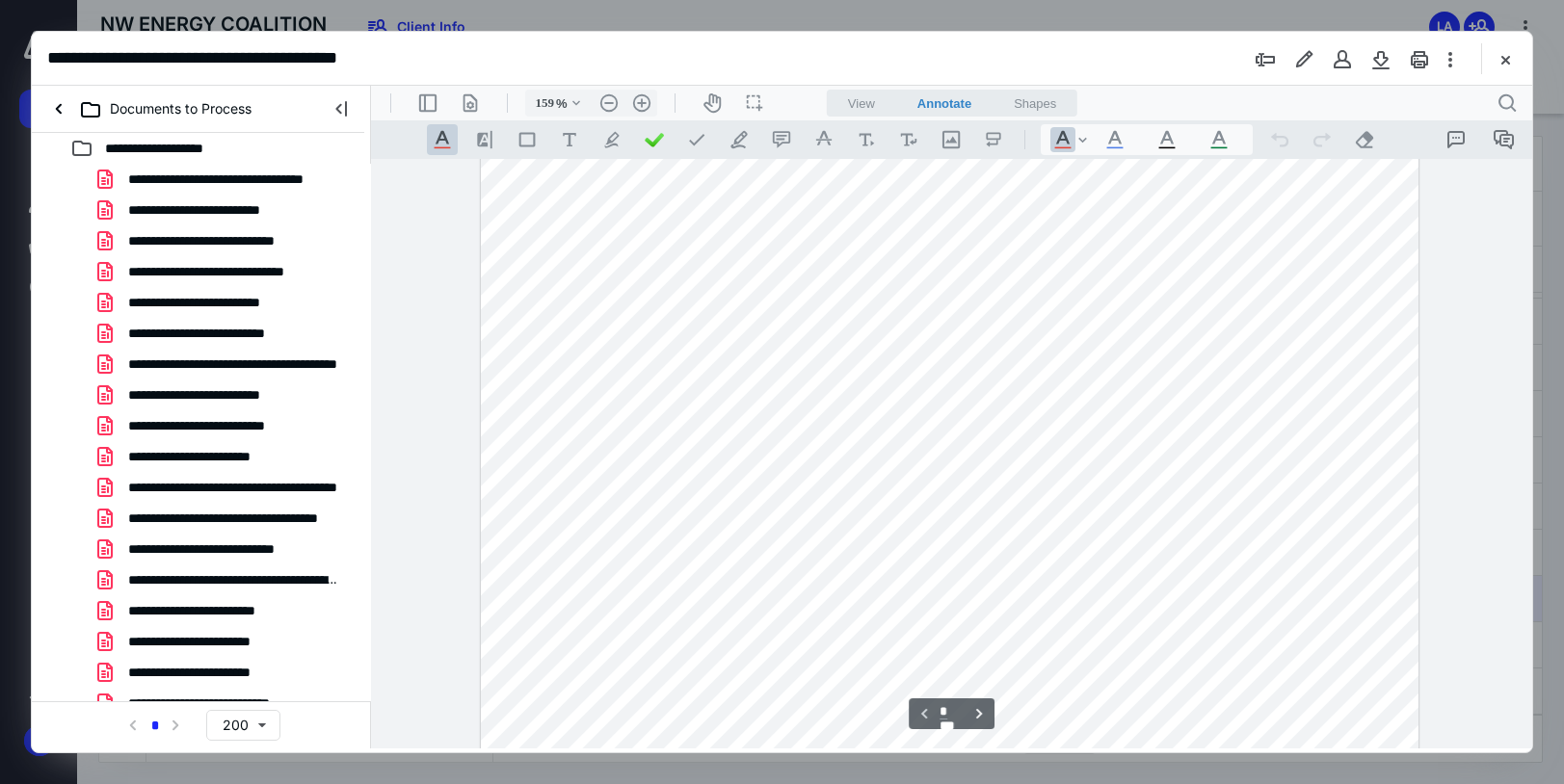 scroll, scrollTop: 435, scrollLeft: 0, axis: vertical 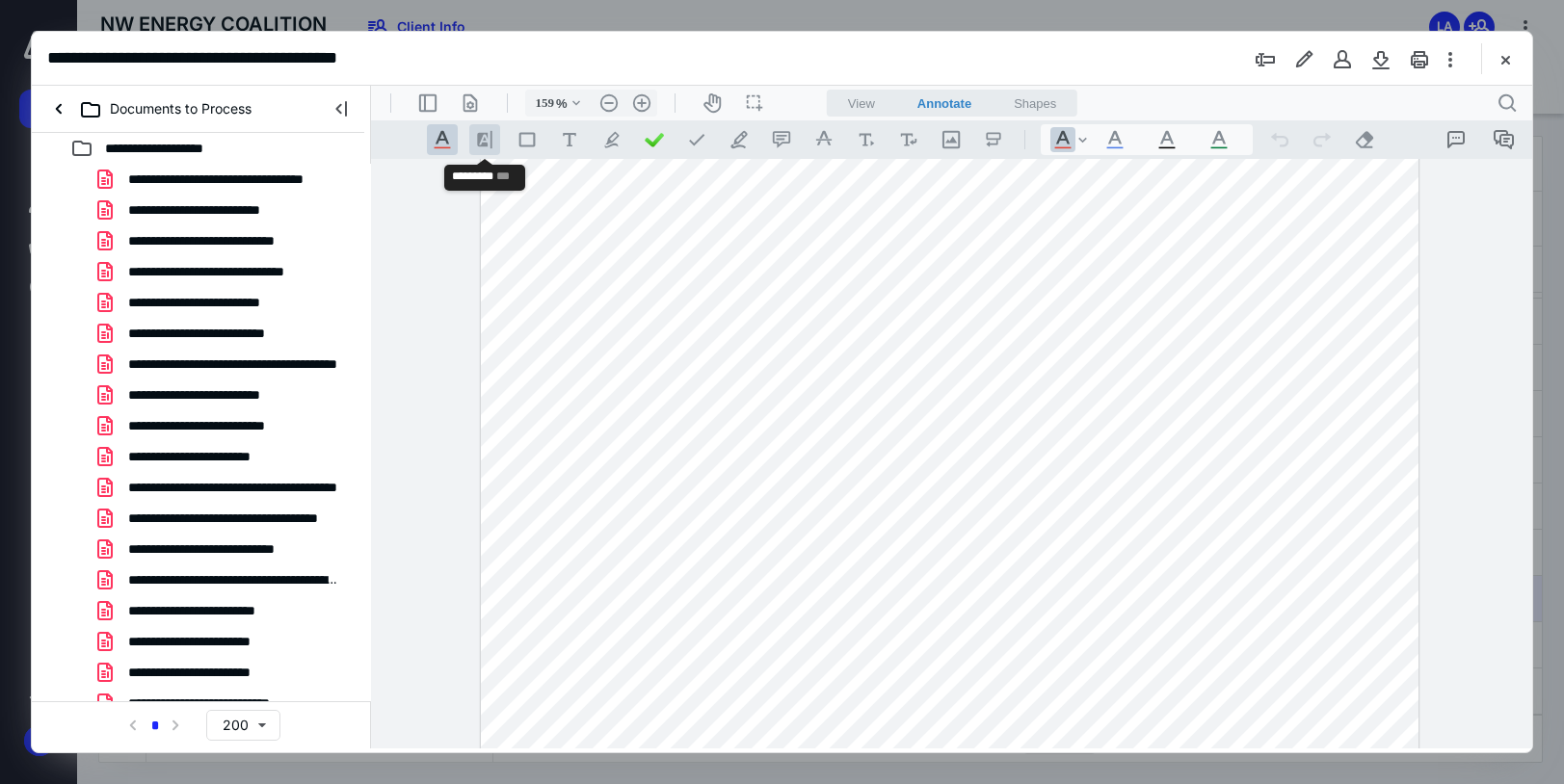 click on ".cls-1{fill:#8c8c8c;} icon - line - tool - highlight" at bounding box center [485, 140] 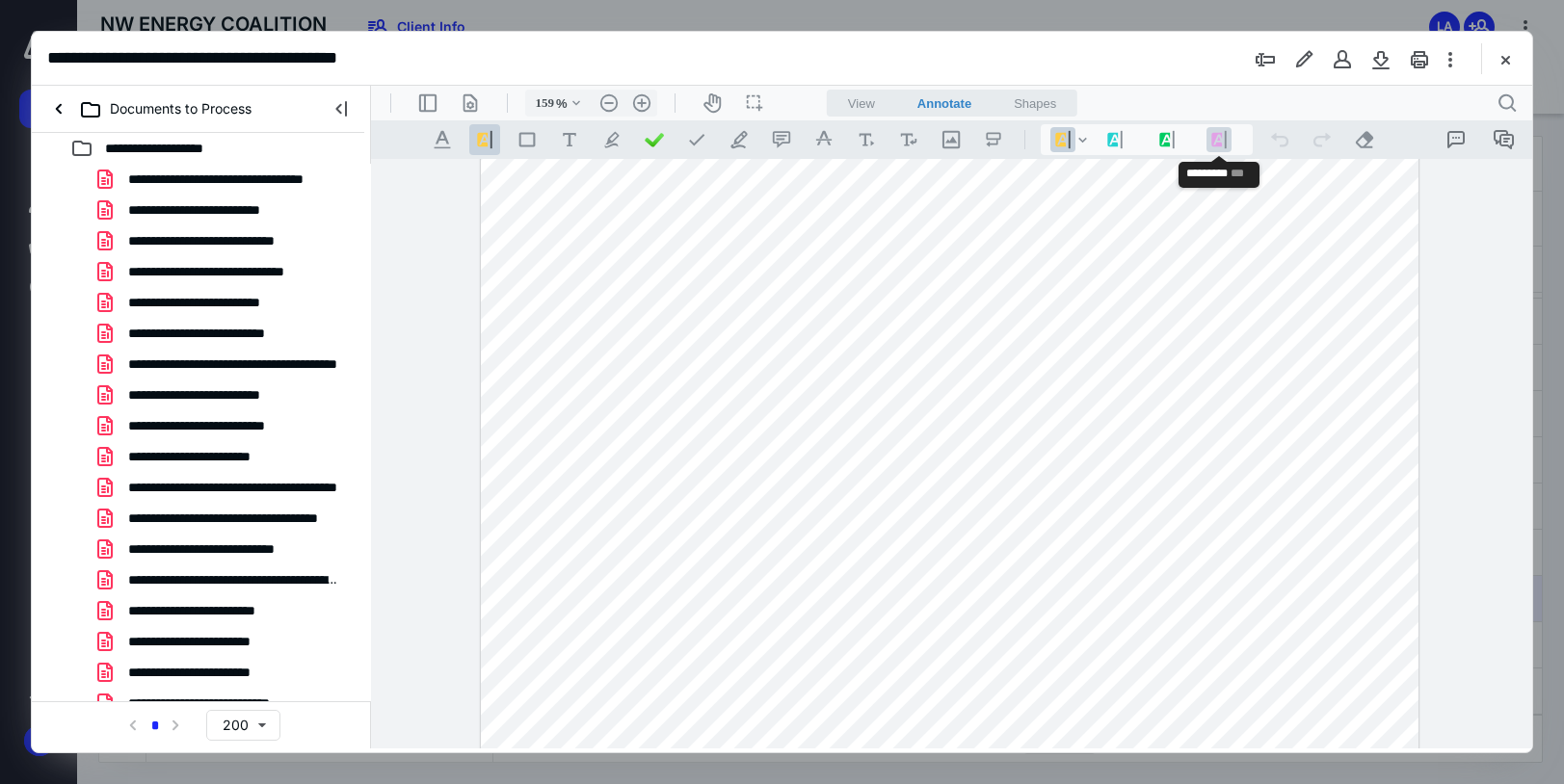 click on ".cls-1{fill:#8c8c8c;} icon - line - tool - highlight" at bounding box center [1219, 140] 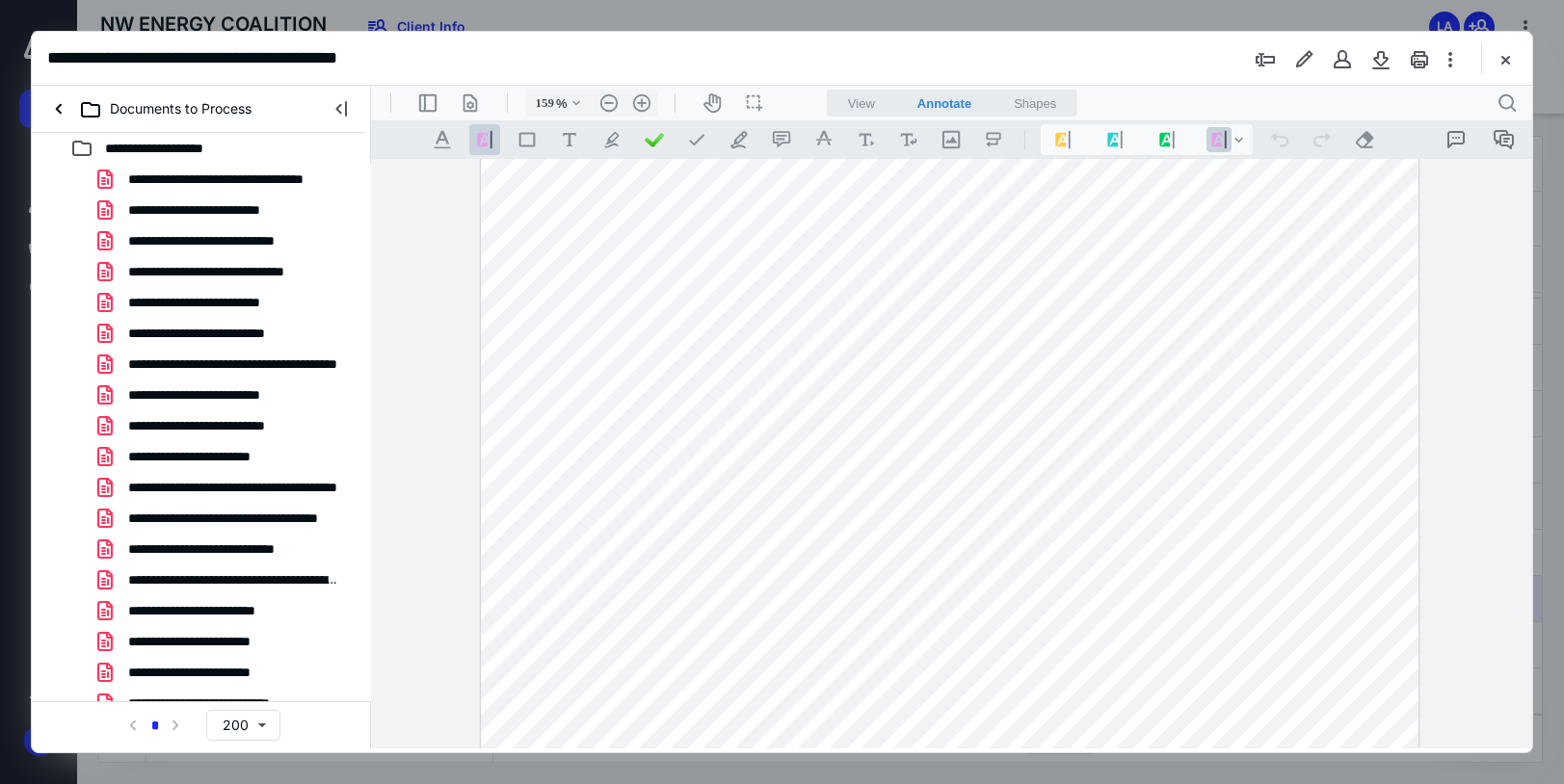 drag, startPoint x: 1156, startPoint y: 501, endPoint x: 1212, endPoint y: 494, distance: 56.435804 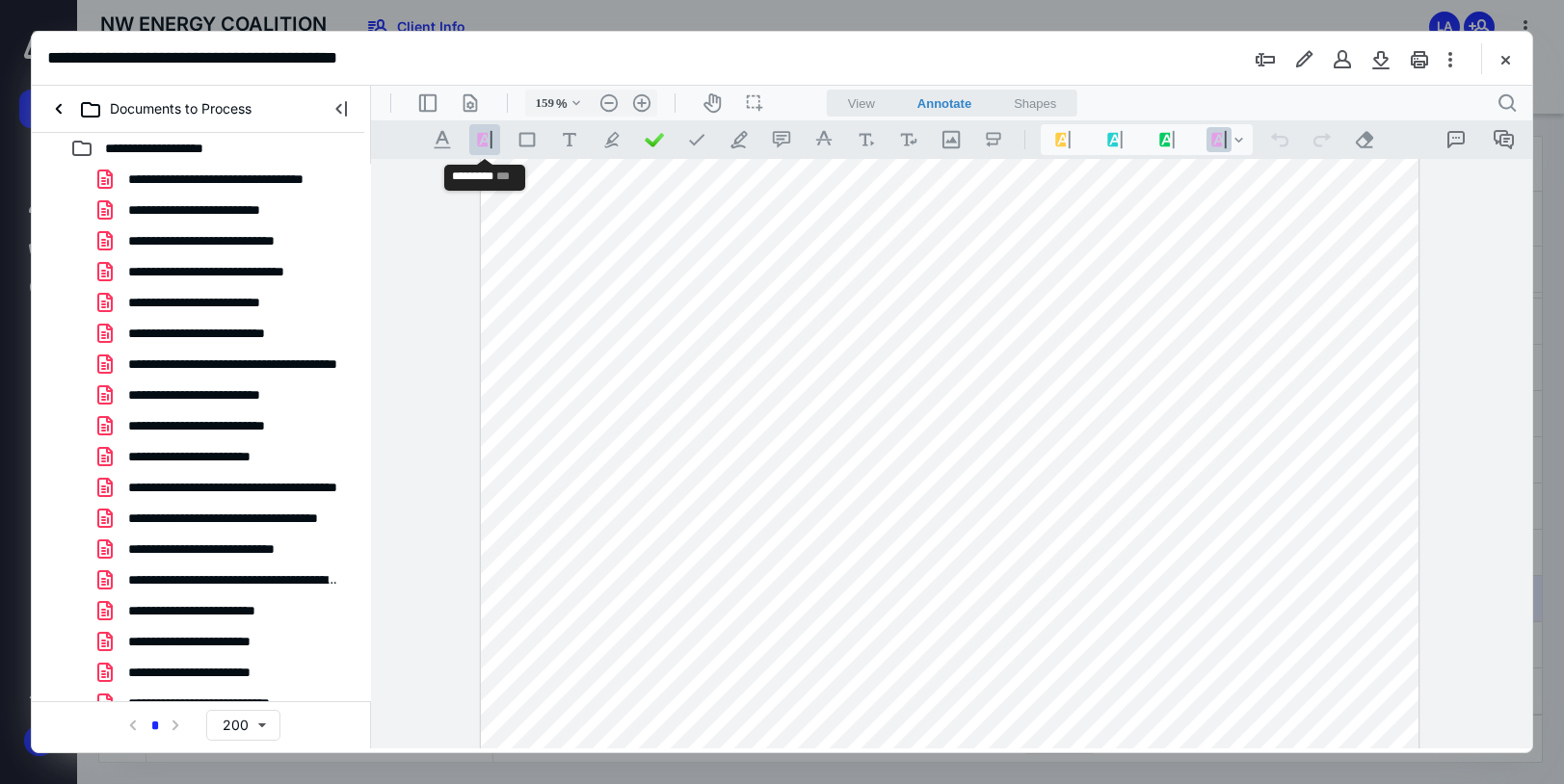 click on ".cls-1{fill:#8c8c8c;} icon - line - tool - highlight" at bounding box center (485, 140) 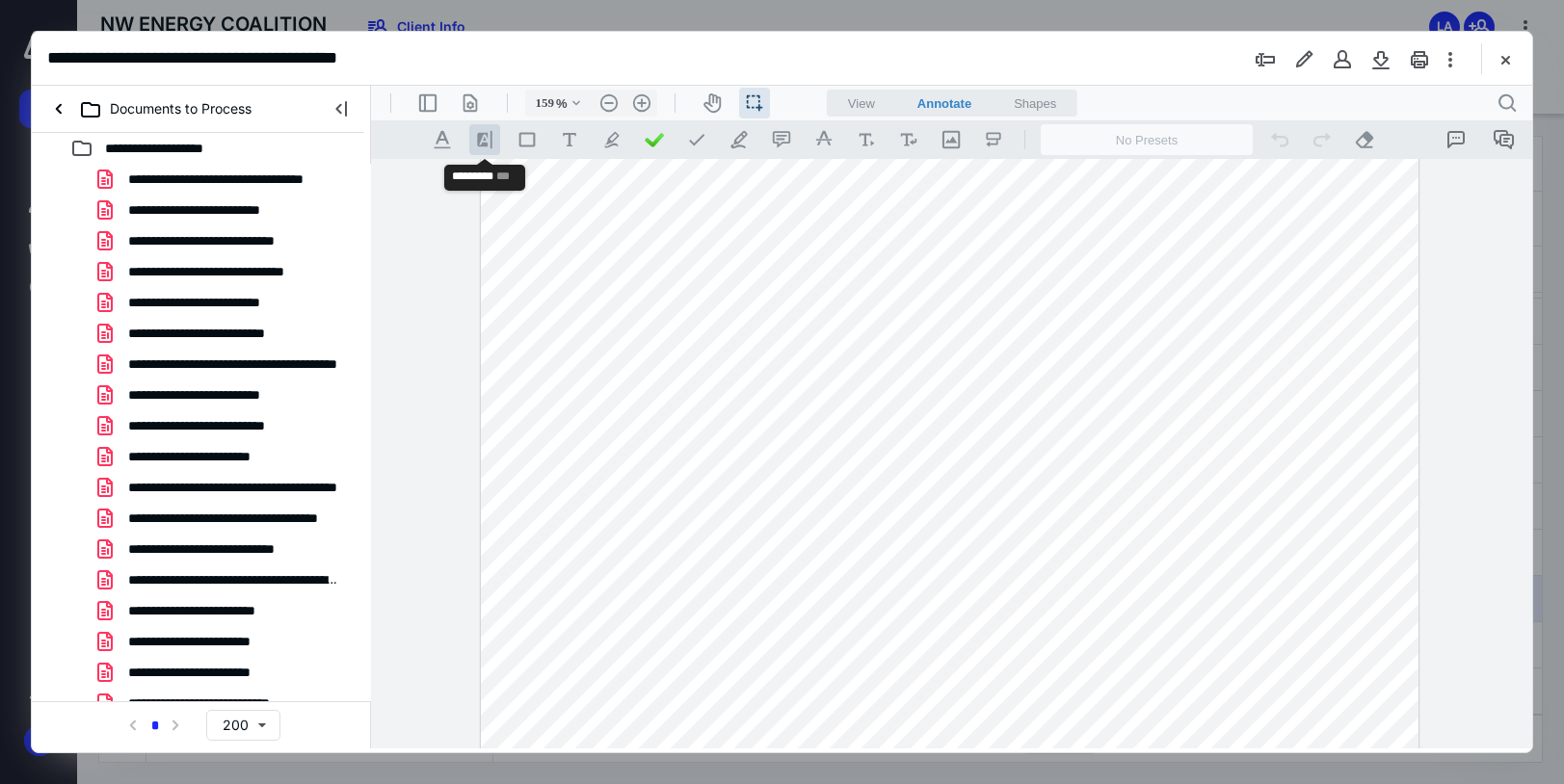click on ".cls-1{fill:#8c8c8c;} icon - line - tool - highlight" at bounding box center (485, 140) 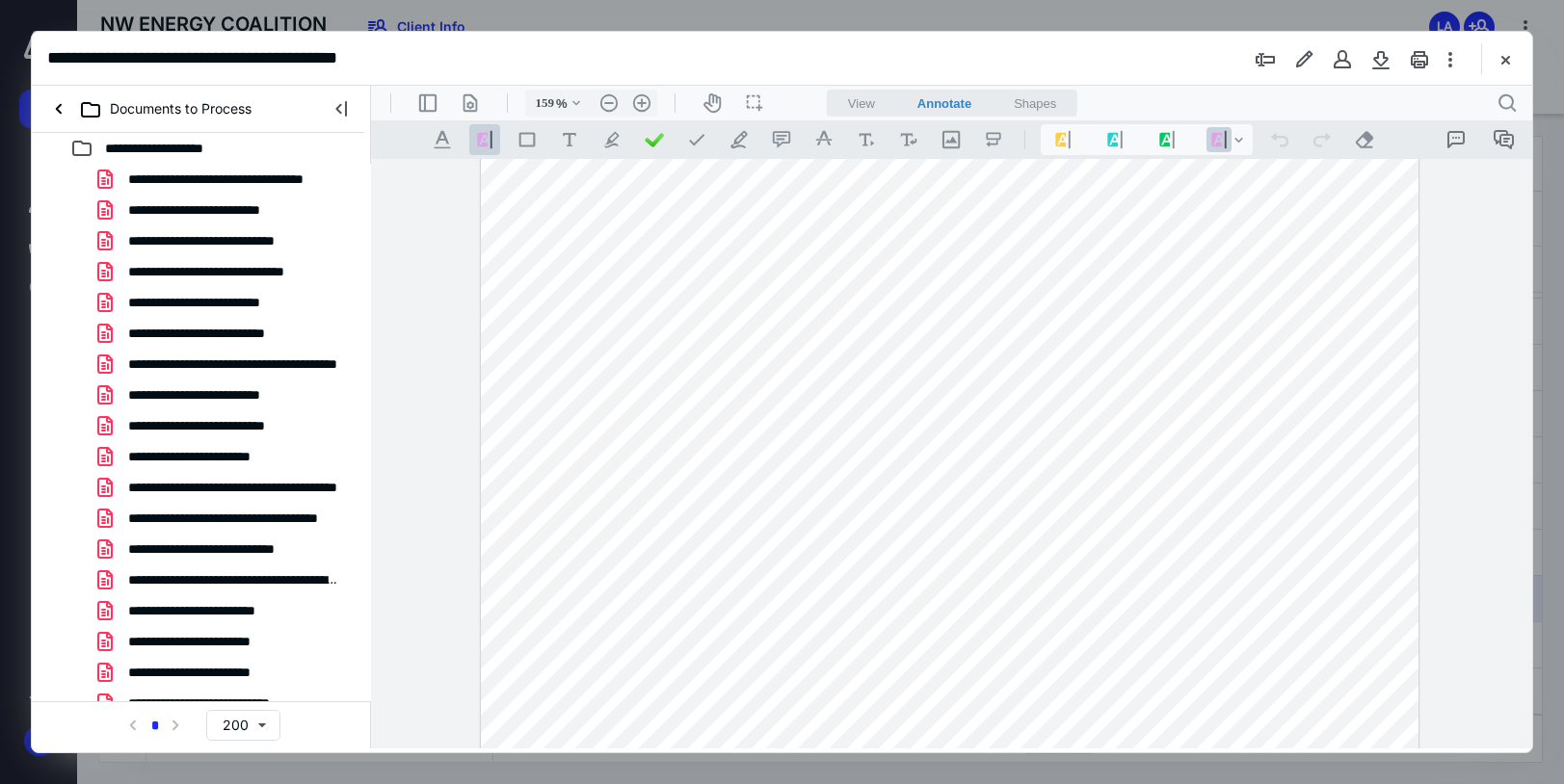 drag, startPoint x: 1158, startPoint y: 498, endPoint x: 1217, endPoint y: 503, distance: 59.211485 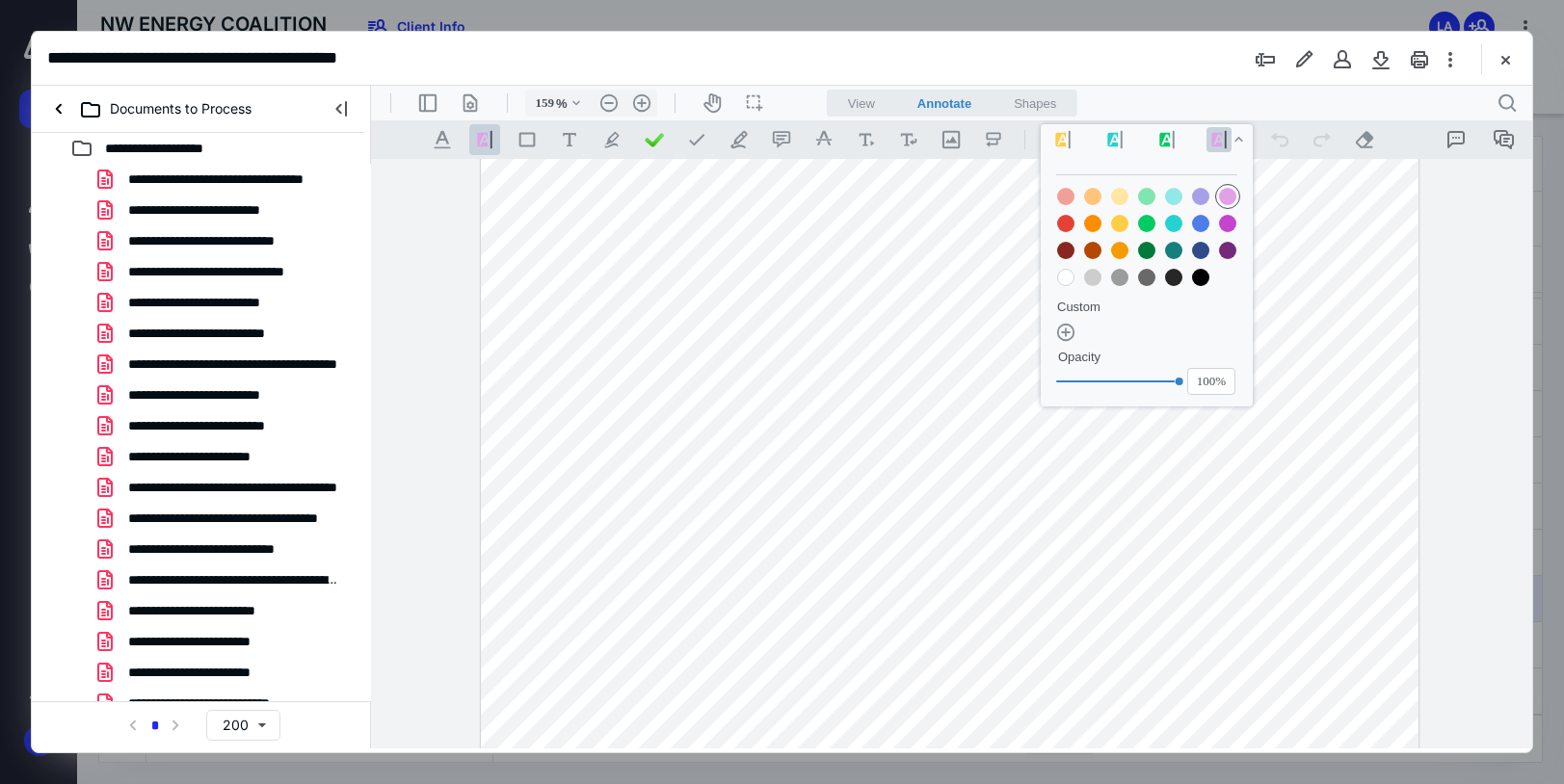click at bounding box center [1228, 196] 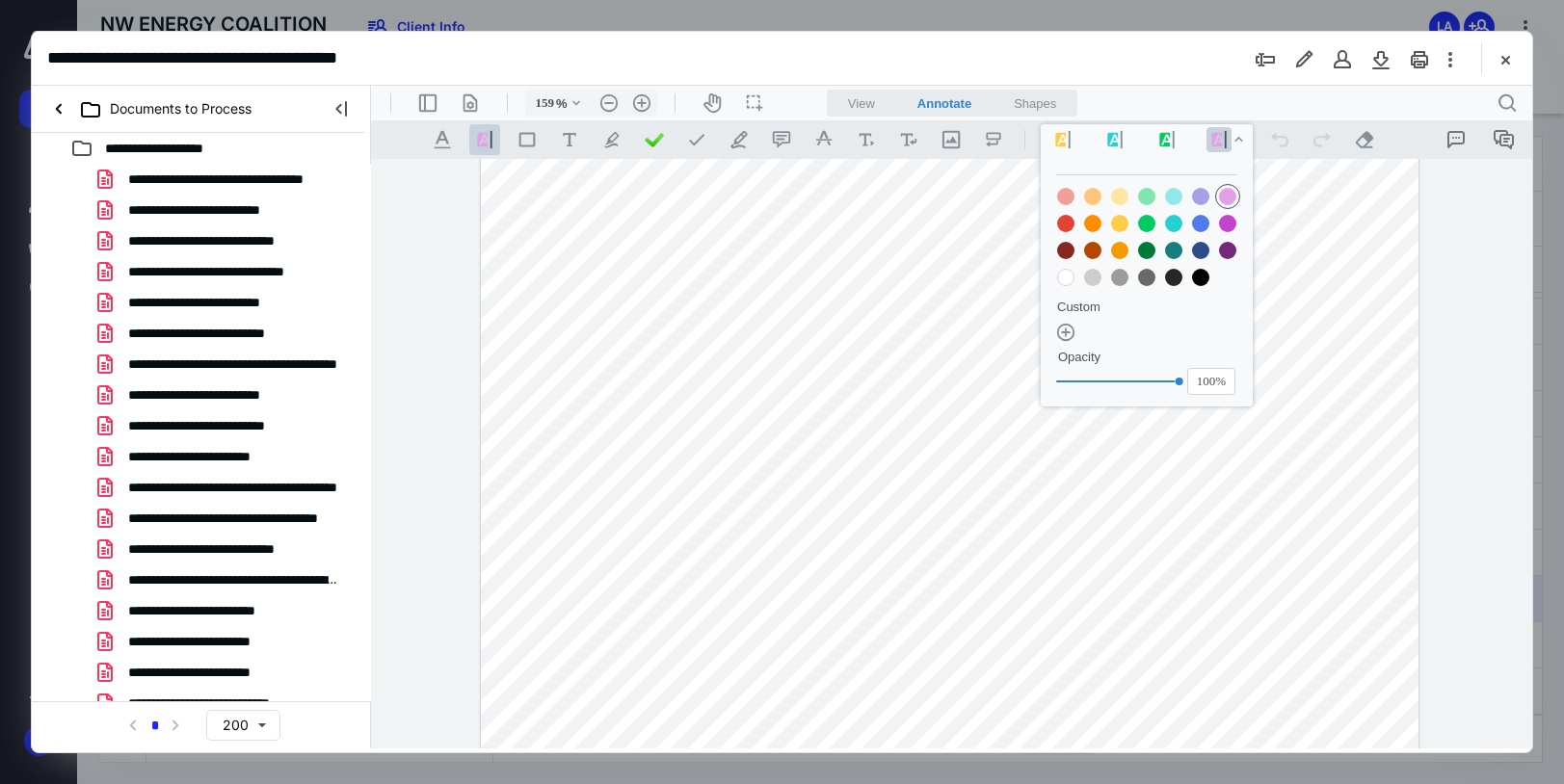 click at bounding box center [1228, 196] 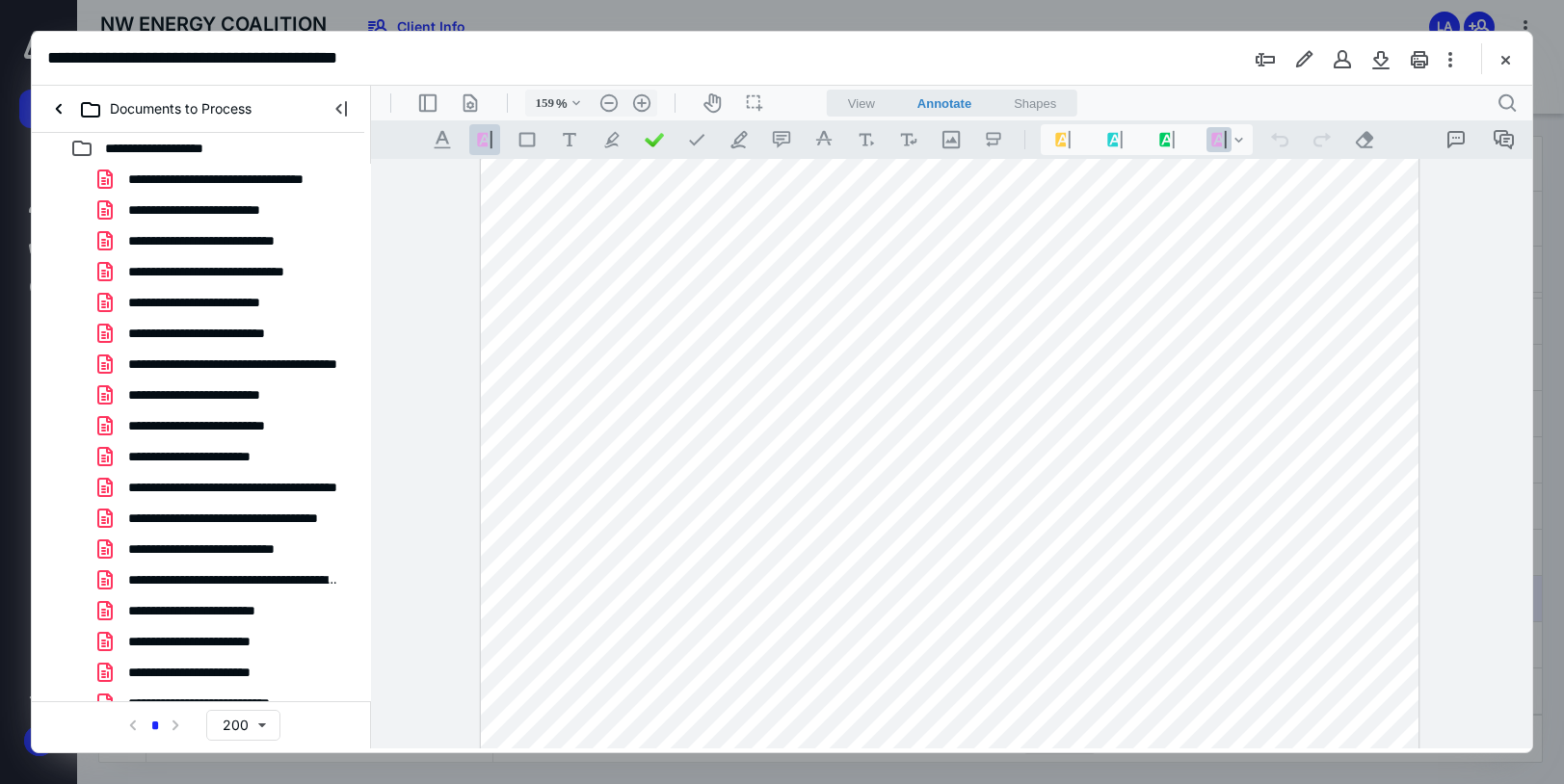 click at bounding box center (949, 335) 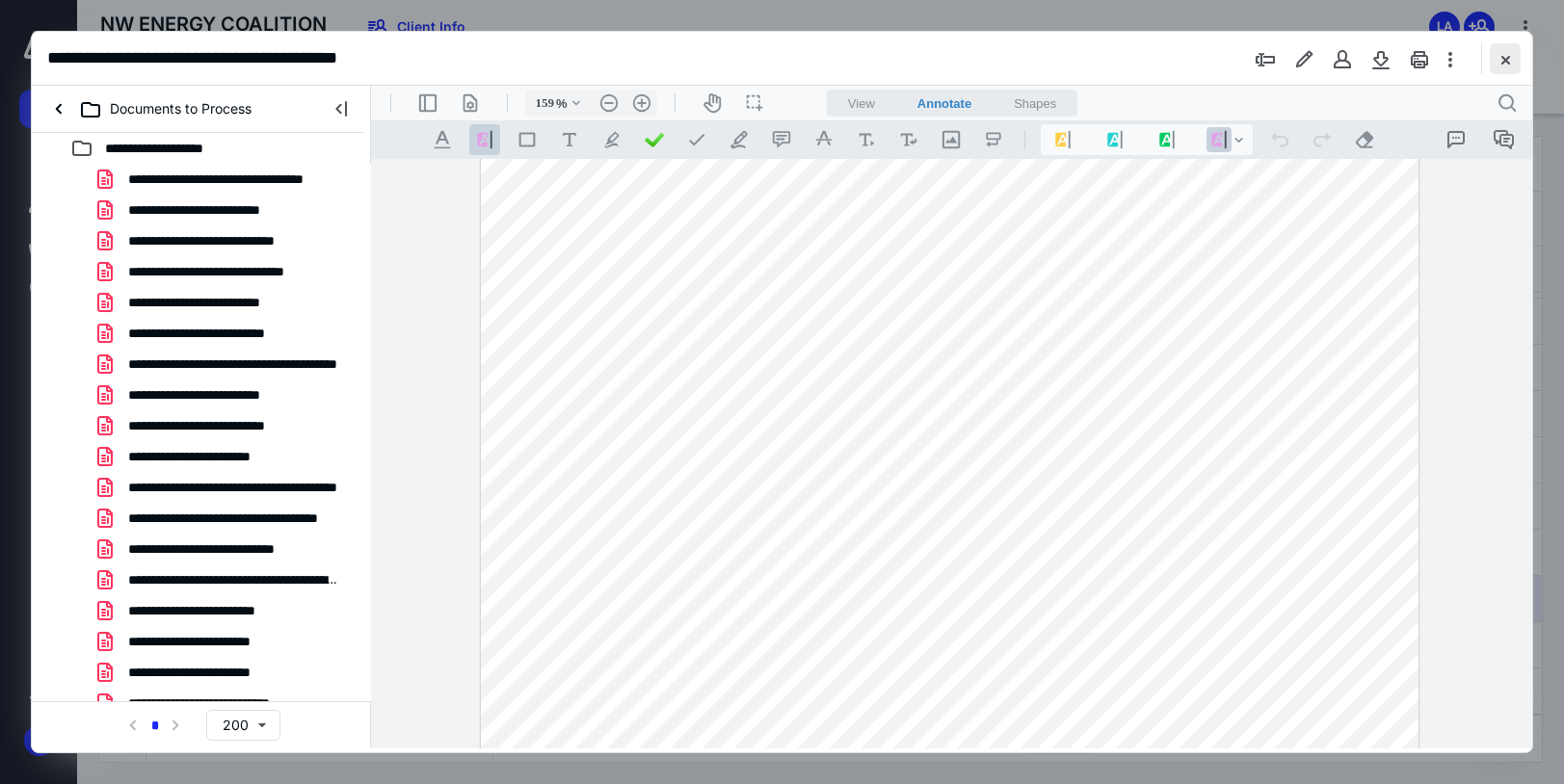 click at bounding box center (1505, 59) 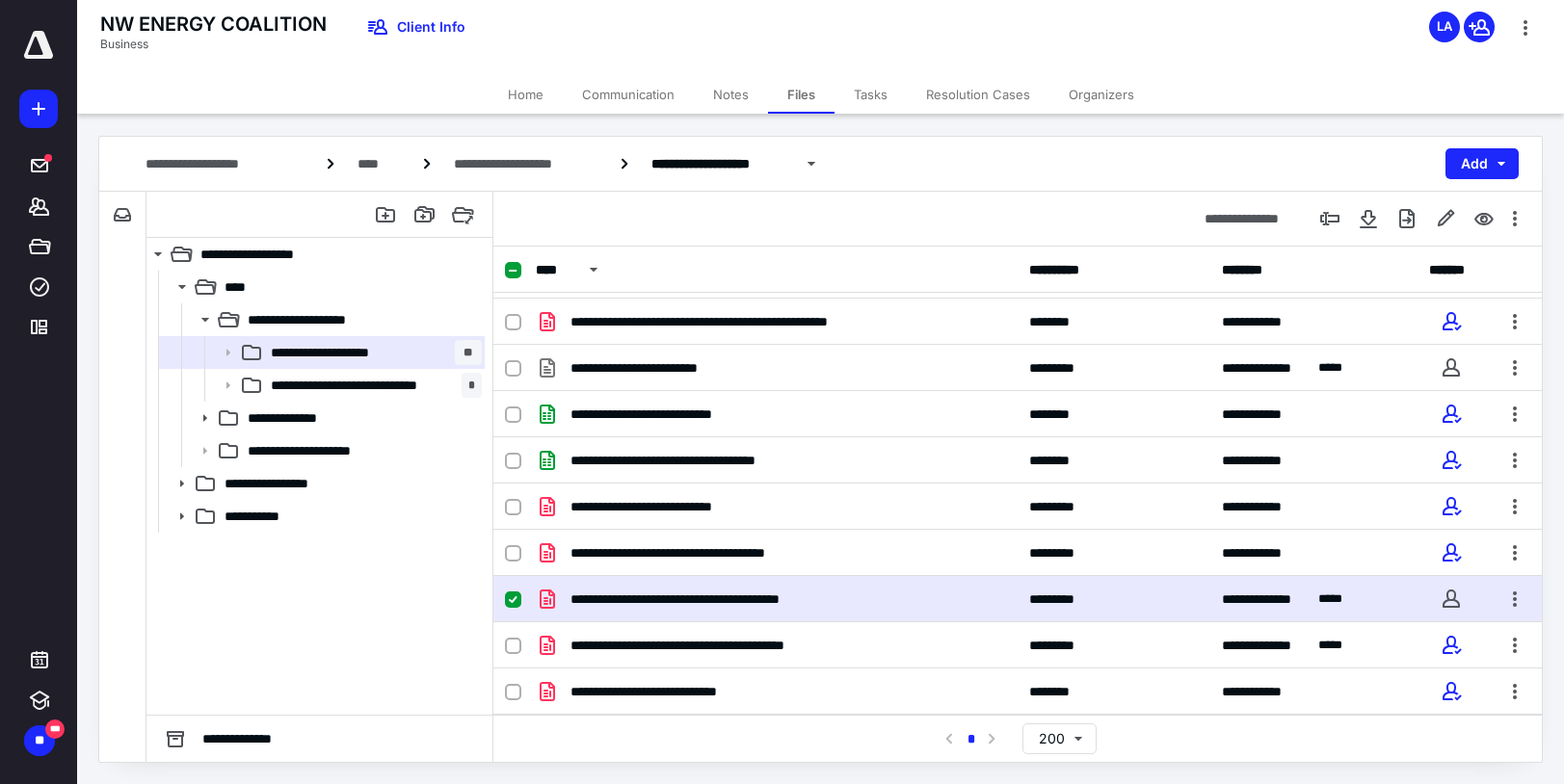 click on "**********" at bounding box center [820, 164] 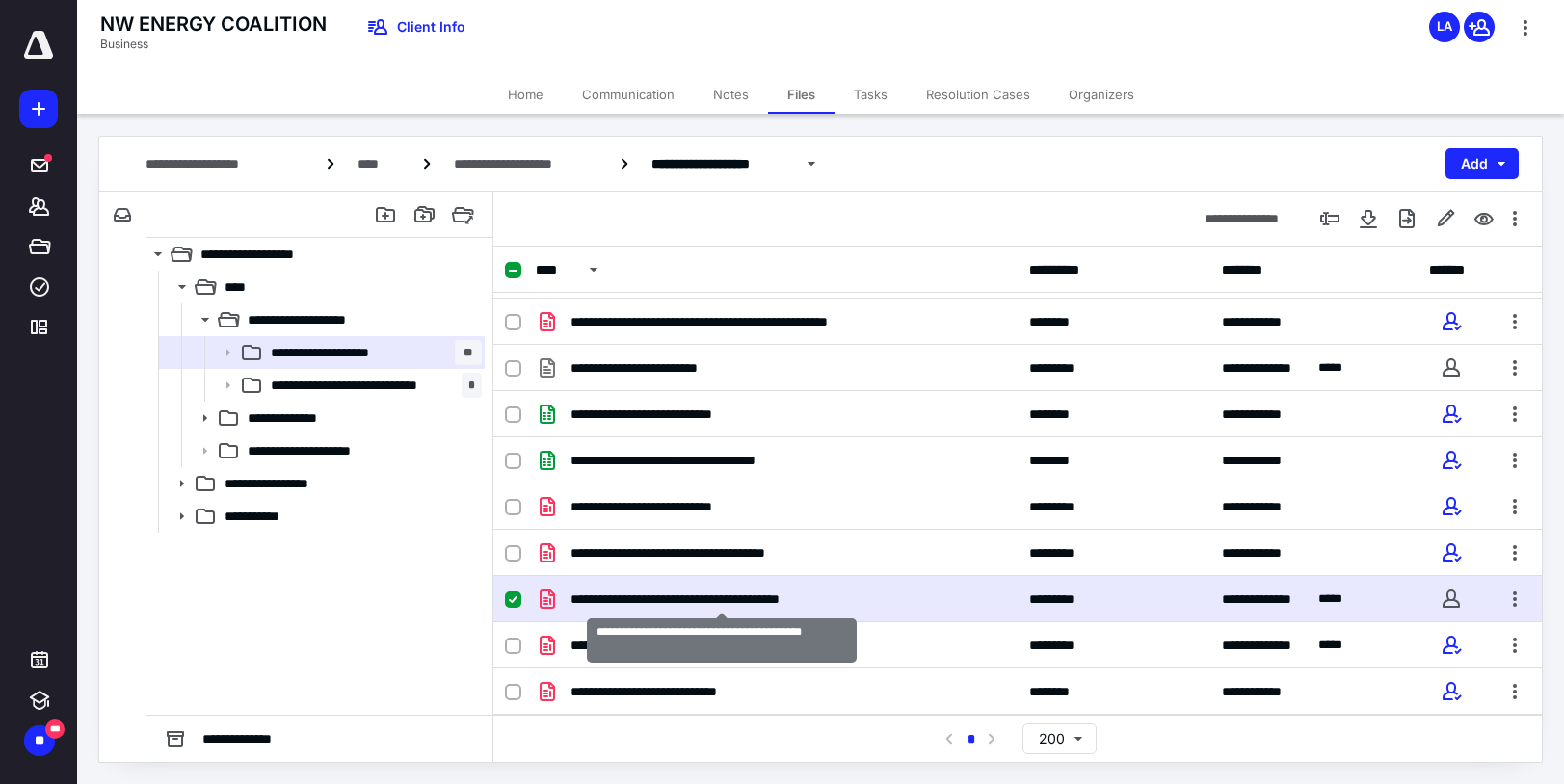 click on "**********" at bounding box center (722, 599) 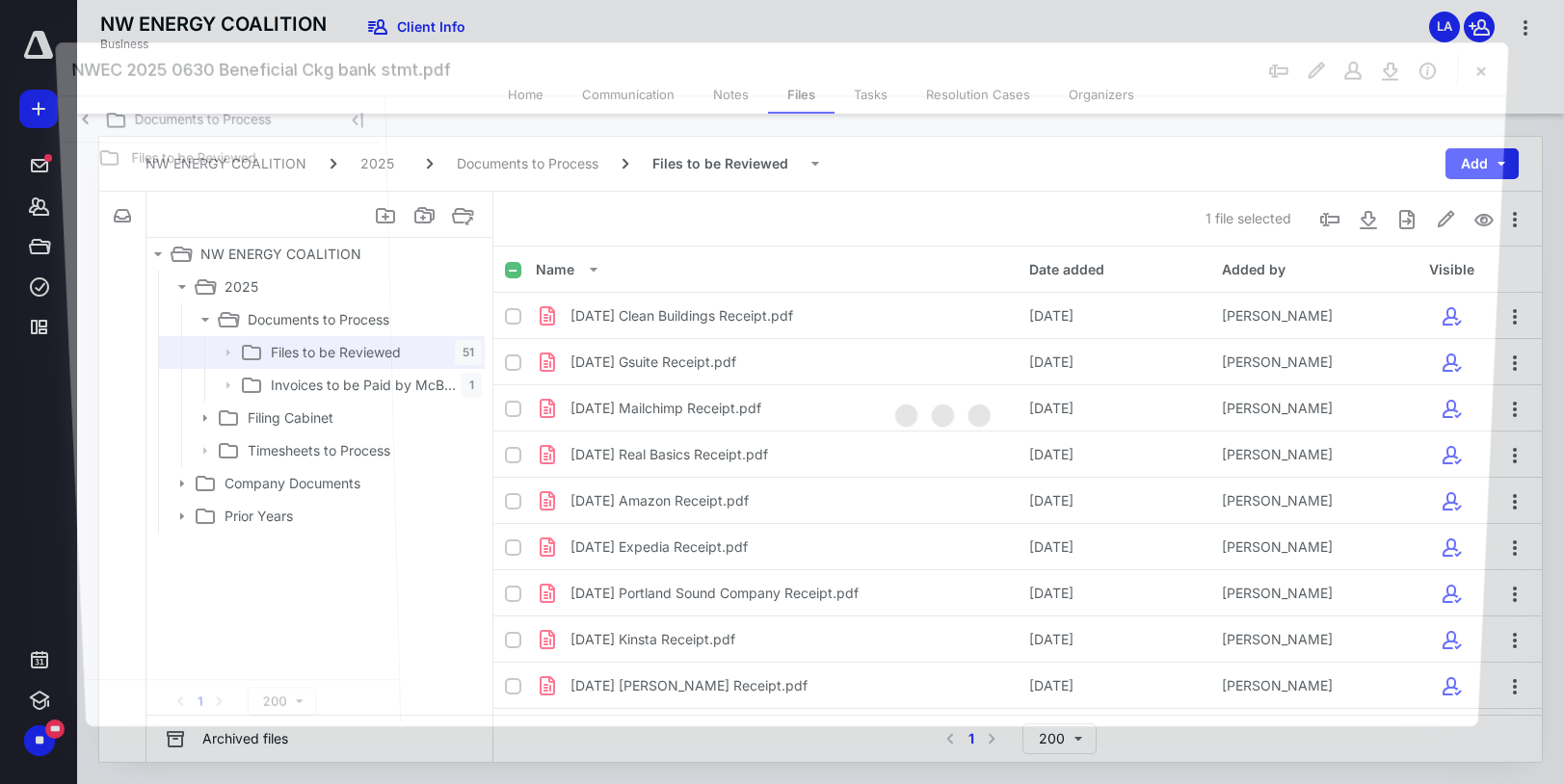scroll, scrollTop: 1936, scrollLeft: 0, axis: vertical 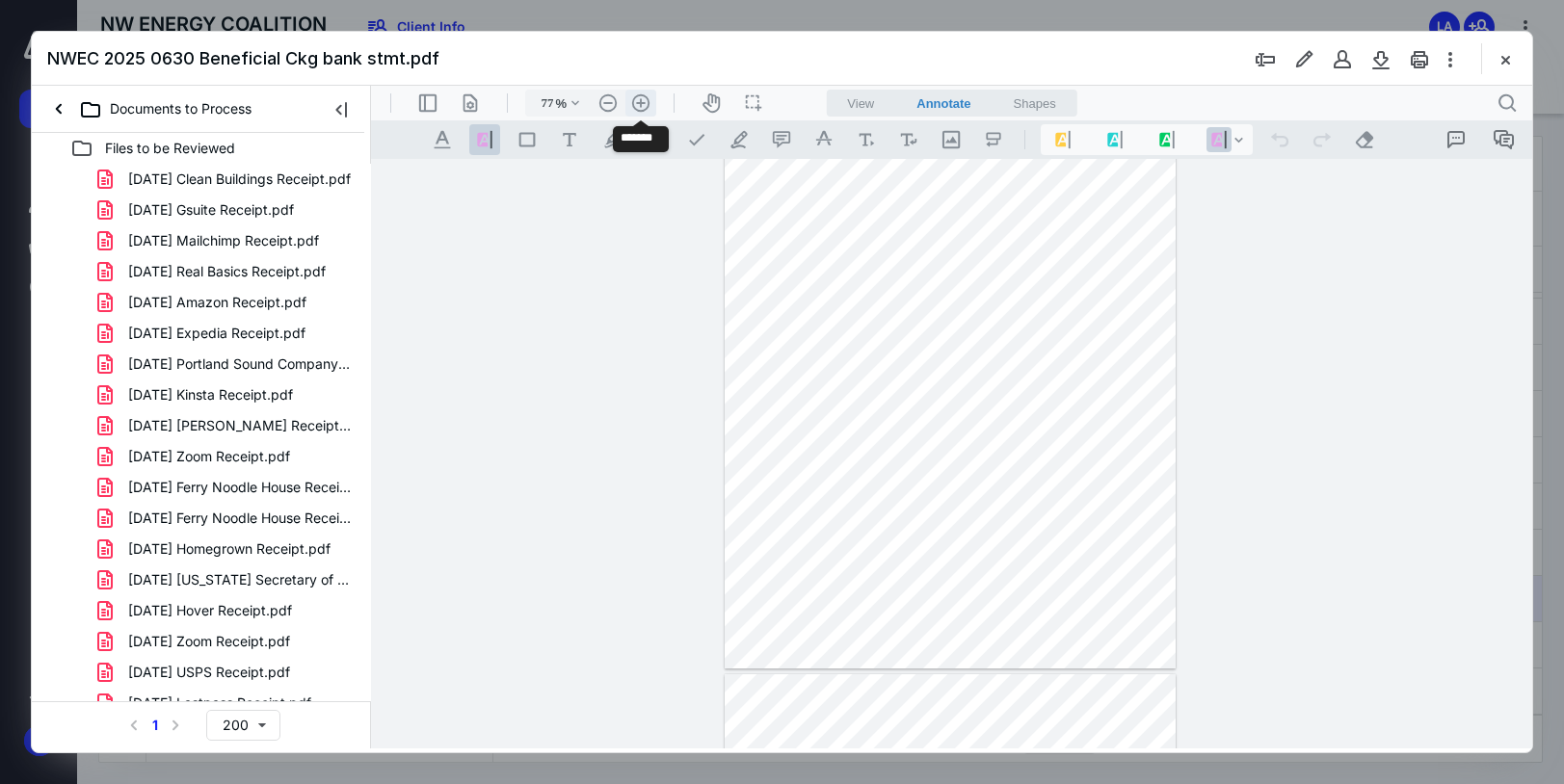 click on ".cls-1{fill:#abb0c4;} icon - header - zoom - in - line" at bounding box center [641, 103] 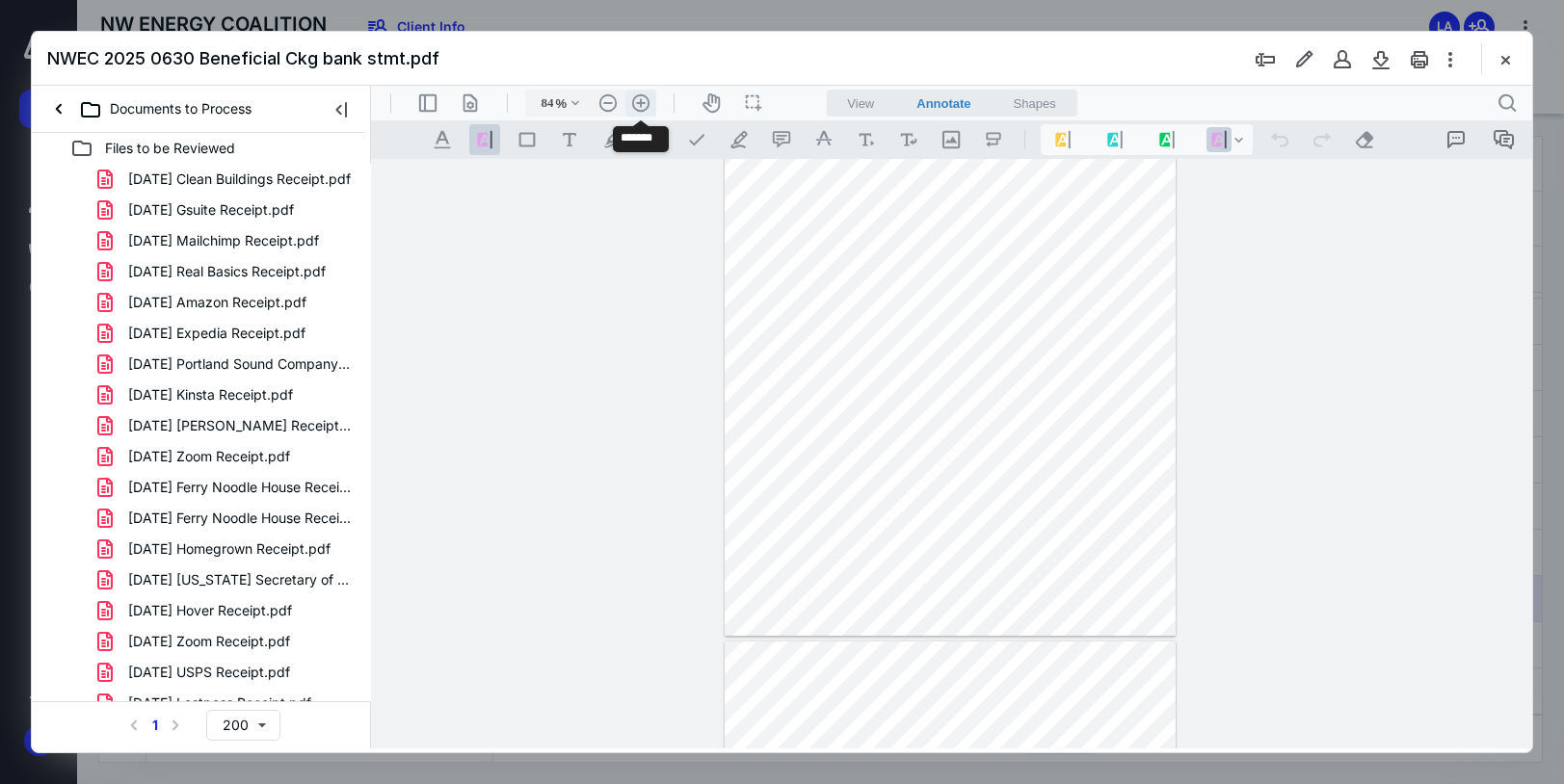 click on ".cls-1{fill:#abb0c4;} icon - header - zoom - in - line" at bounding box center (641, 103) 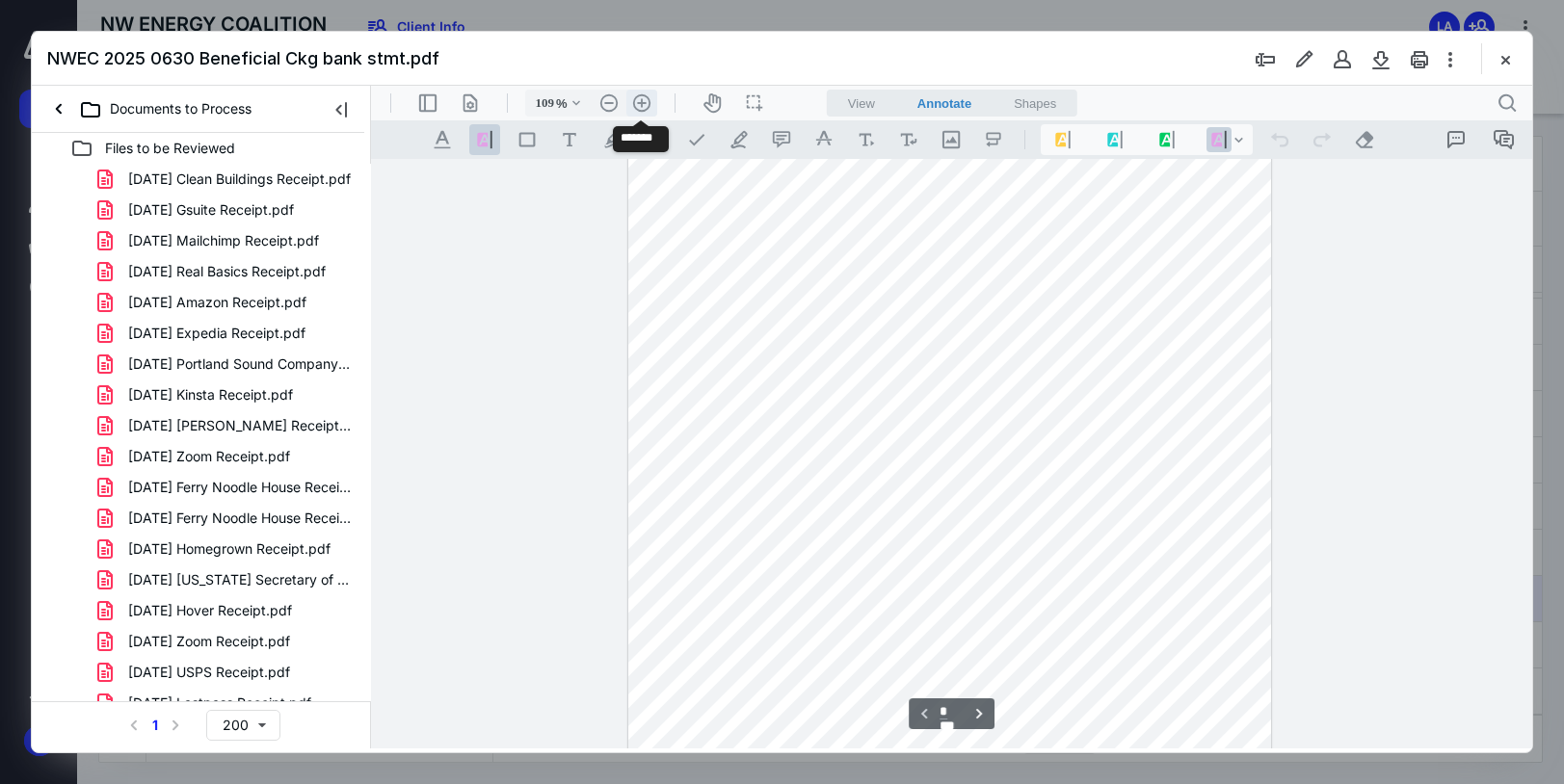click on ".cls-1{fill:#abb0c4;} icon - header - zoom - in - line" at bounding box center (642, 103) 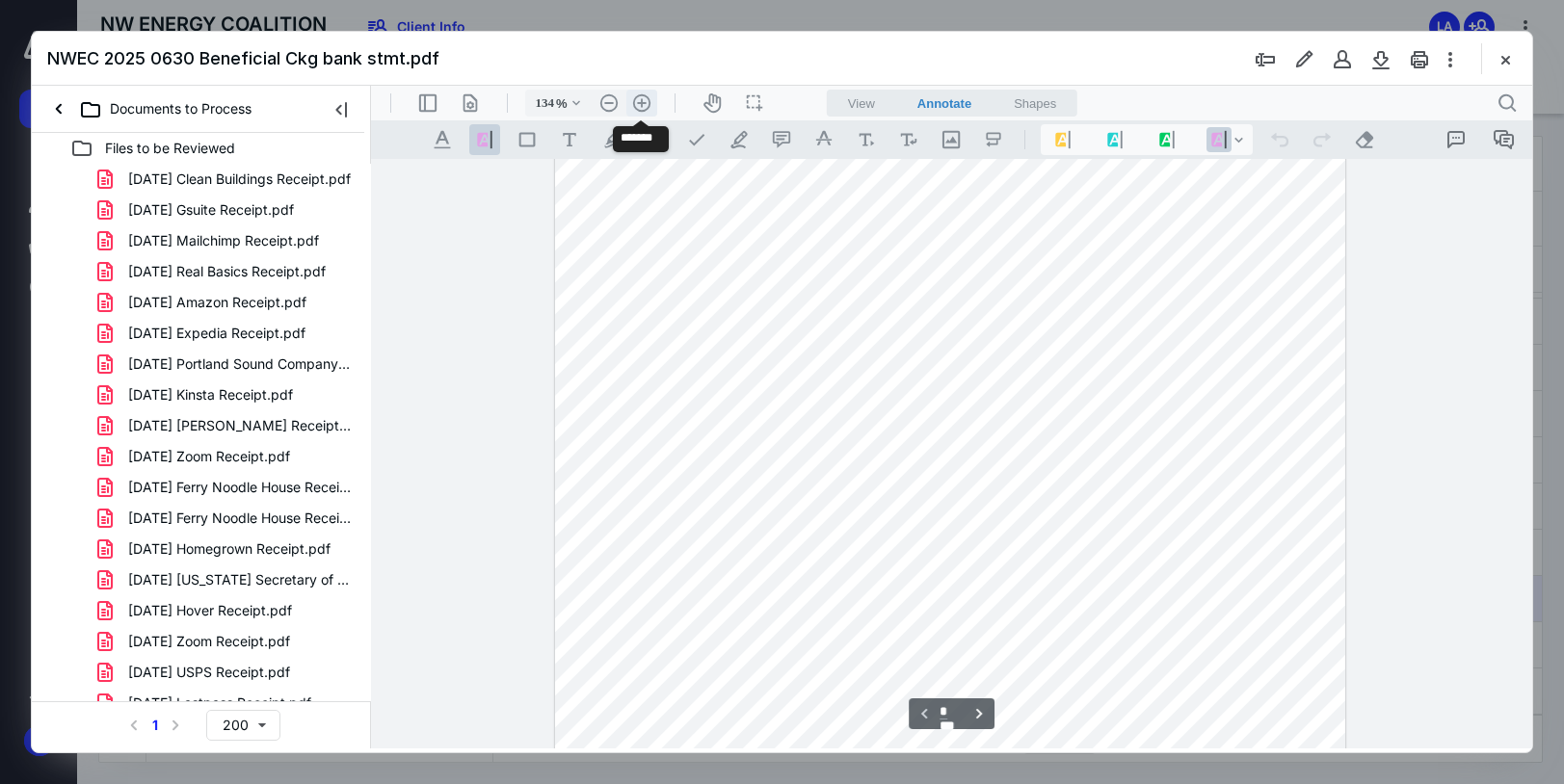 click on ".cls-1{fill:#abb0c4;} icon - header - zoom - in - line" at bounding box center [642, 103] 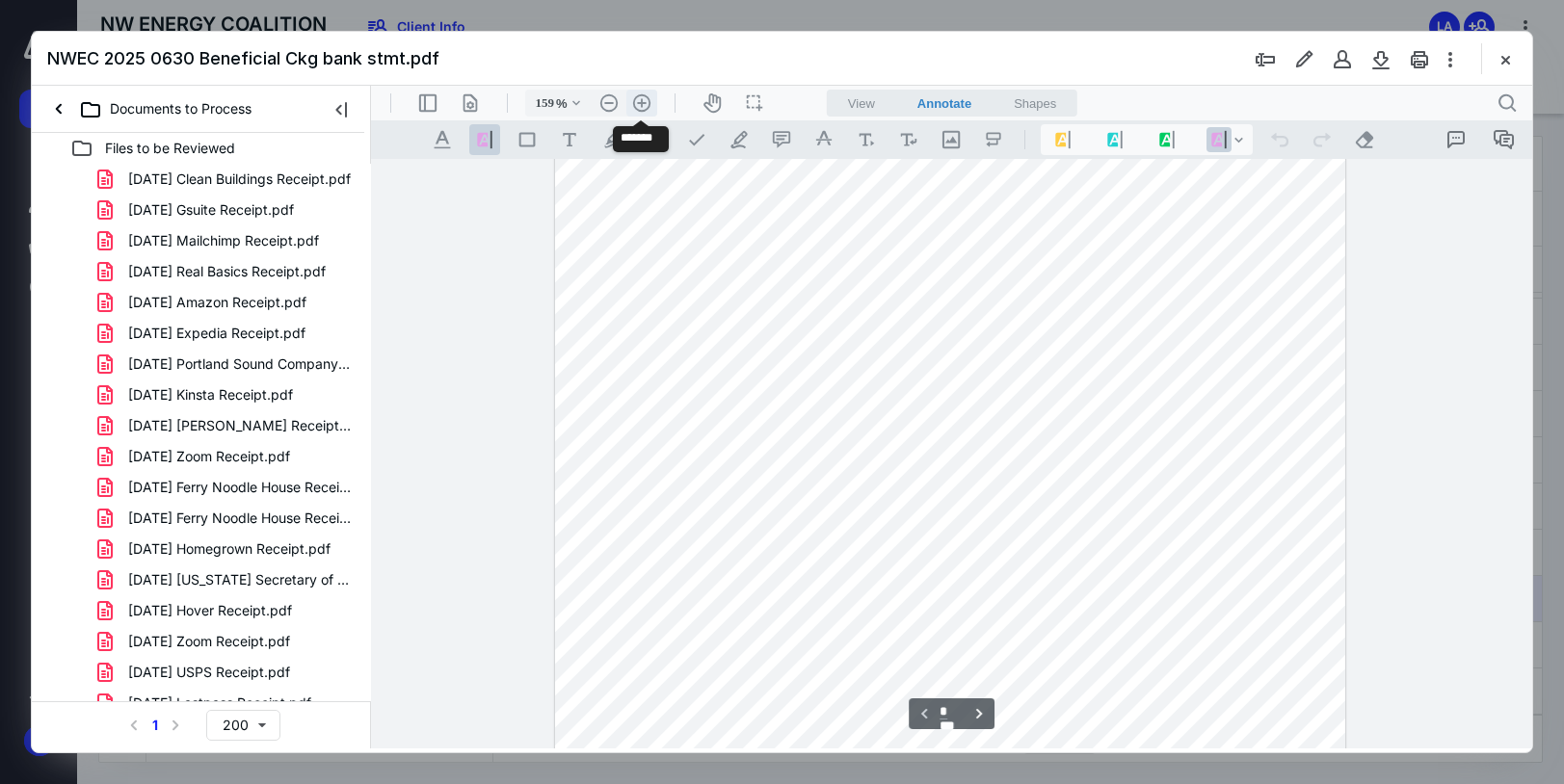 scroll, scrollTop: 435, scrollLeft: 0, axis: vertical 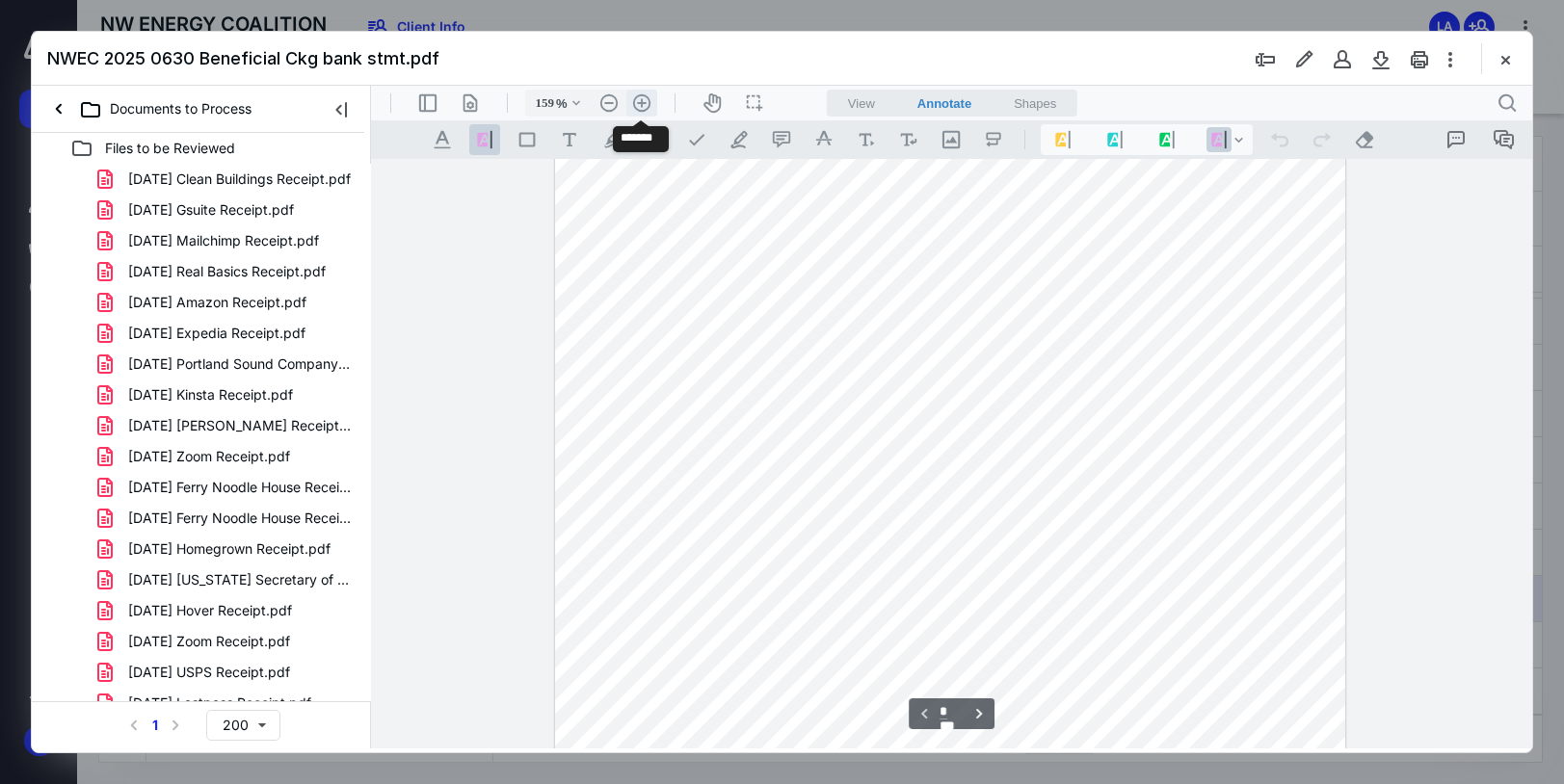 click on ".cls-1{fill:#abb0c4;} icon - header - zoom - in - line" at bounding box center (642, 103) 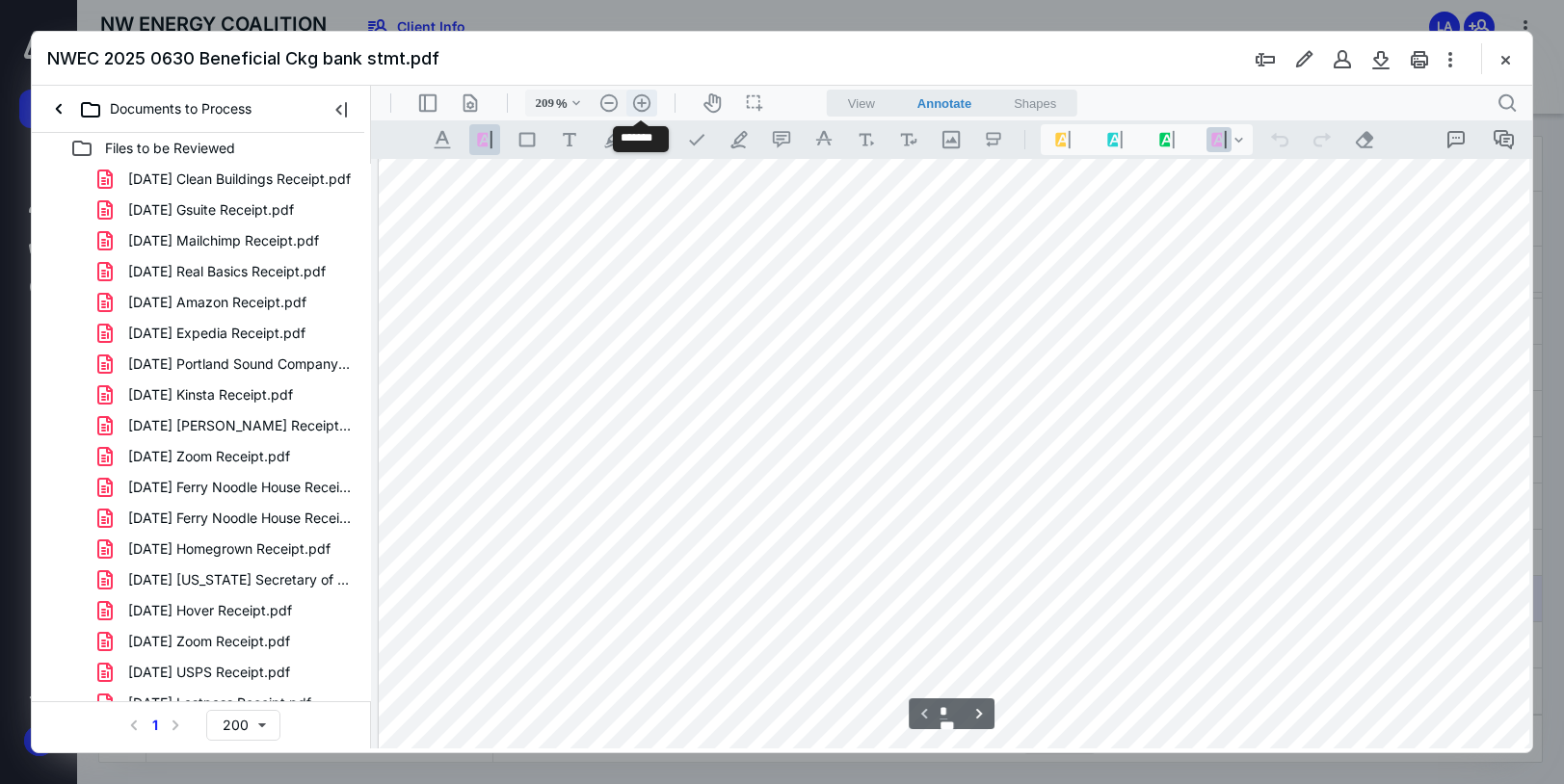 scroll, scrollTop: 653, scrollLeft: 49, axis: both 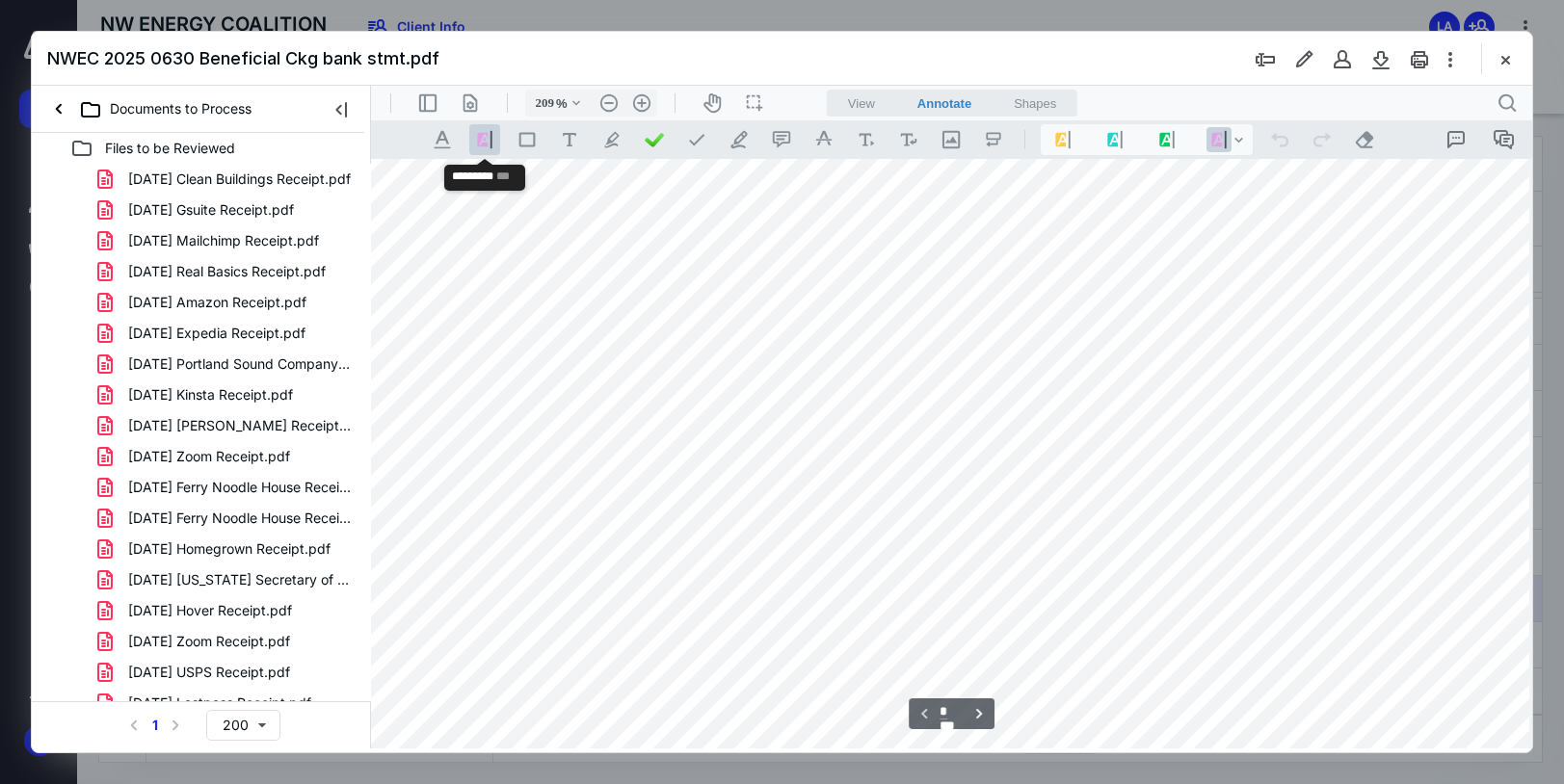 click on ".cls-1{fill:#8c8c8c;} icon - line - tool - highlight" at bounding box center (485, 140) 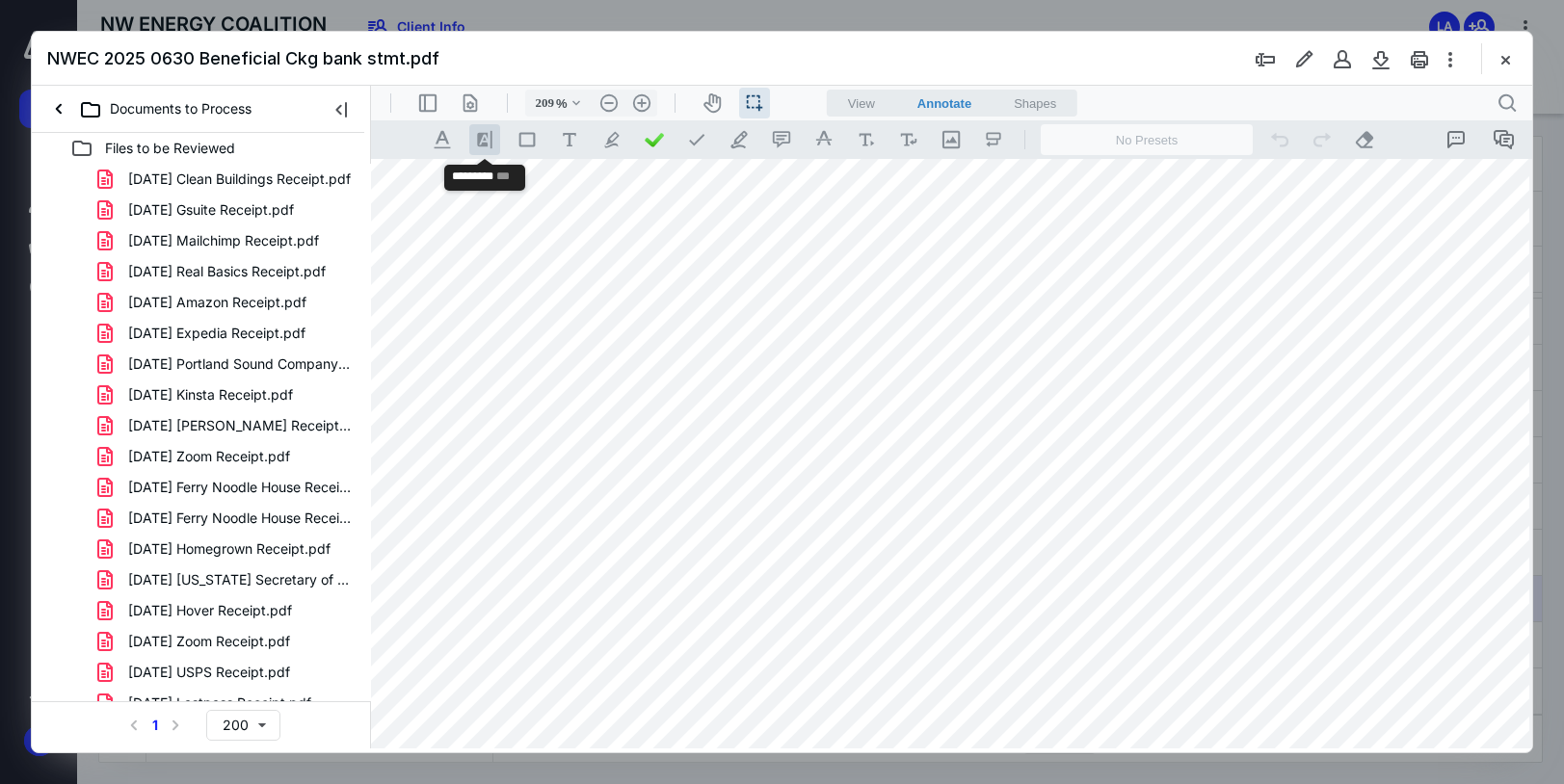 click on ".cls-1{fill:#8c8c8c;} icon - line - tool - highlight" at bounding box center (485, 140) 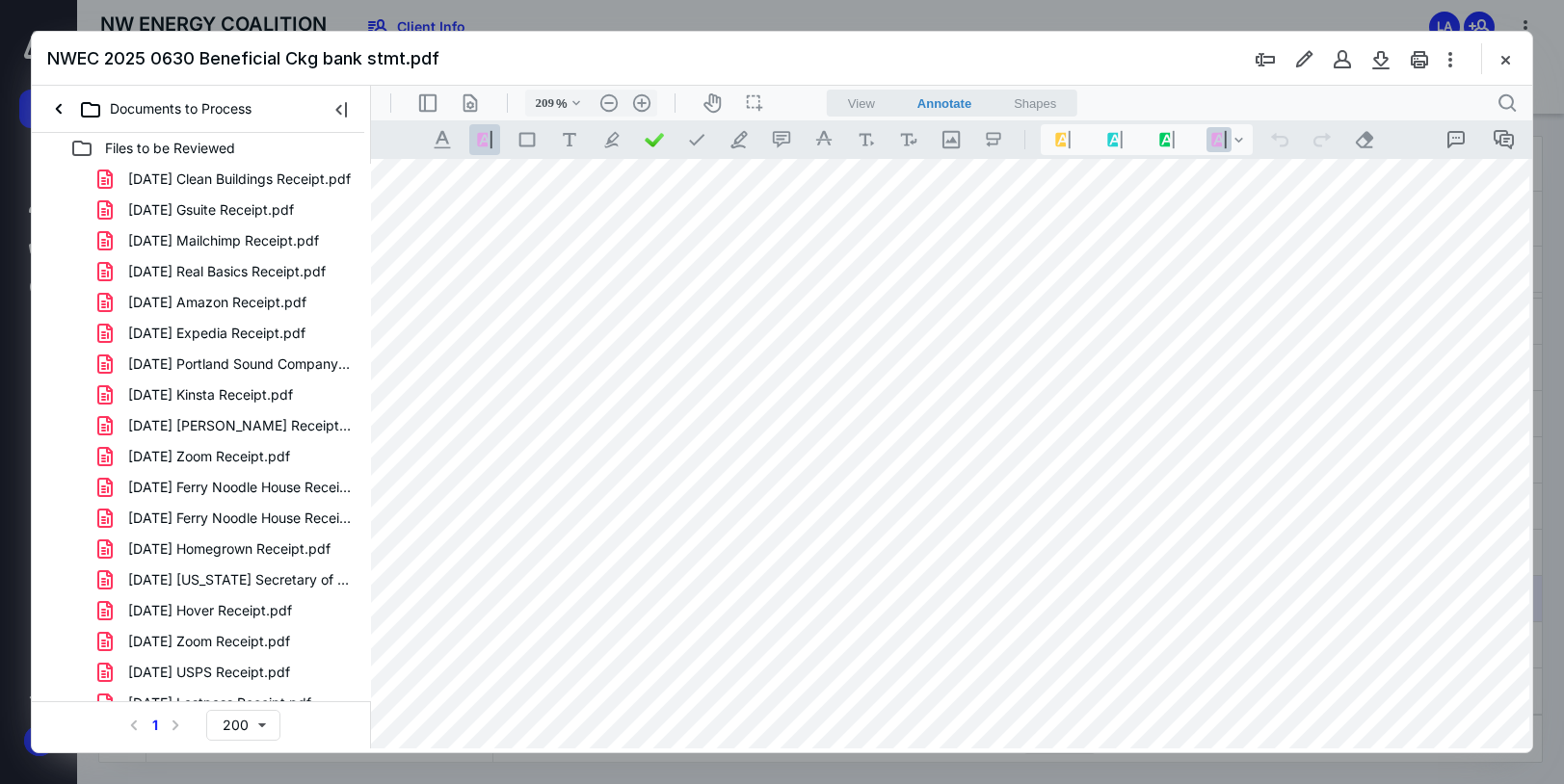 drag, startPoint x: 1246, startPoint y: 527, endPoint x: 1326, endPoint y: 529, distance: 80.025 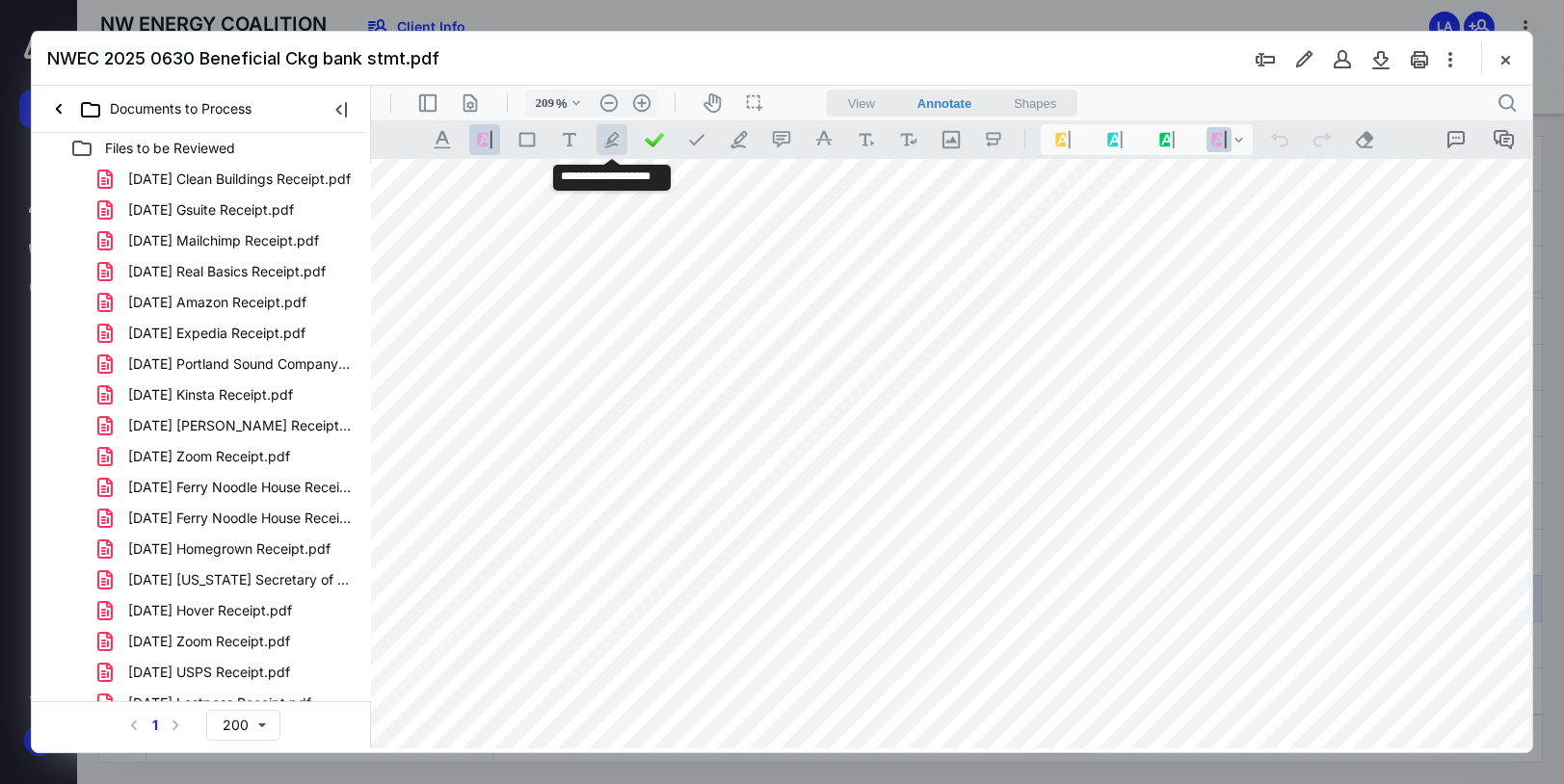 click on ".cls-1{fill:#abb0c4;} icon - tool - pen - highlight" at bounding box center [612, 140] 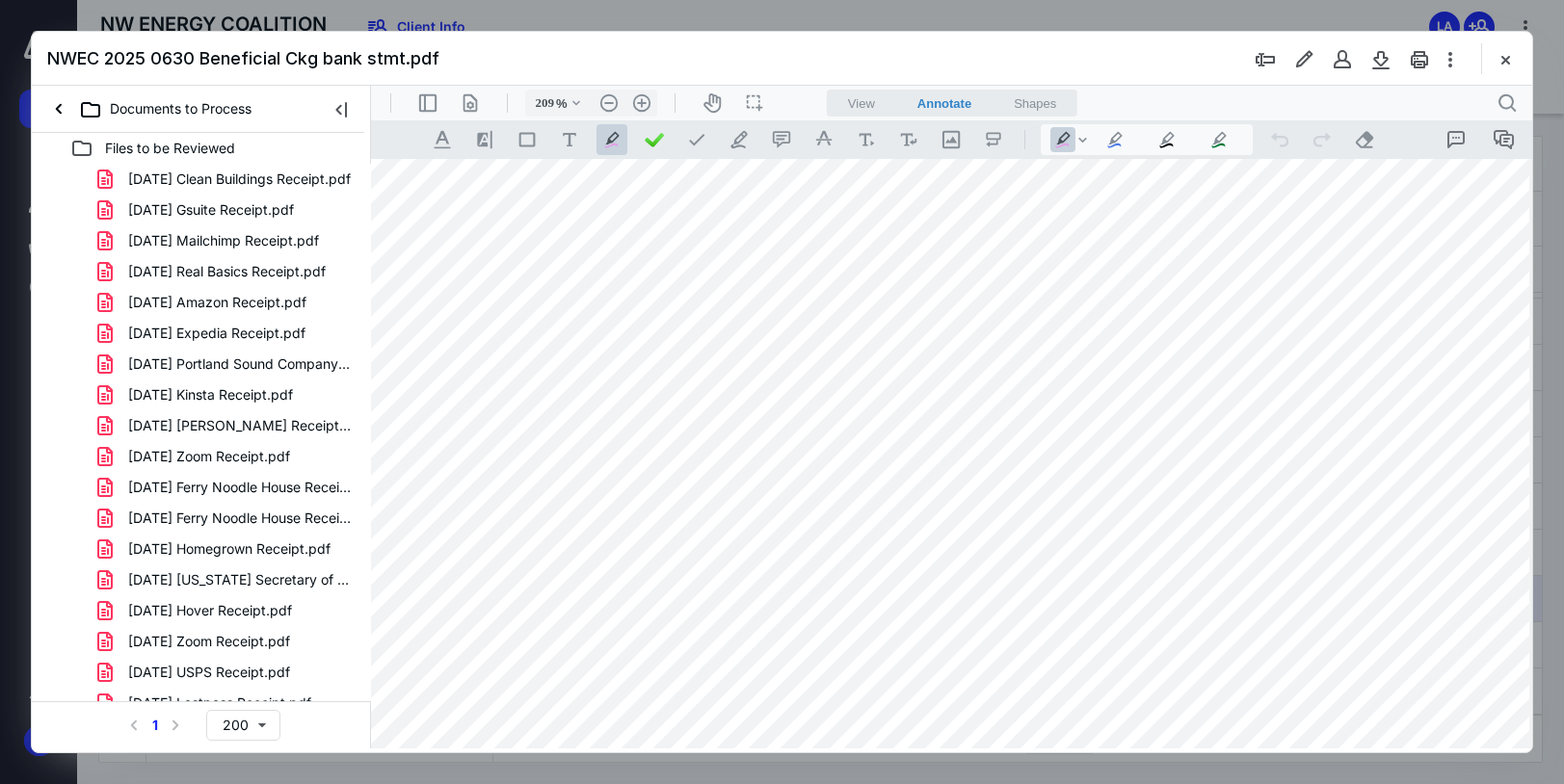 drag, startPoint x: 1228, startPoint y: 526, endPoint x: 1310, endPoint y: 524, distance: 82.02439 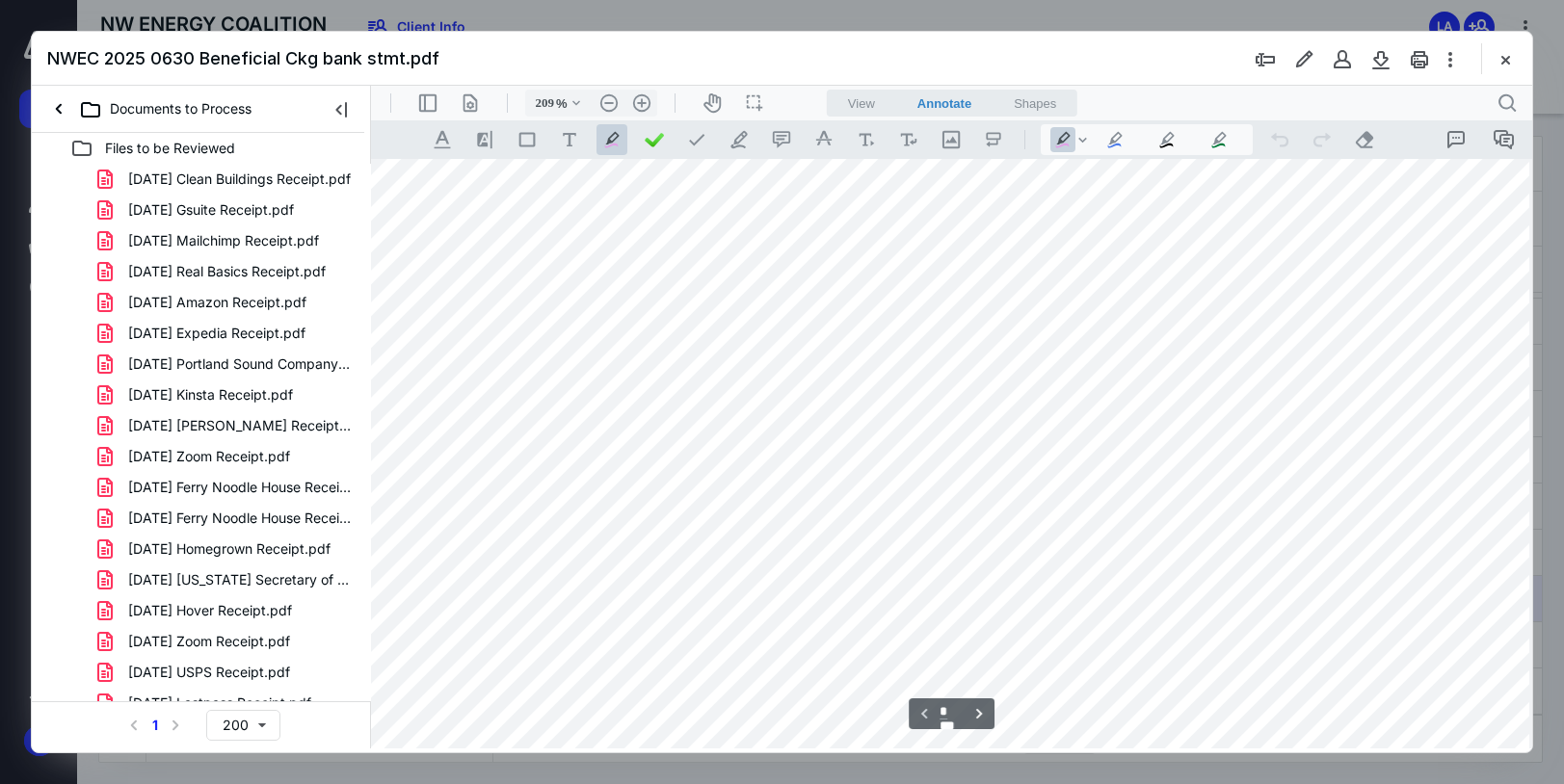 scroll, scrollTop: 942, scrollLeft: 49, axis: both 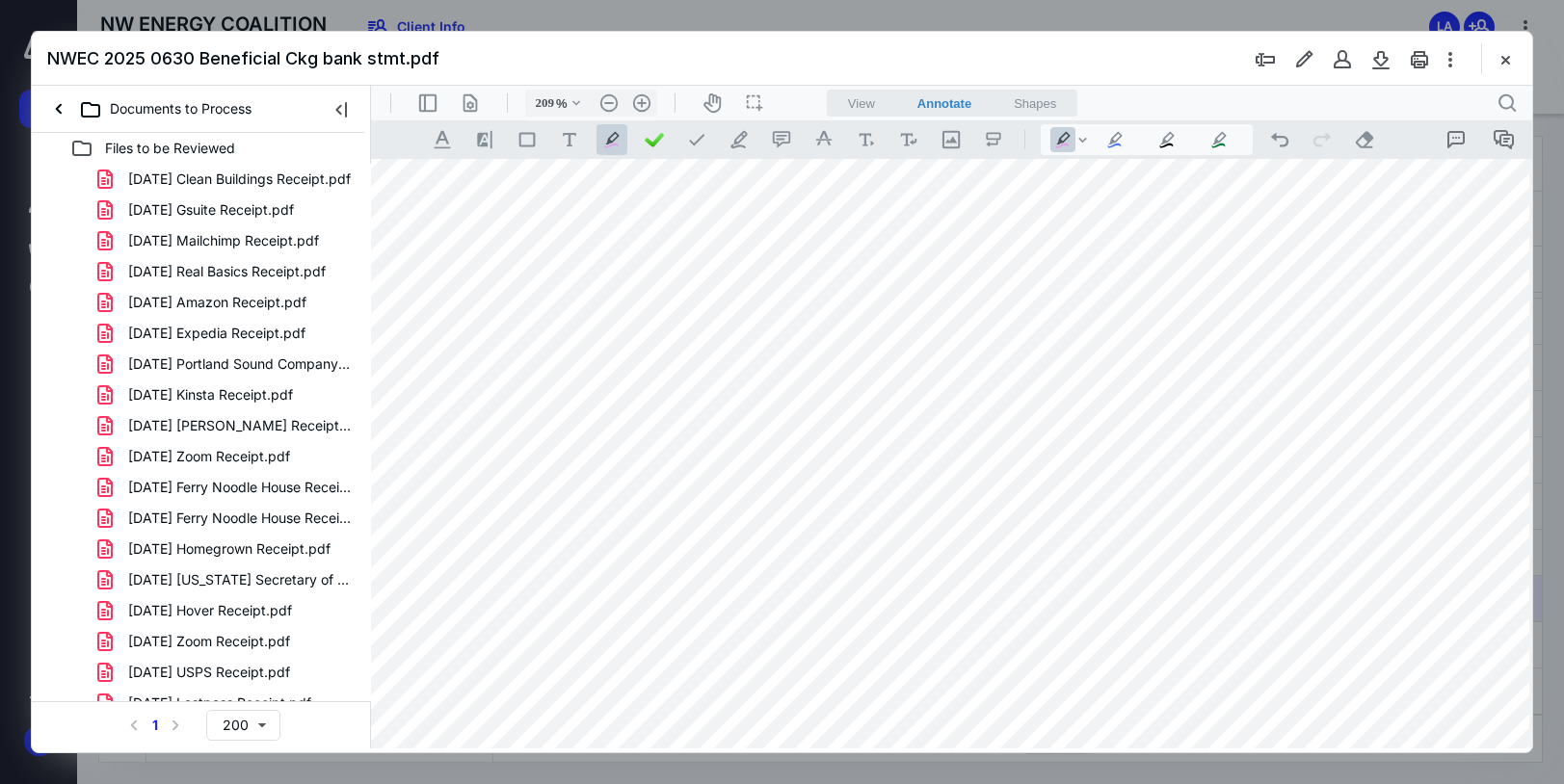 drag, startPoint x: 1103, startPoint y: 317, endPoint x: 1151, endPoint y: 319, distance: 48.0416 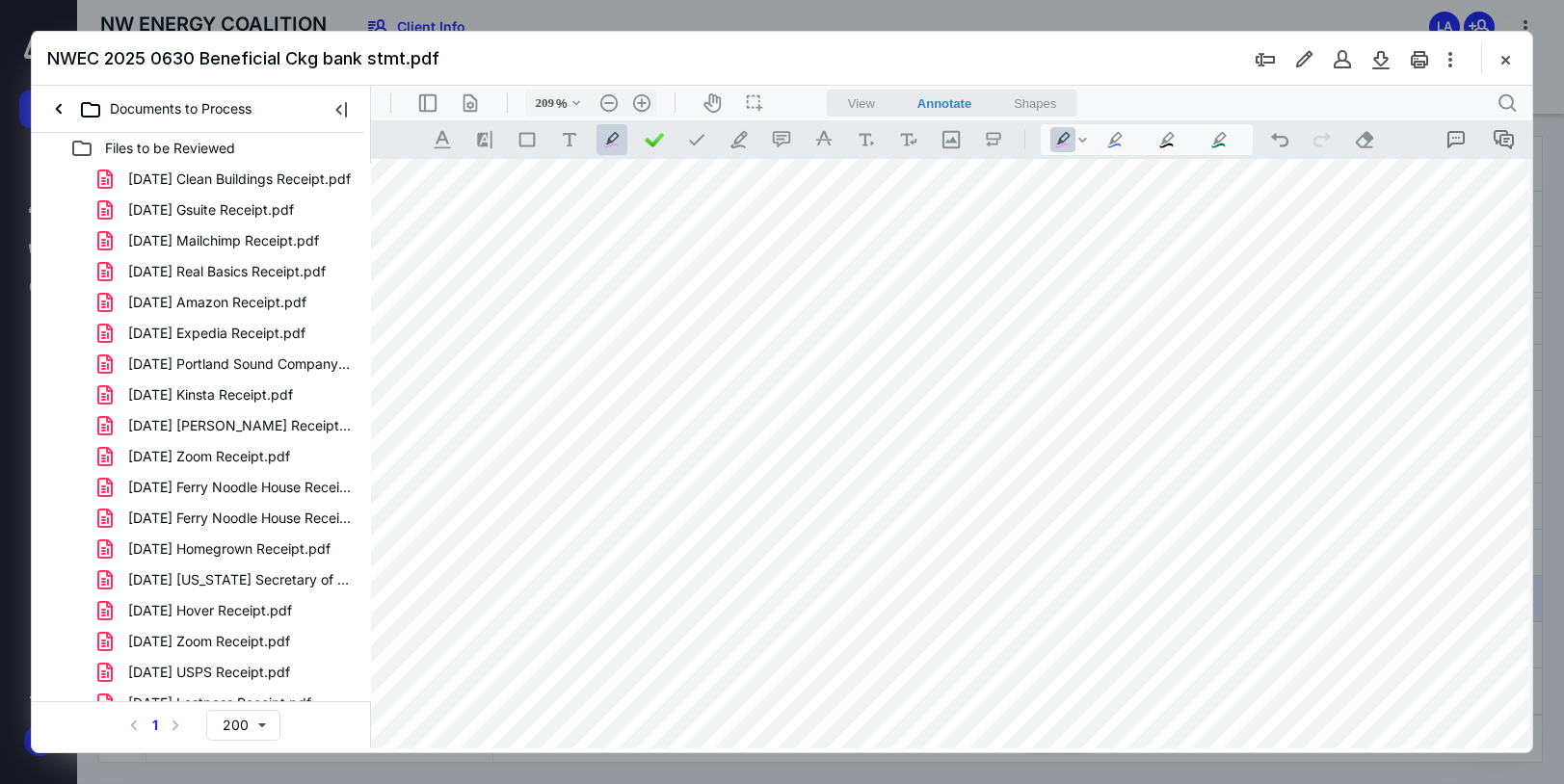 drag, startPoint x: 1071, startPoint y: 385, endPoint x: 1169, endPoint y: 385, distance: 98 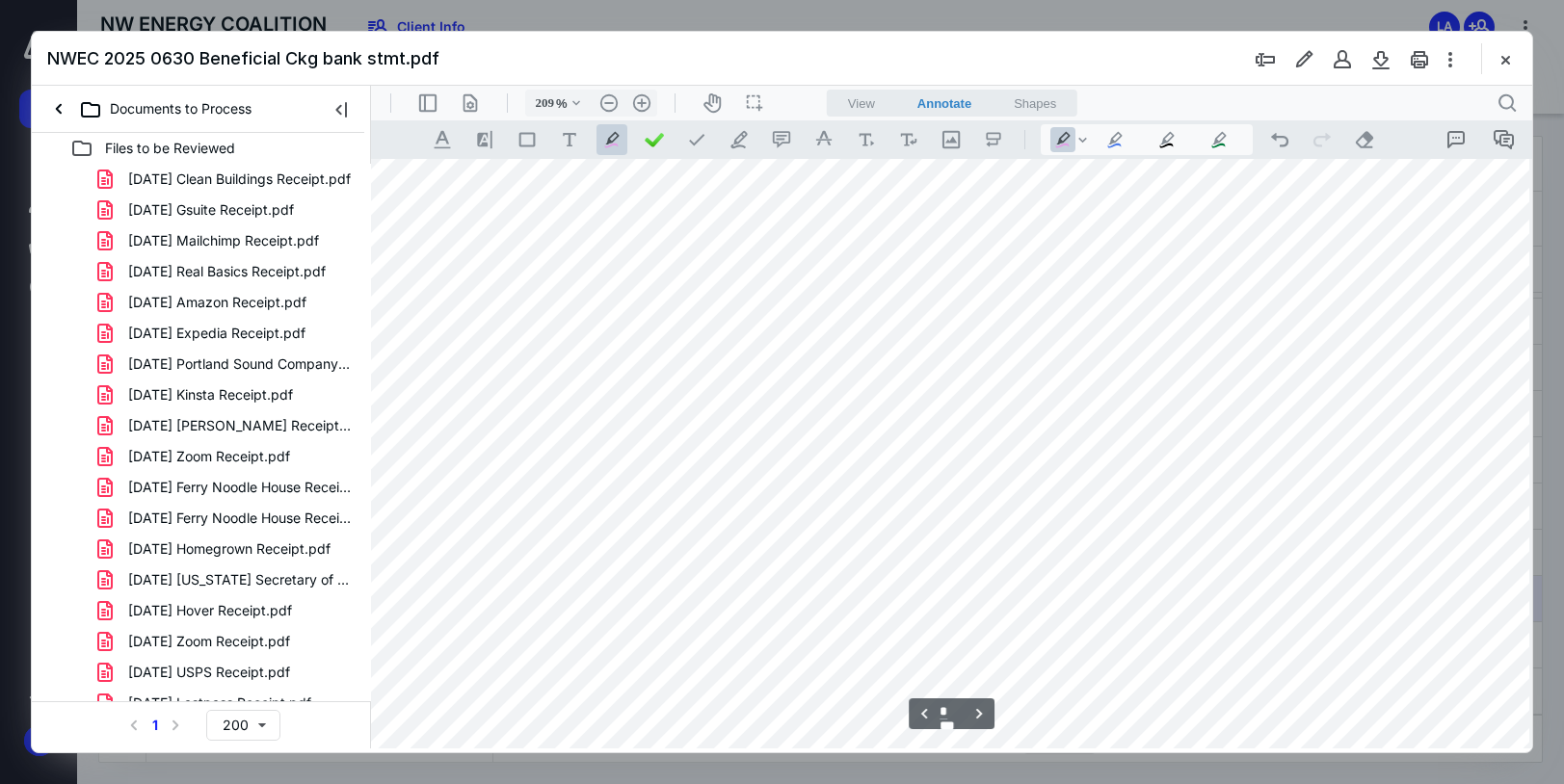 scroll, scrollTop: 3350, scrollLeft: 49, axis: both 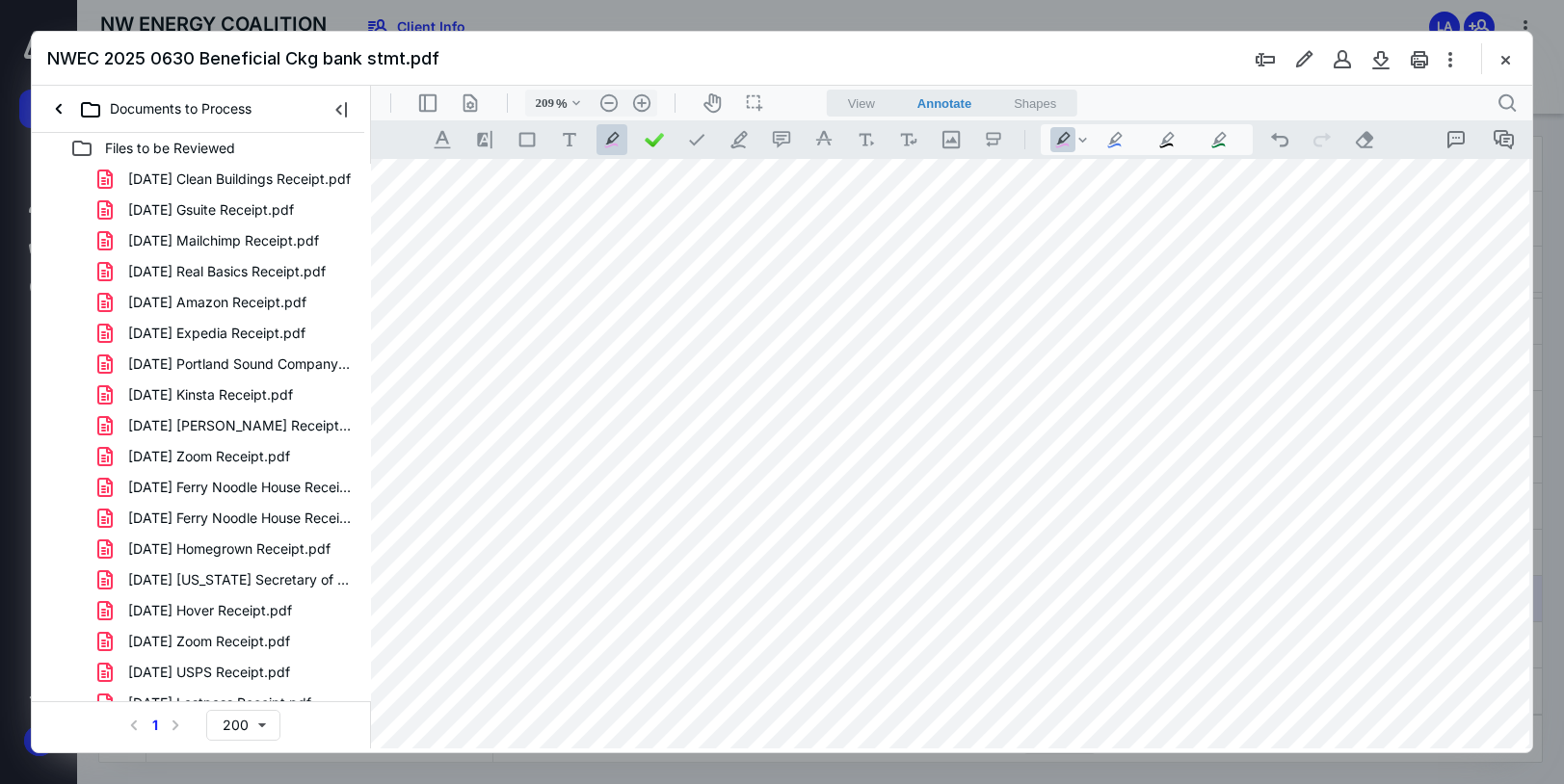 drag, startPoint x: 1082, startPoint y: 394, endPoint x: 1144, endPoint y: 396, distance: 62.03225 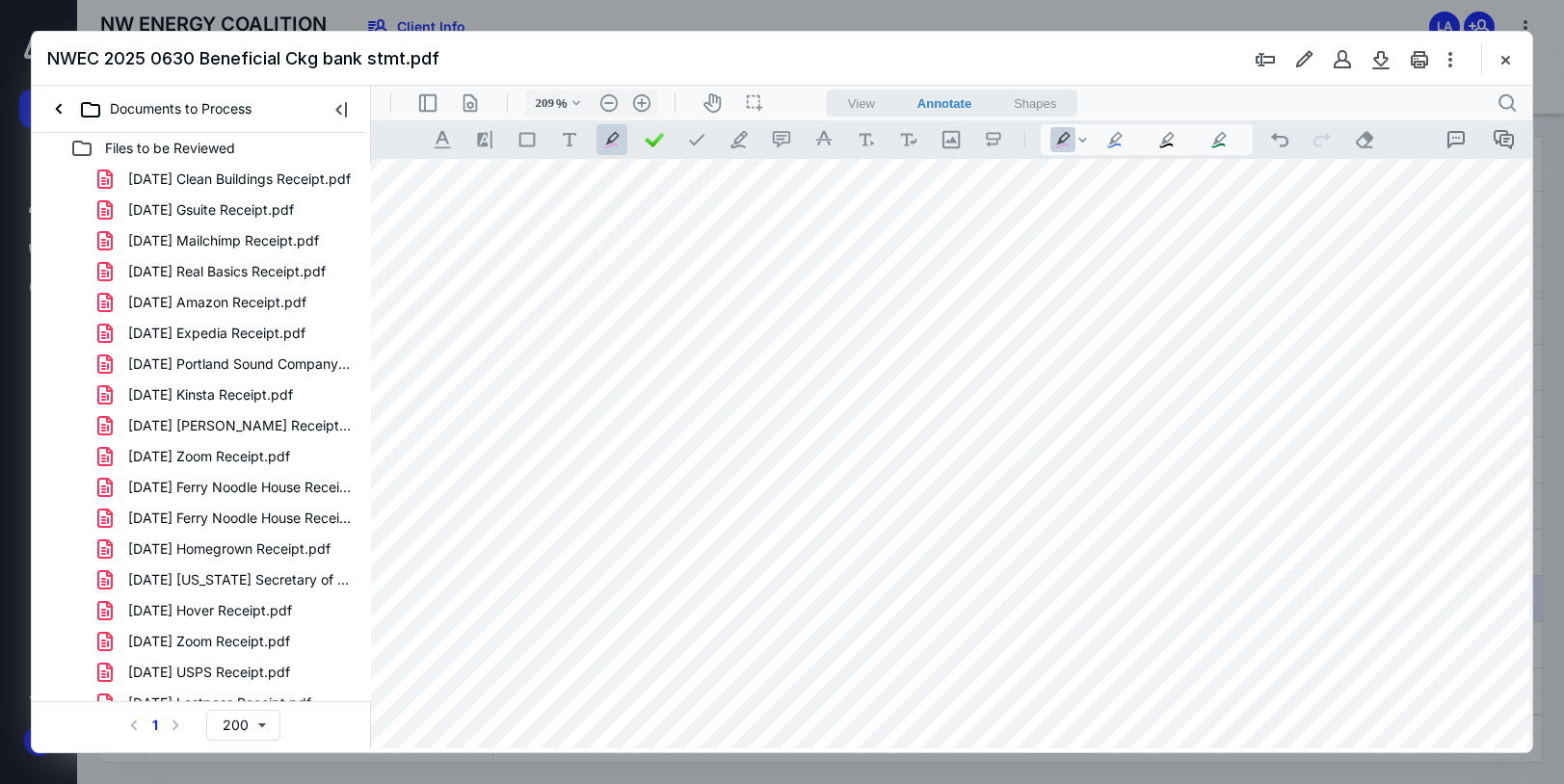 drag, startPoint x: 1073, startPoint y: 439, endPoint x: 1159, endPoint y: 433, distance: 86.209048 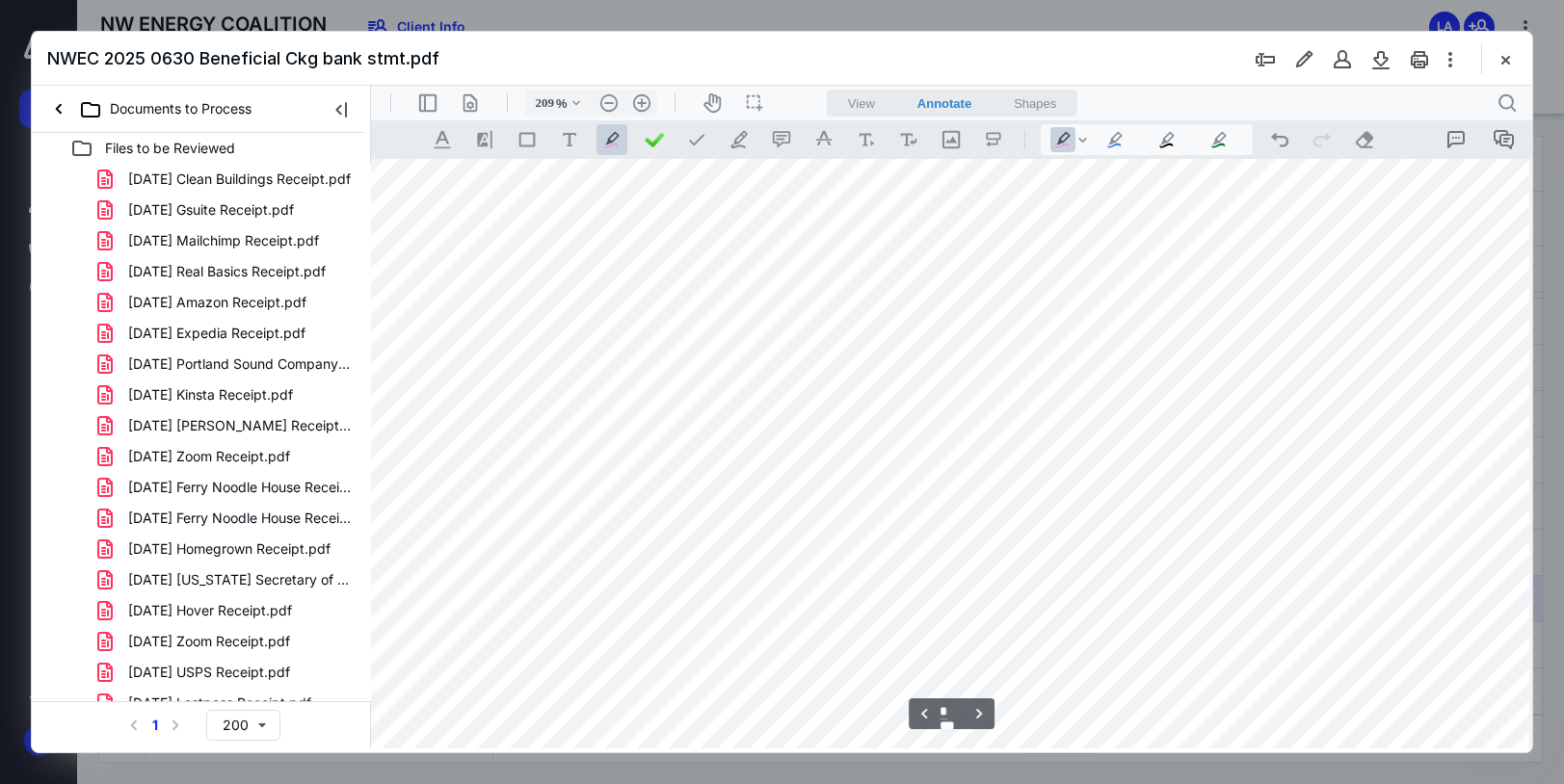 scroll, scrollTop: 3735, scrollLeft: 49, axis: both 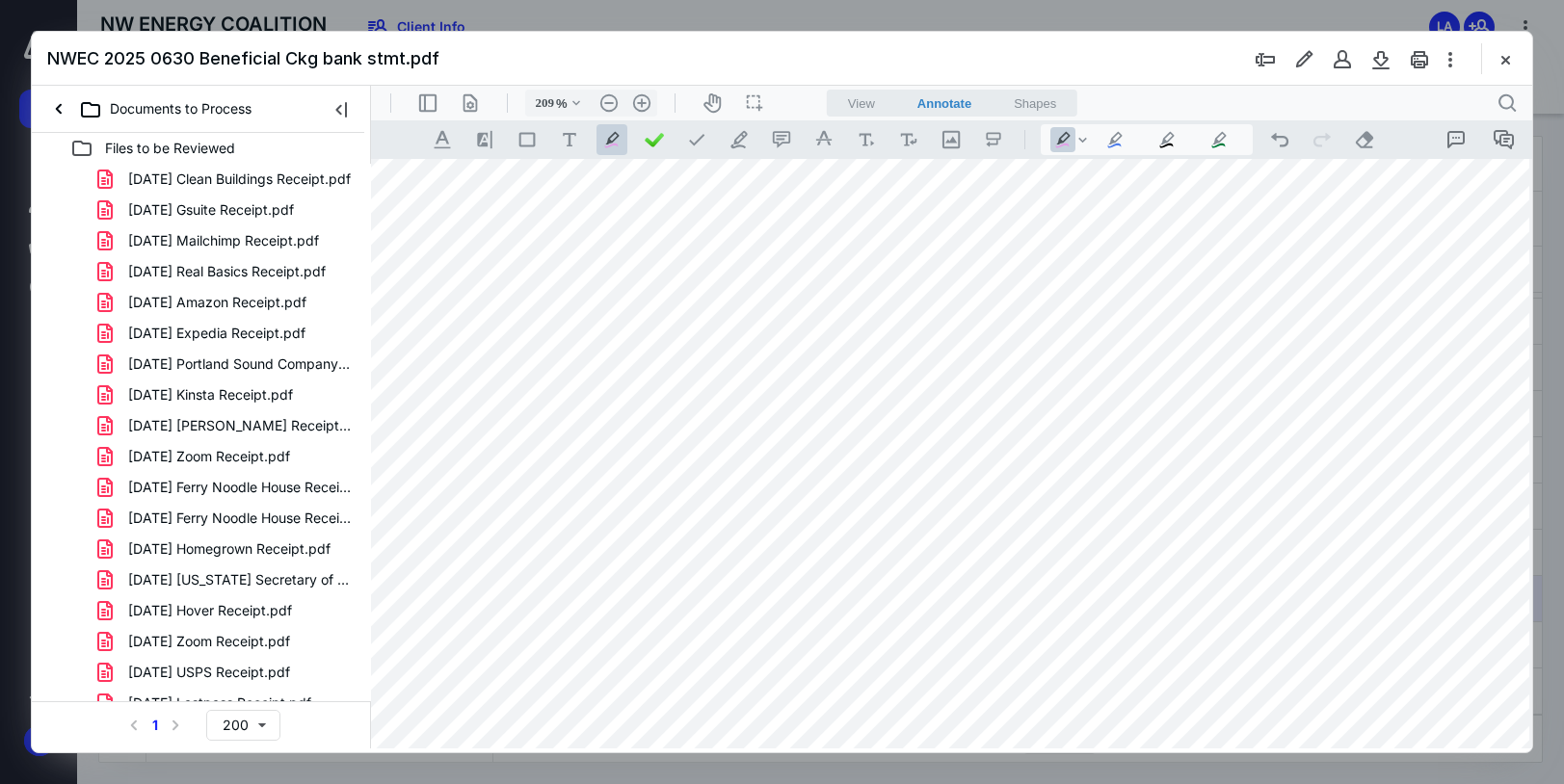 drag, startPoint x: 1102, startPoint y: 473, endPoint x: 1169, endPoint y: 470, distance: 67.067131 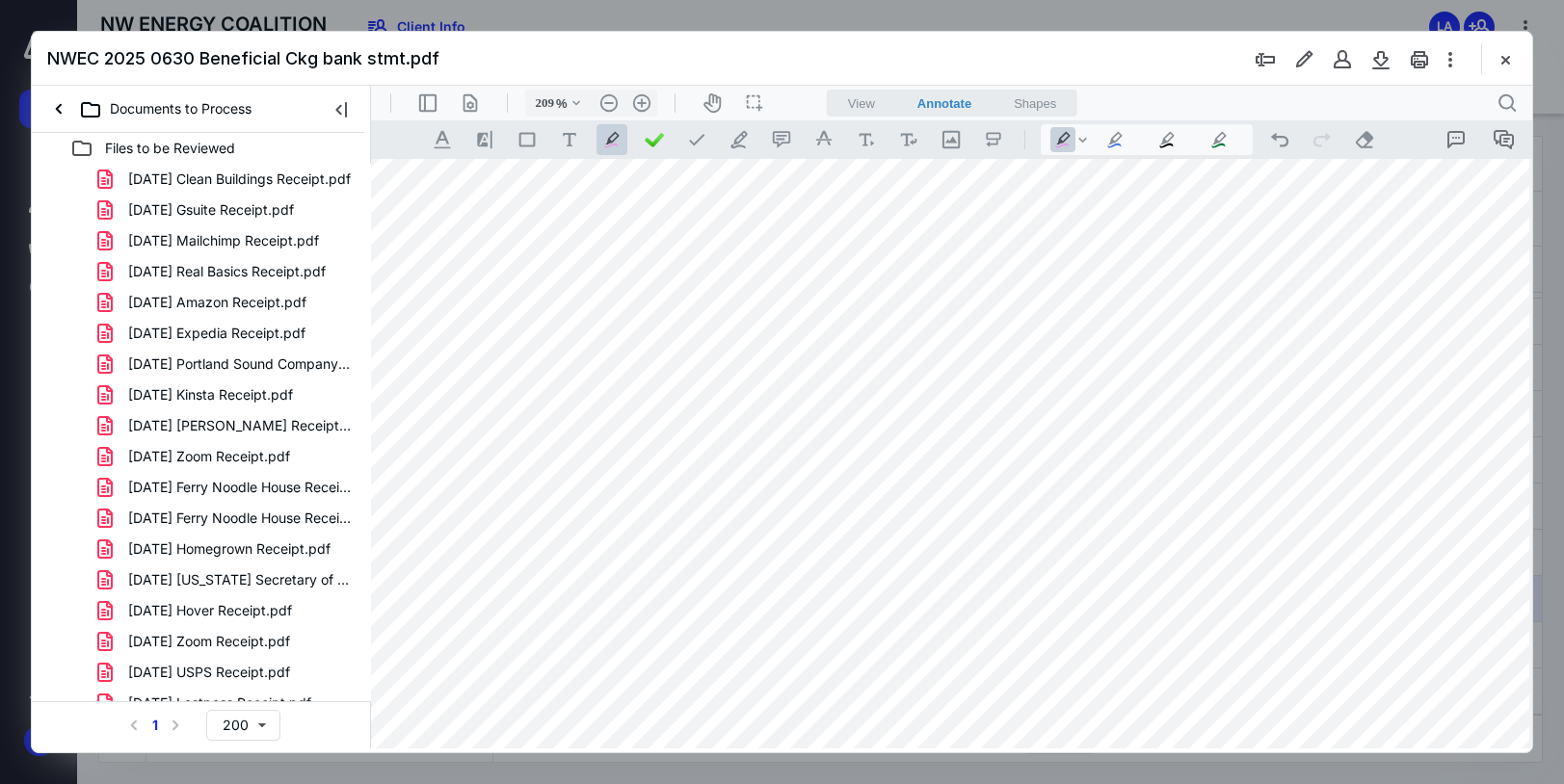 drag, startPoint x: 1074, startPoint y: 519, endPoint x: 1151, endPoint y: 514, distance: 77.16217 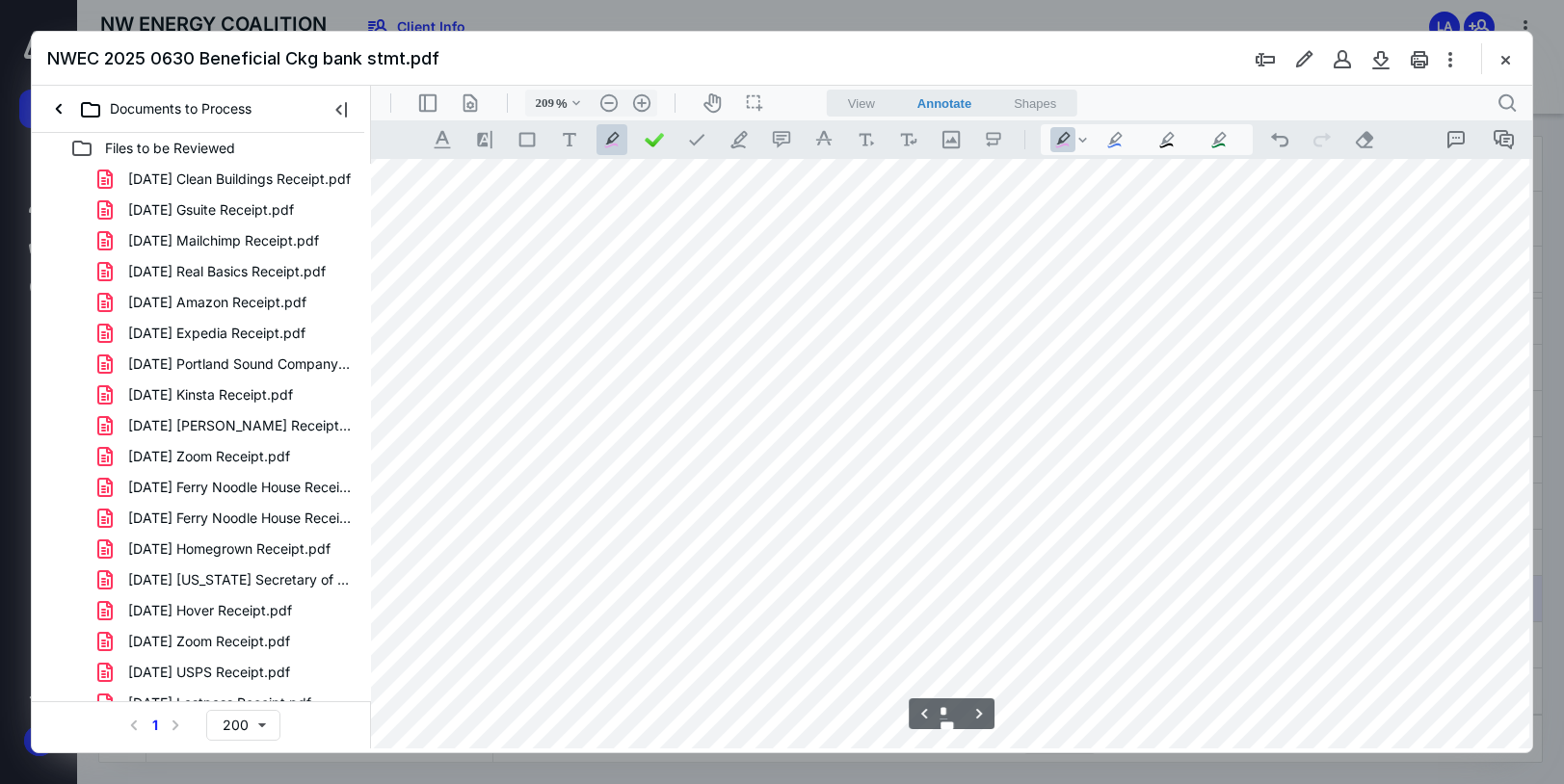 scroll, scrollTop: 4120, scrollLeft: 49, axis: both 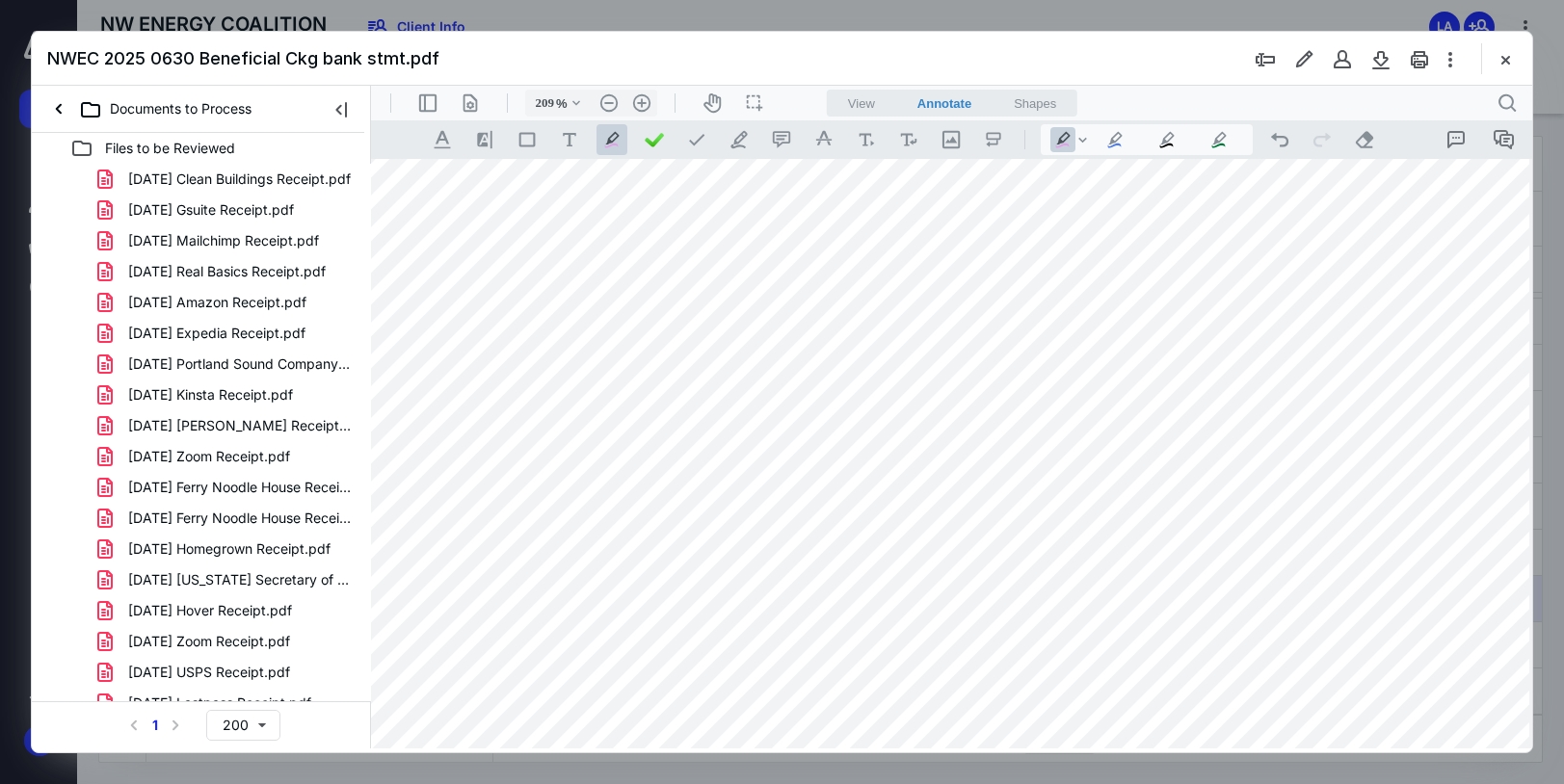 drag, startPoint x: 1053, startPoint y: 285, endPoint x: 1158, endPoint y: 287, distance: 105.01905 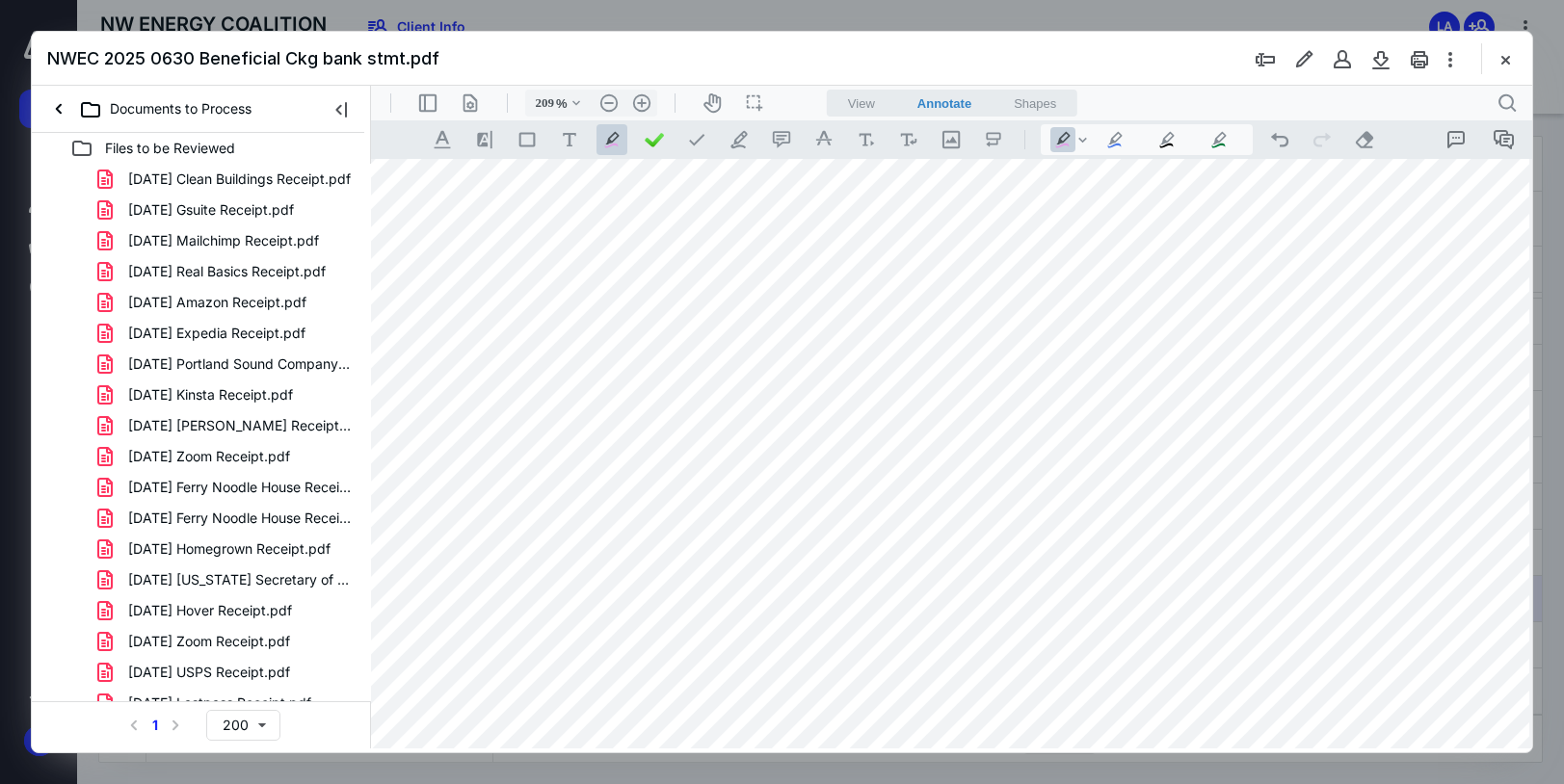 drag, startPoint x: 1076, startPoint y: 336, endPoint x: 1156, endPoint y: 337, distance: 80.00625 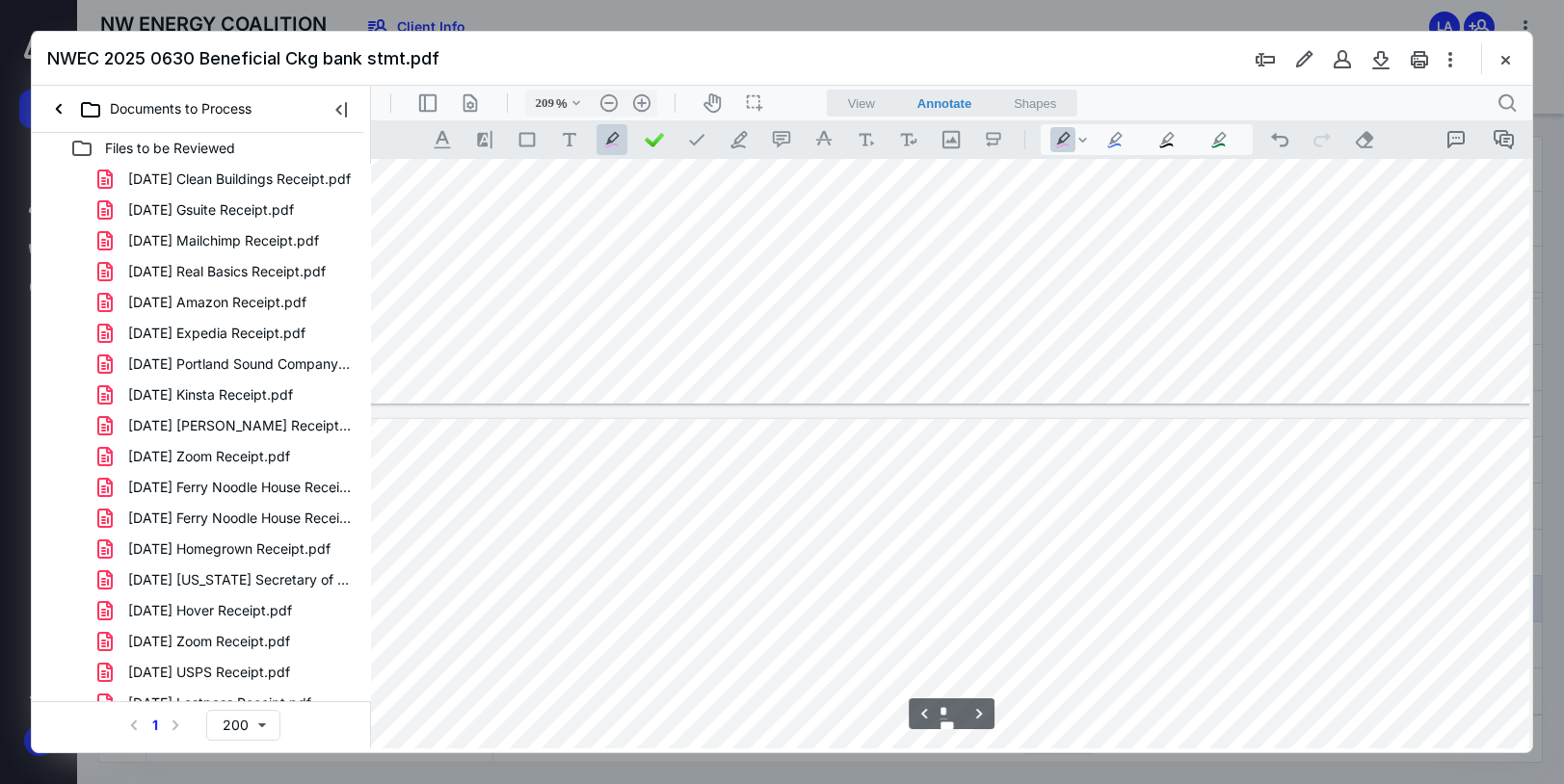 scroll, scrollTop: 4602, scrollLeft: 49, axis: both 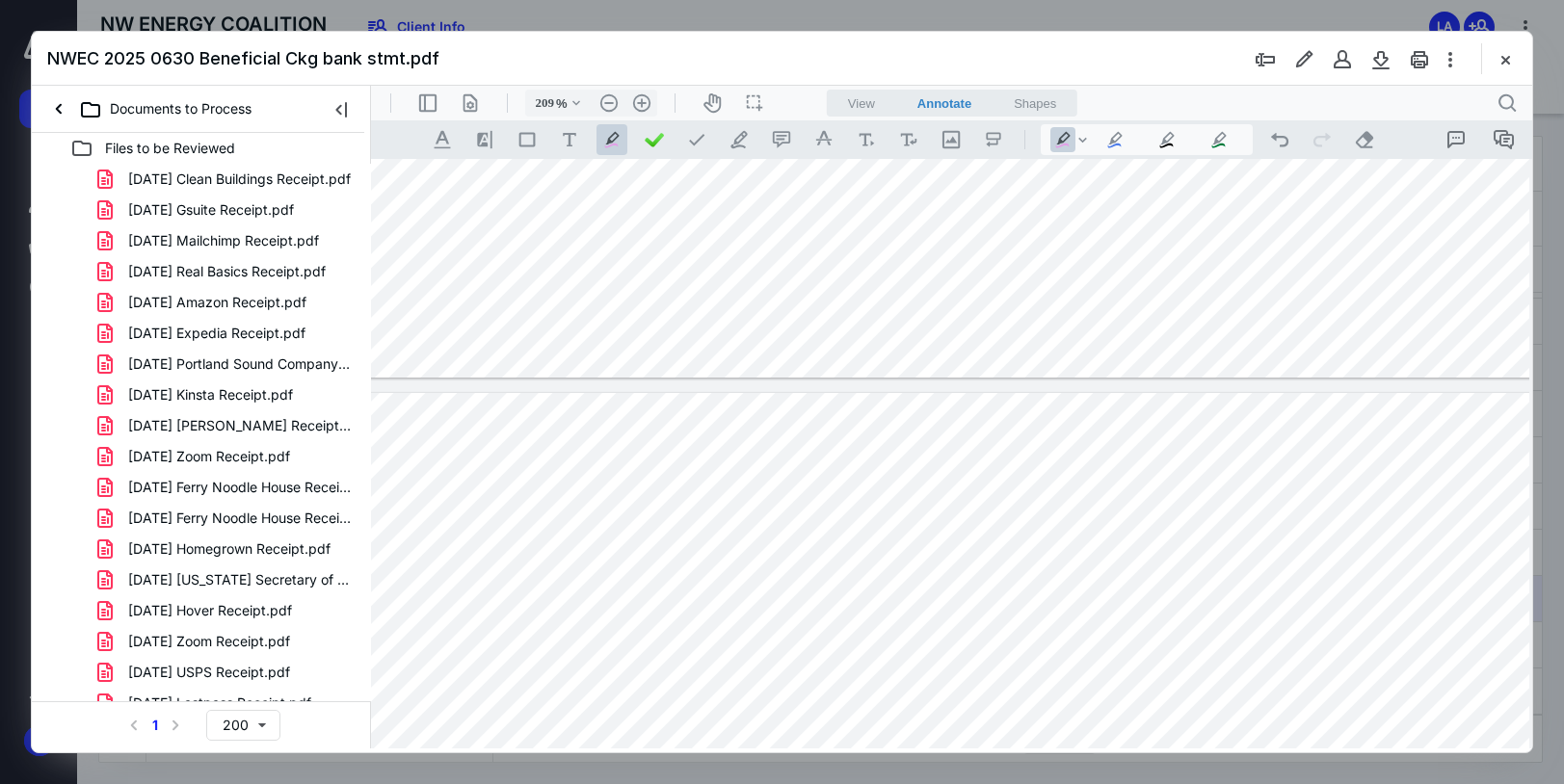 drag, startPoint x: 1073, startPoint y: 285, endPoint x: 1140, endPoint y: 282, distance: 67.067131 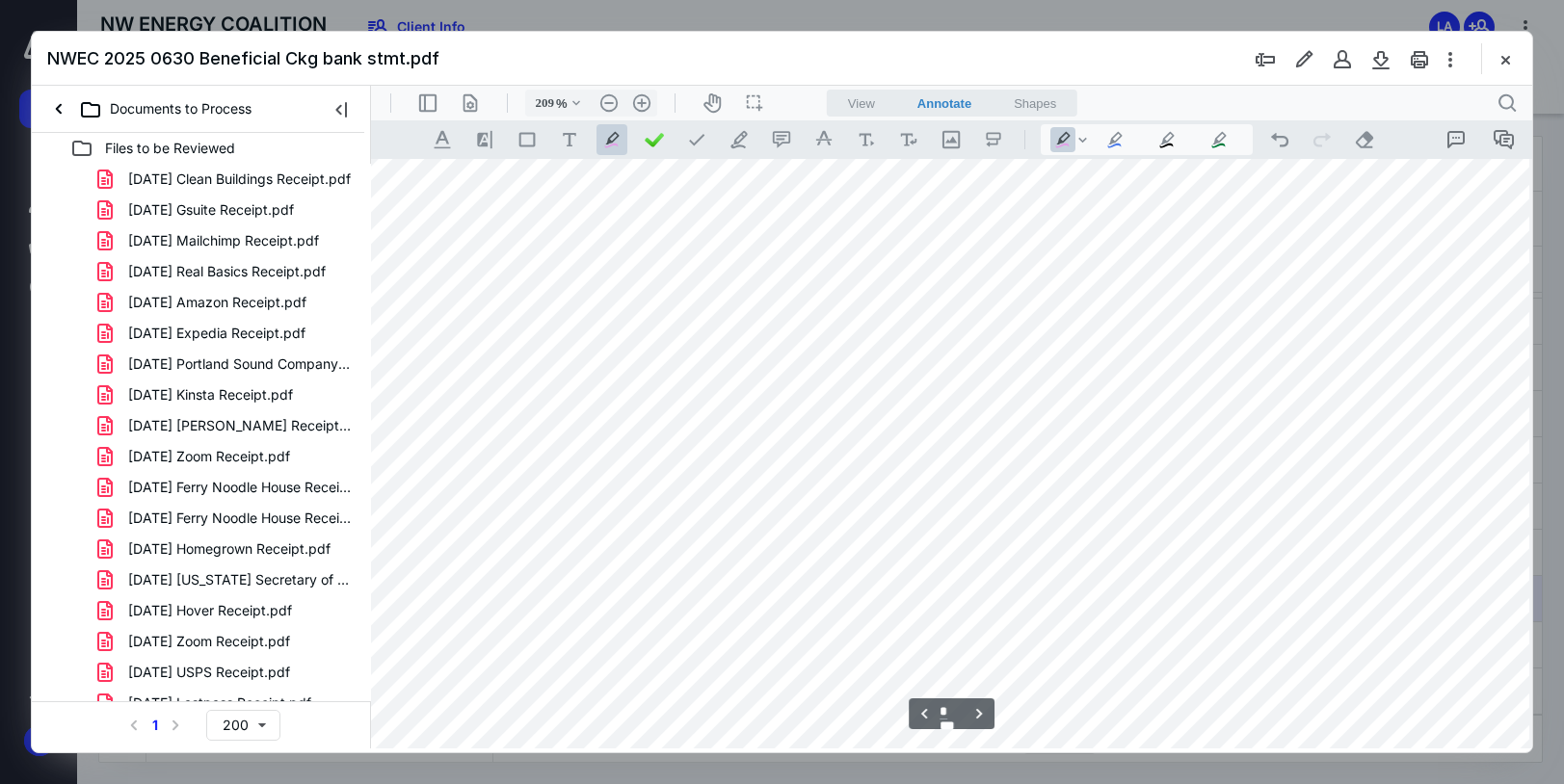 scroll, scrollTop: 3542, scrollLeft: 49, axis: both 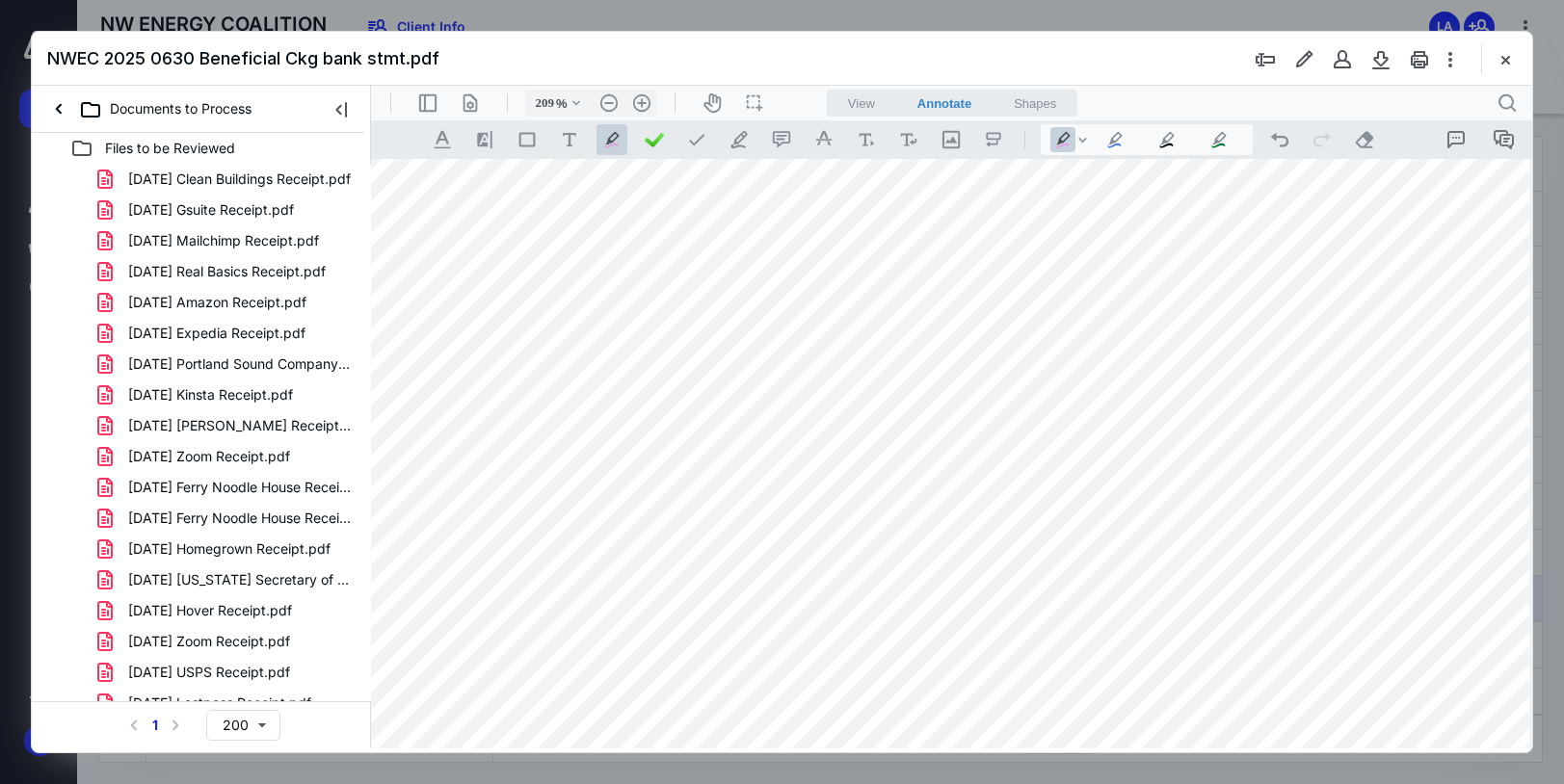 drag, startPoint x: 1079, startPoint y: 522, endPoint x: 1167, endPoint y: 516, distance: 88.204308 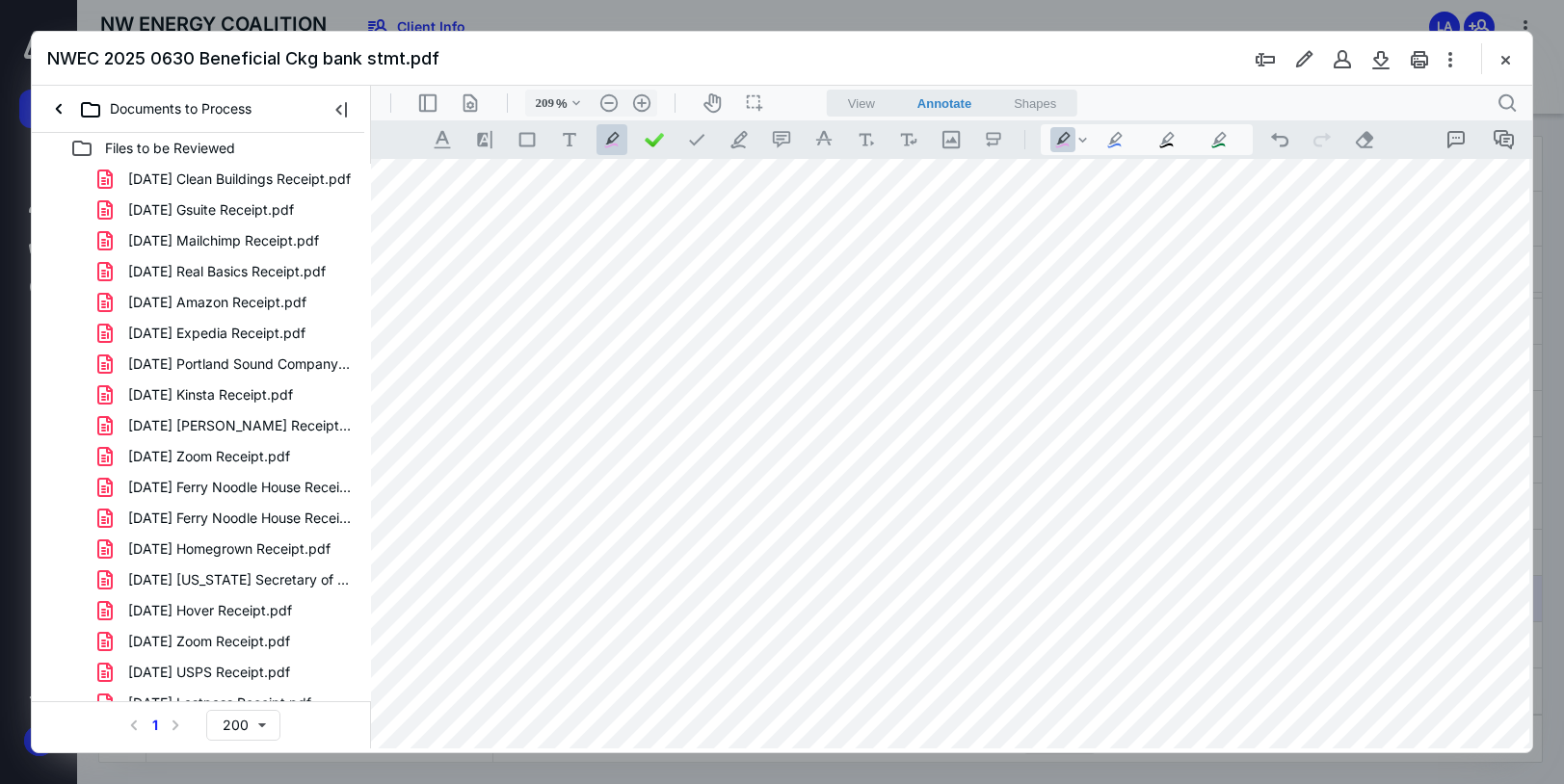 drag, startPoint x: 1075, startPoint y: 459, endPoint x: 1158, endPoint y: 460, distance: 83.00602 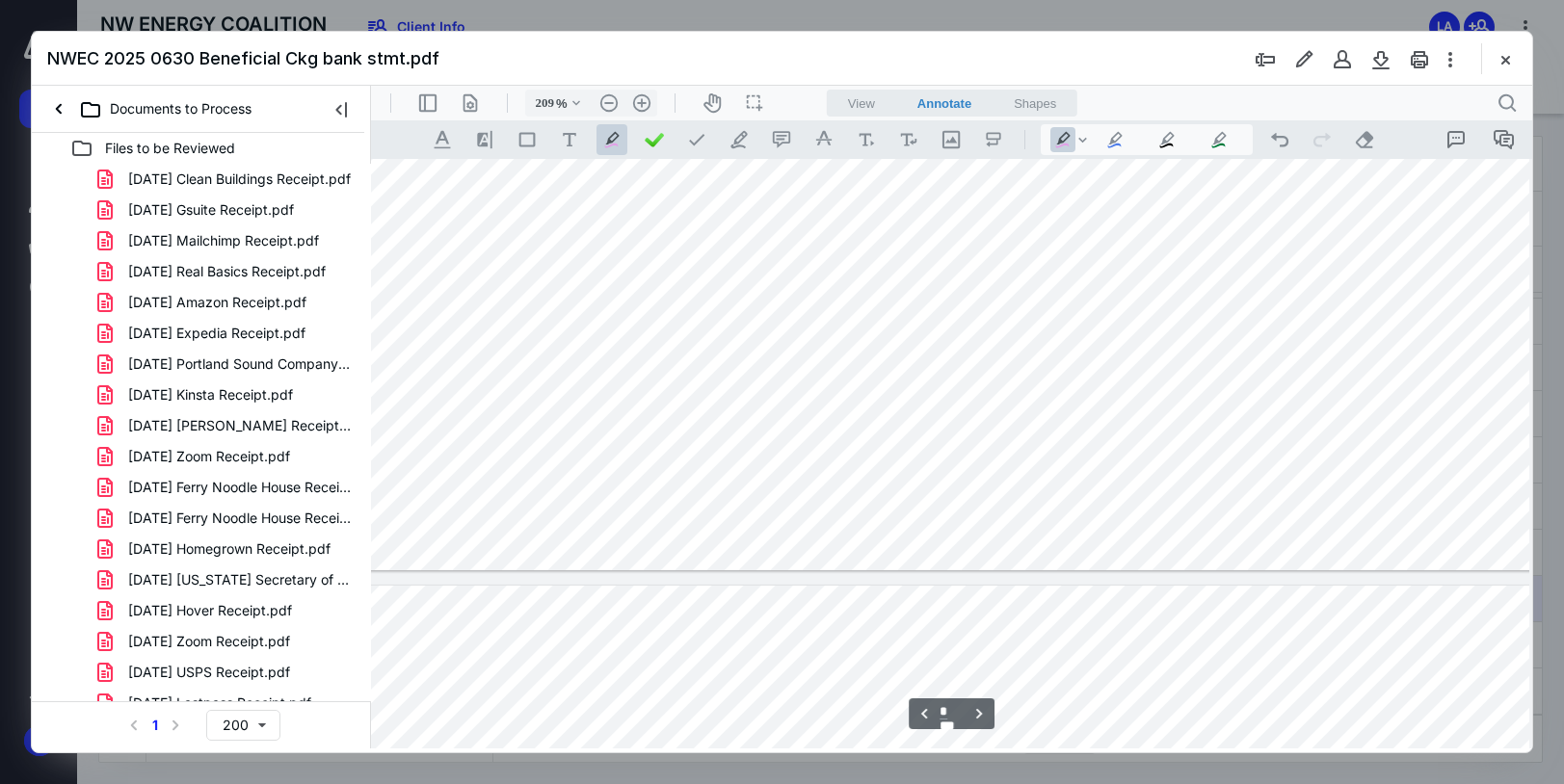 type on "*" 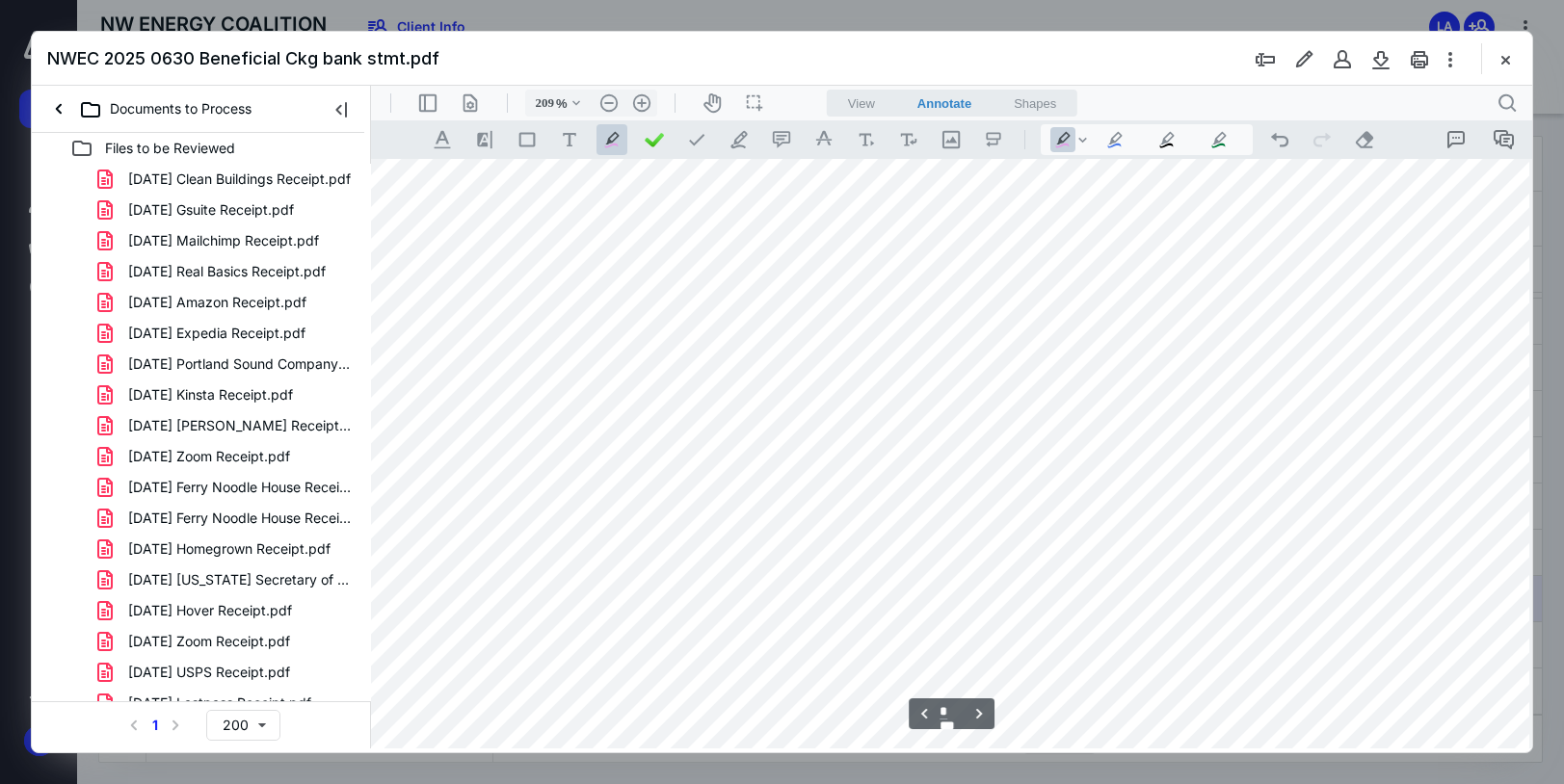 scroll, scrollTop: 5083, scrollLeft: 49, axis: both 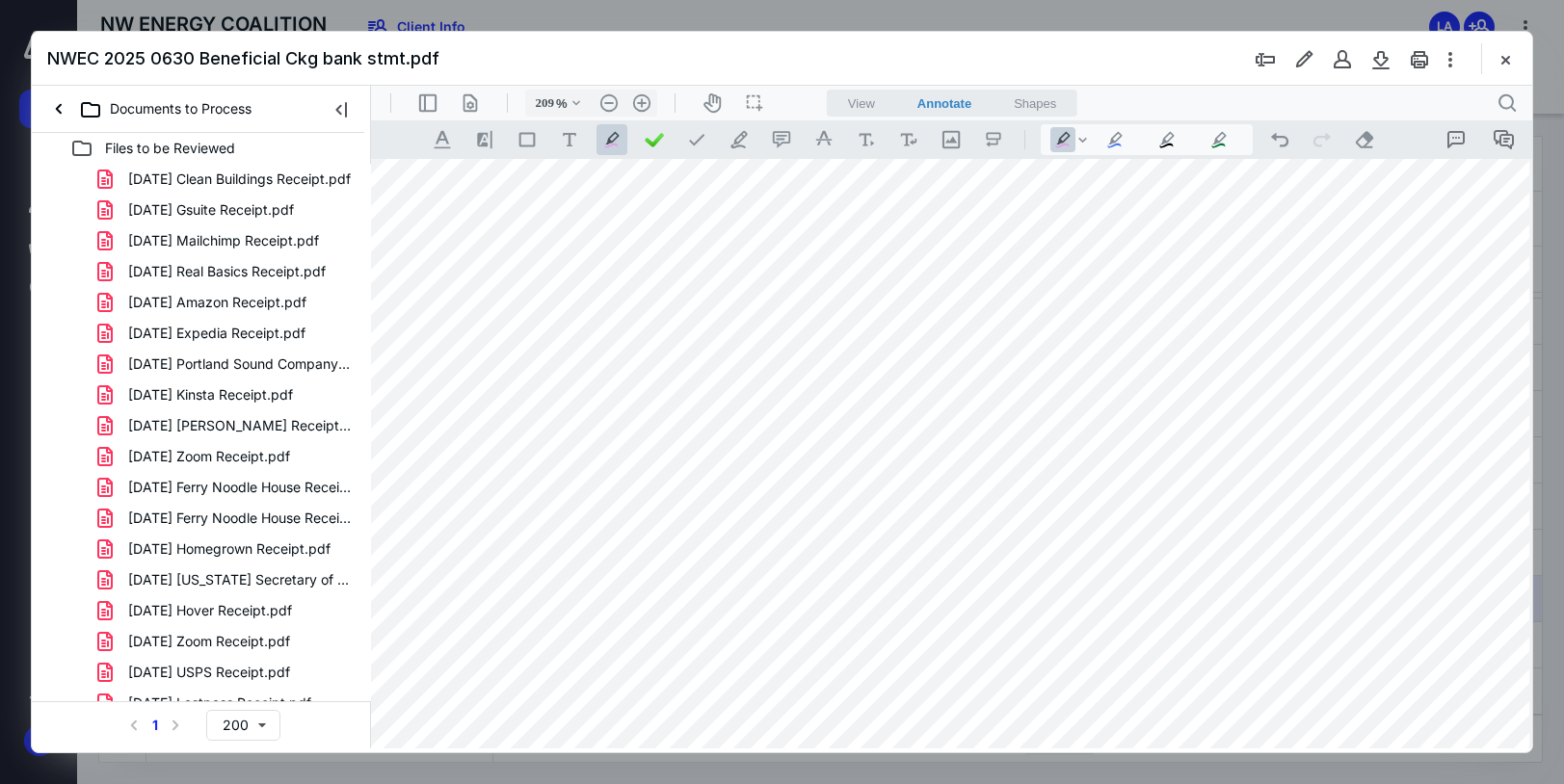 drag, startPoint x: 1057, startPoint y: 183, endPoint x: 1157, endPoint y: 175, distance: 100.31949 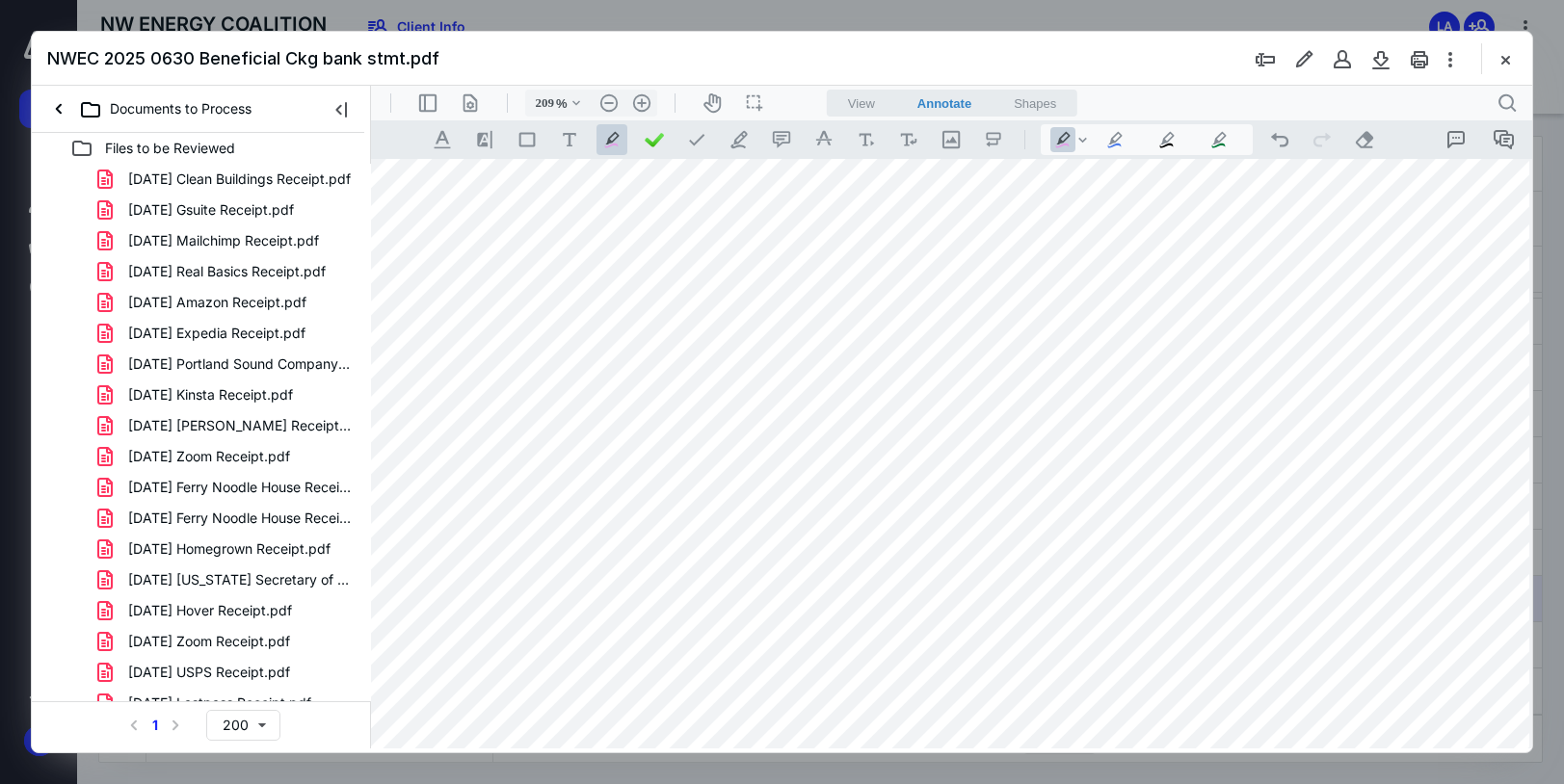 drag, startPoint x: 1100, startPoint y: 389, endPoint x: 1145, endPoint y: 392, distance: 45.099889 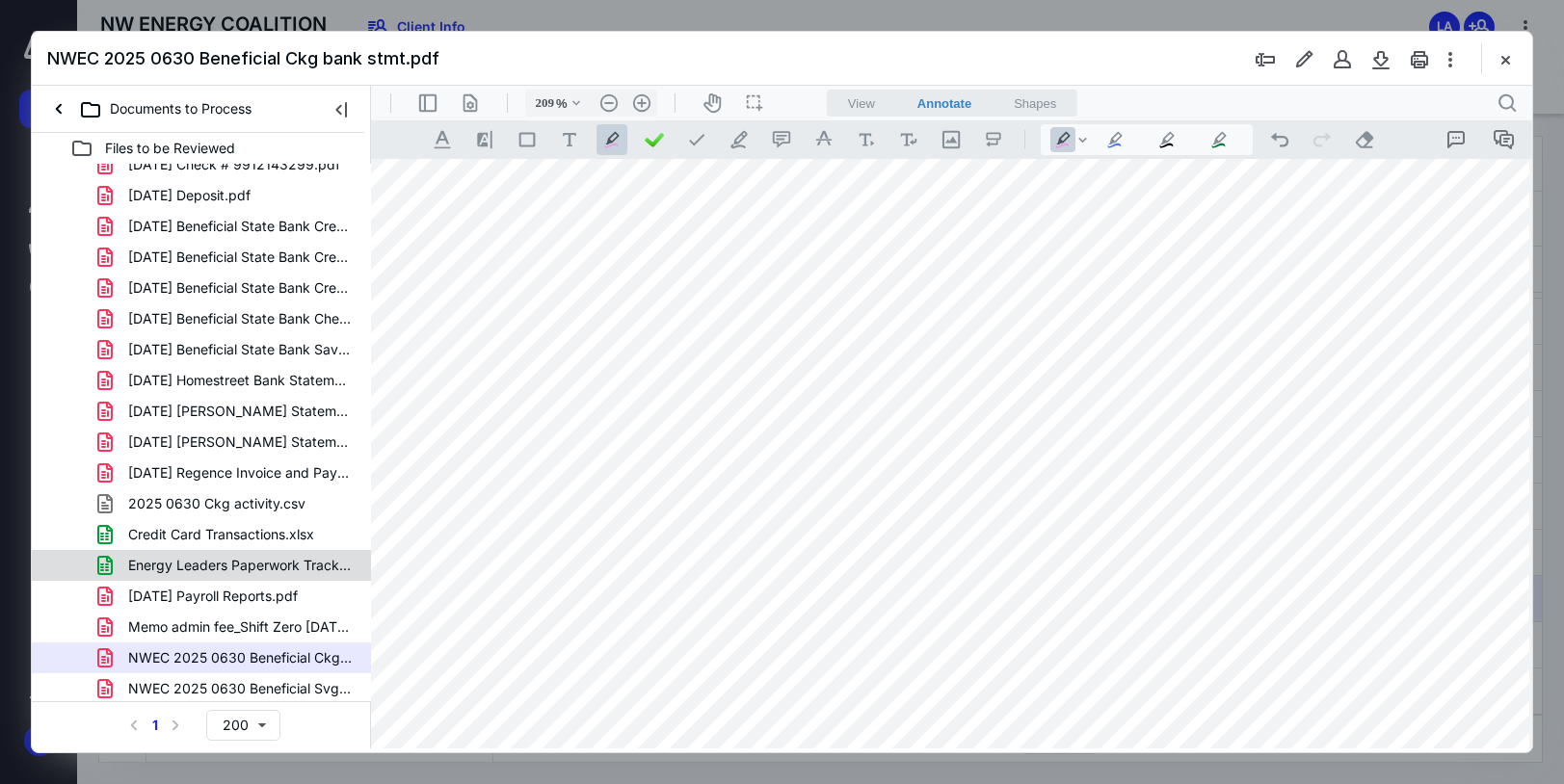 scroll, scrollTop: 1034, scrollLeft: 0, axis: vertical 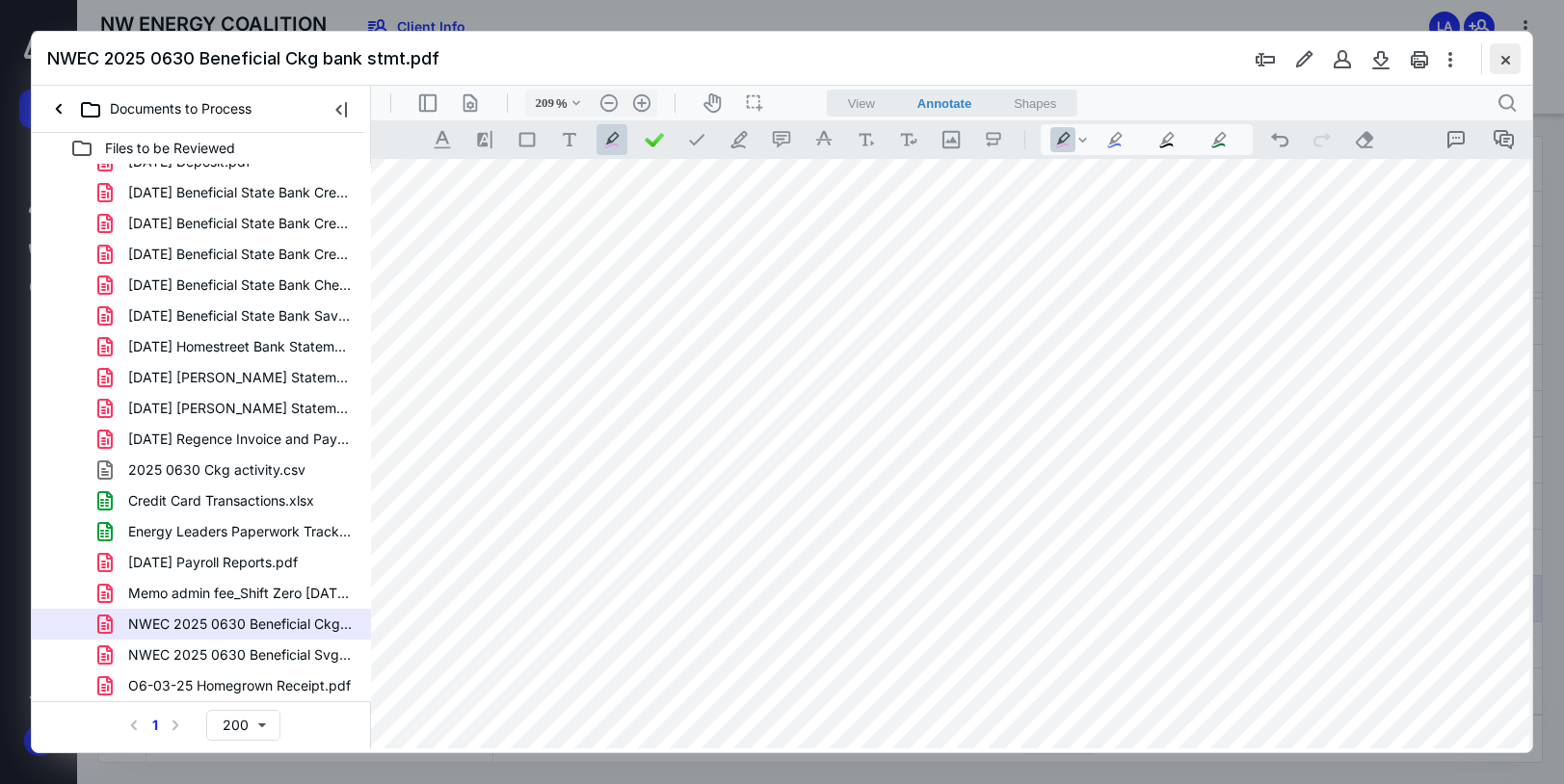 click at bounding box center (1505, 59) 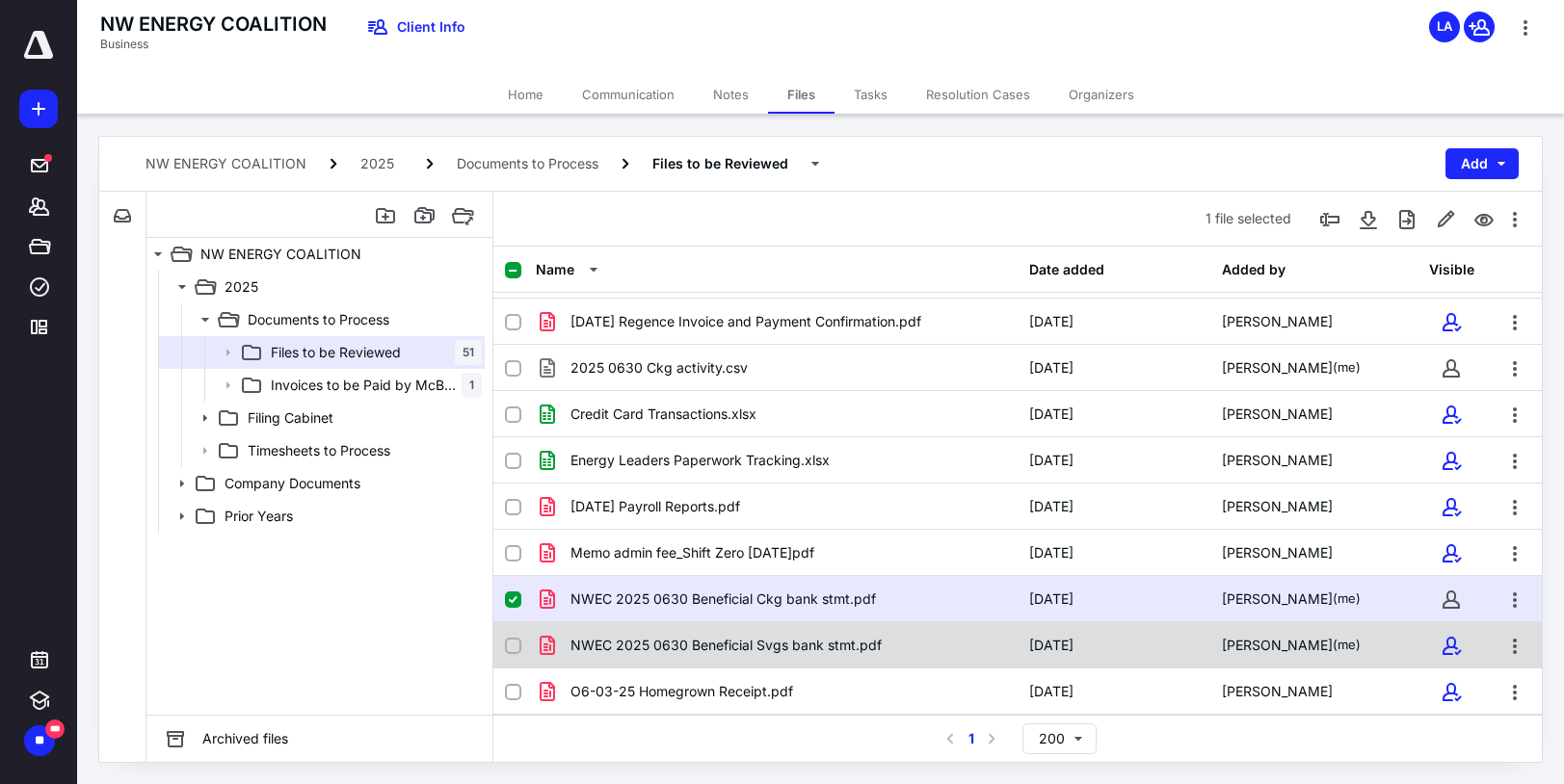 click 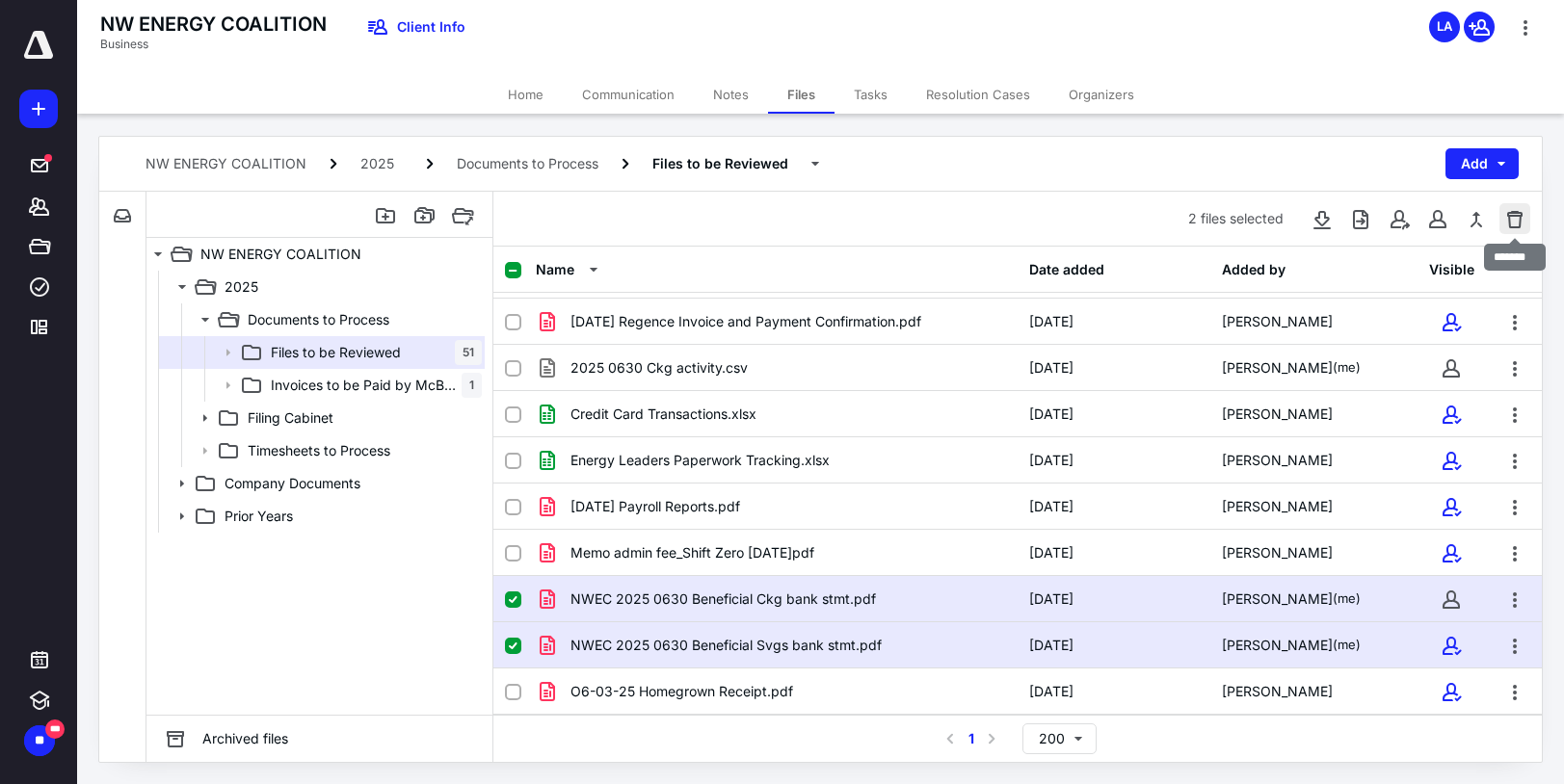 click at bounding box center (1515, 219) 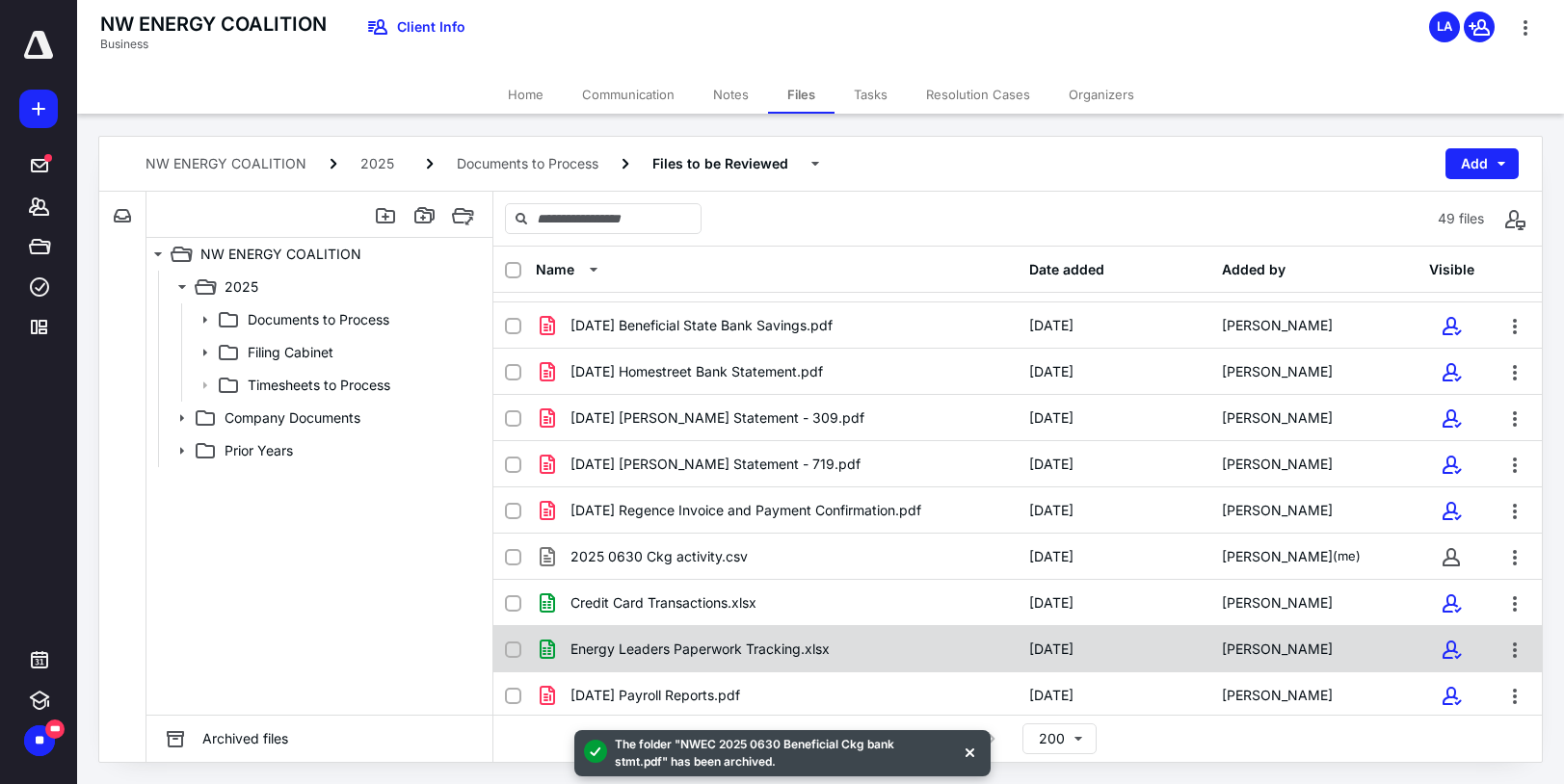 scroll, scrollTop: 1651, scrollLeft: 0, axis: vertical 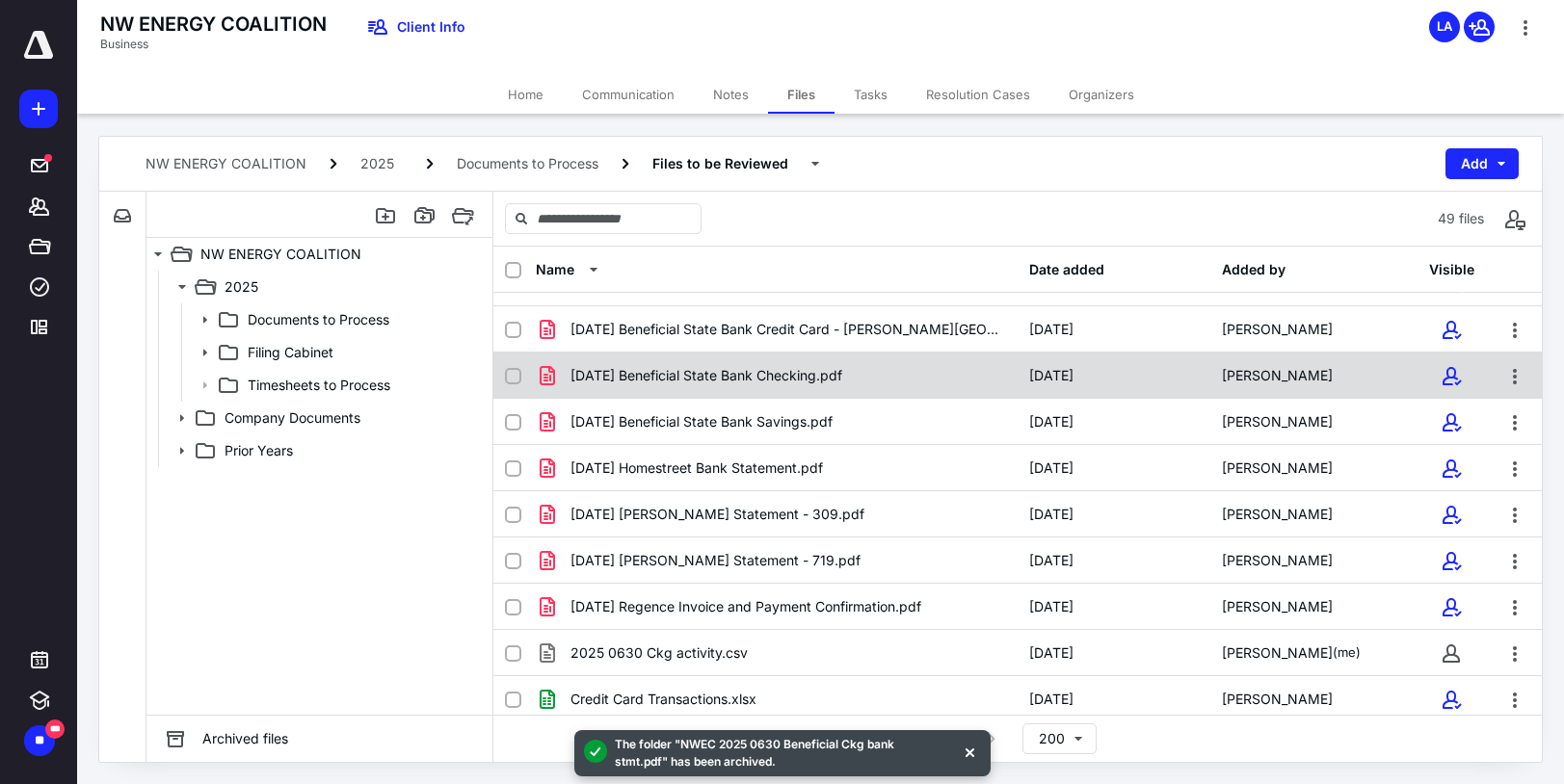 click on "[DATE] Beneficial State Bank Checking.pdf" at bounding box center [777, 376] 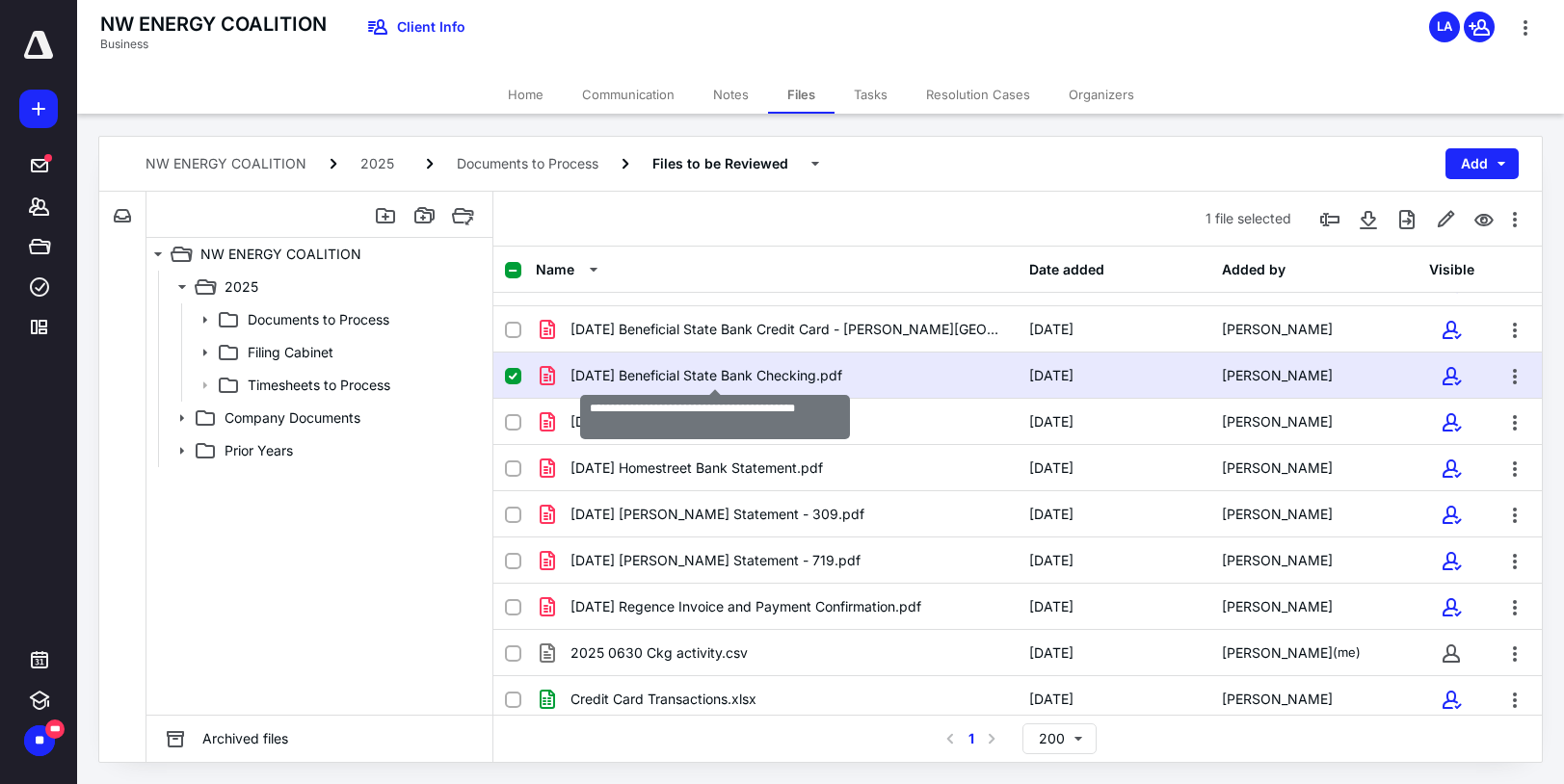 click on "[DATE] Beneficial State Bank Checking.pdf" at bounding box center [706, 376] 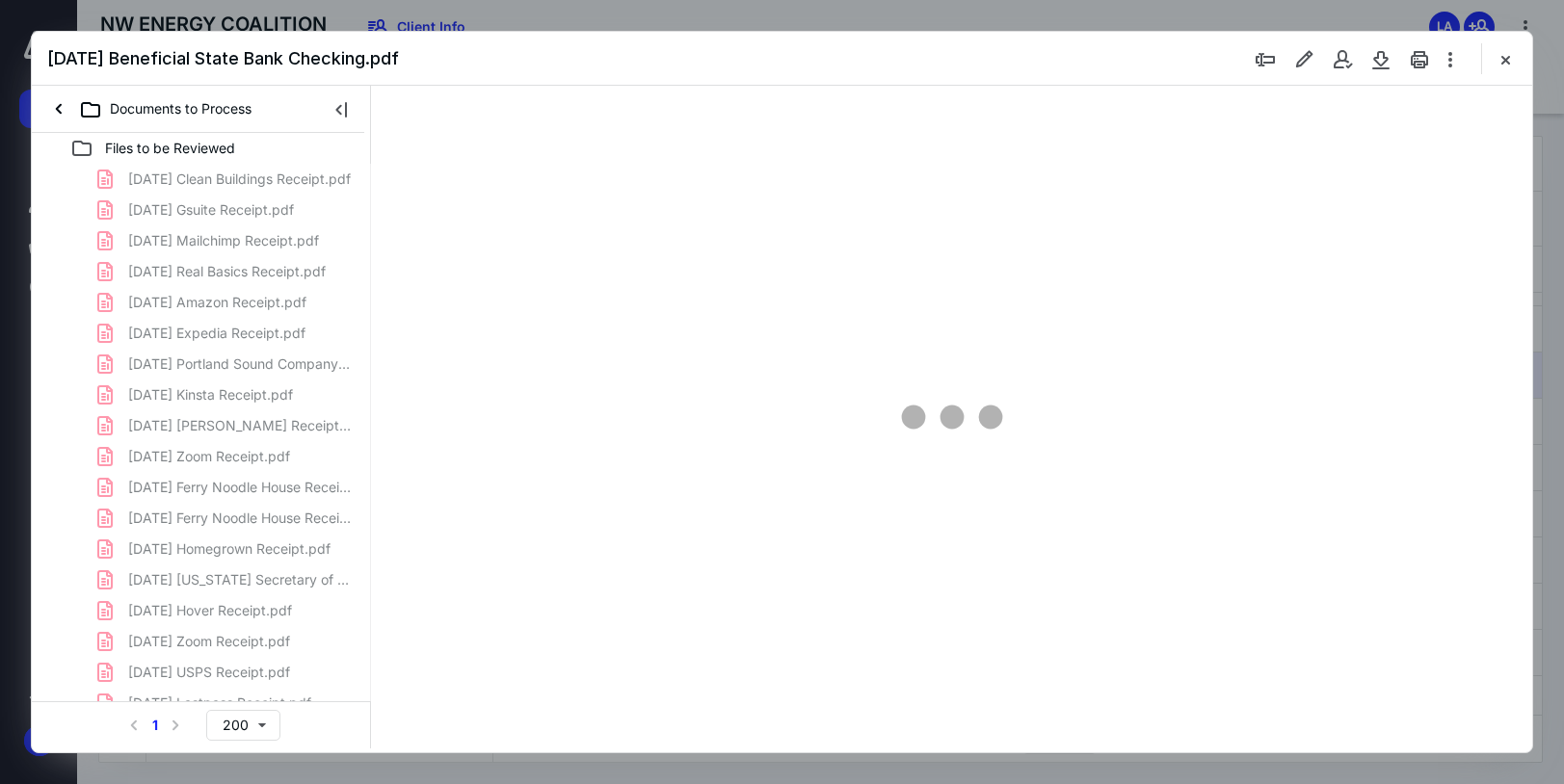 scroll, scrollTop: 0, scrollLeft: 0, axis: both 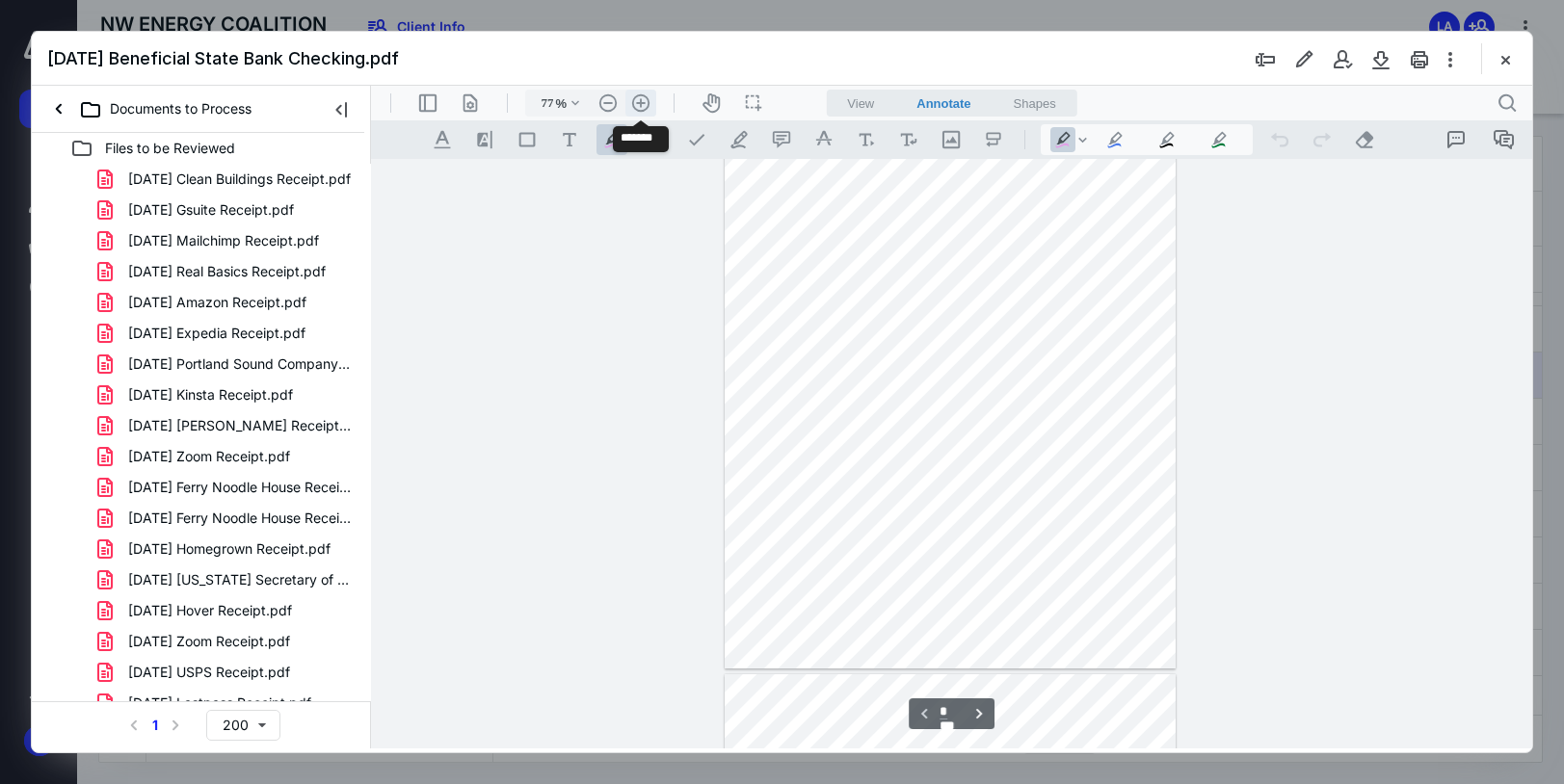 click on ".cls-1{fill:#abb0c4;} icon - header - zoom - in - line" at bounding box center [641, 103] 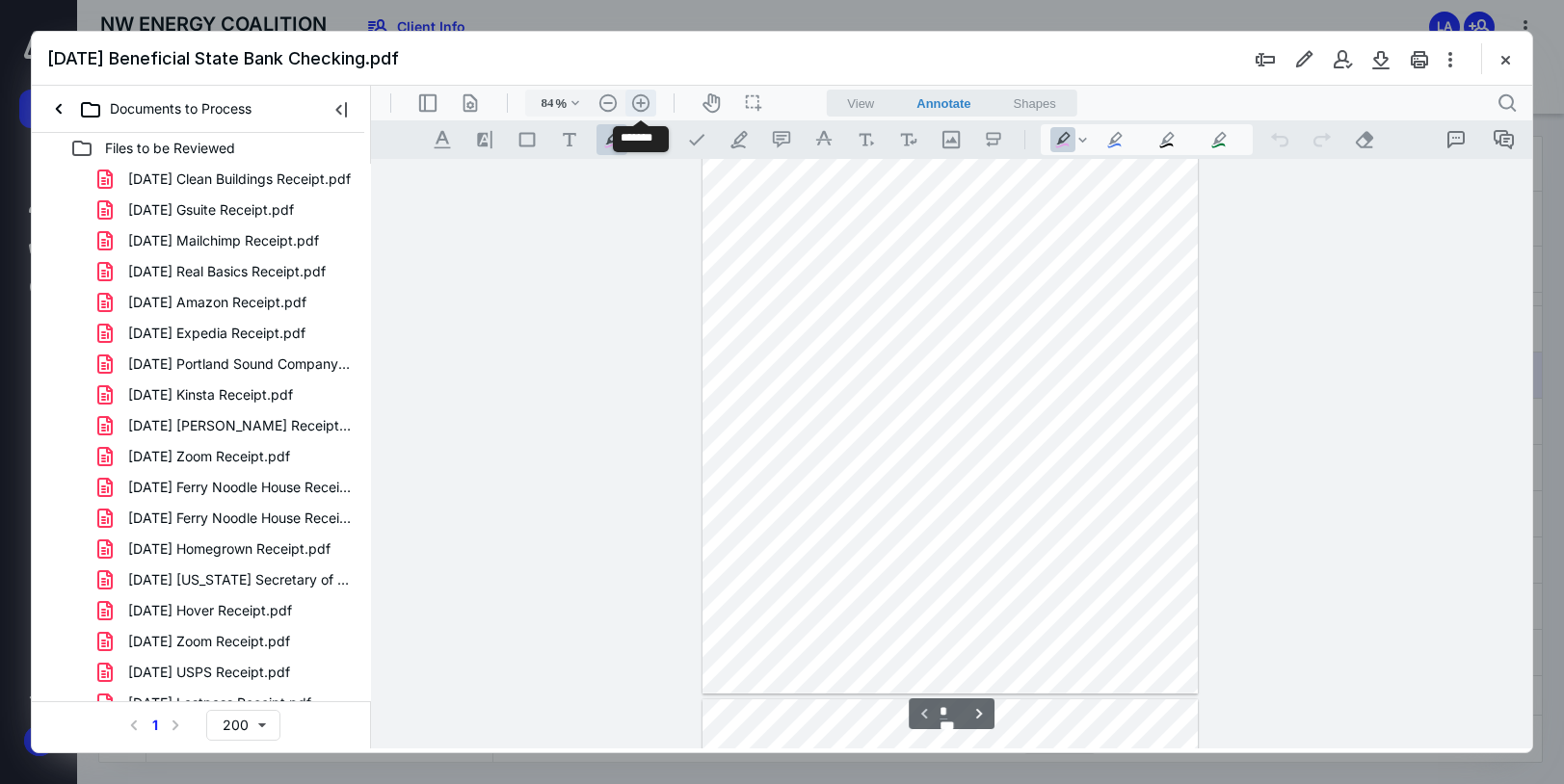 click on ".cls-1{fill:#abb0c4;} icon - header - zoom - in - line" at bounding box center [641, 103] 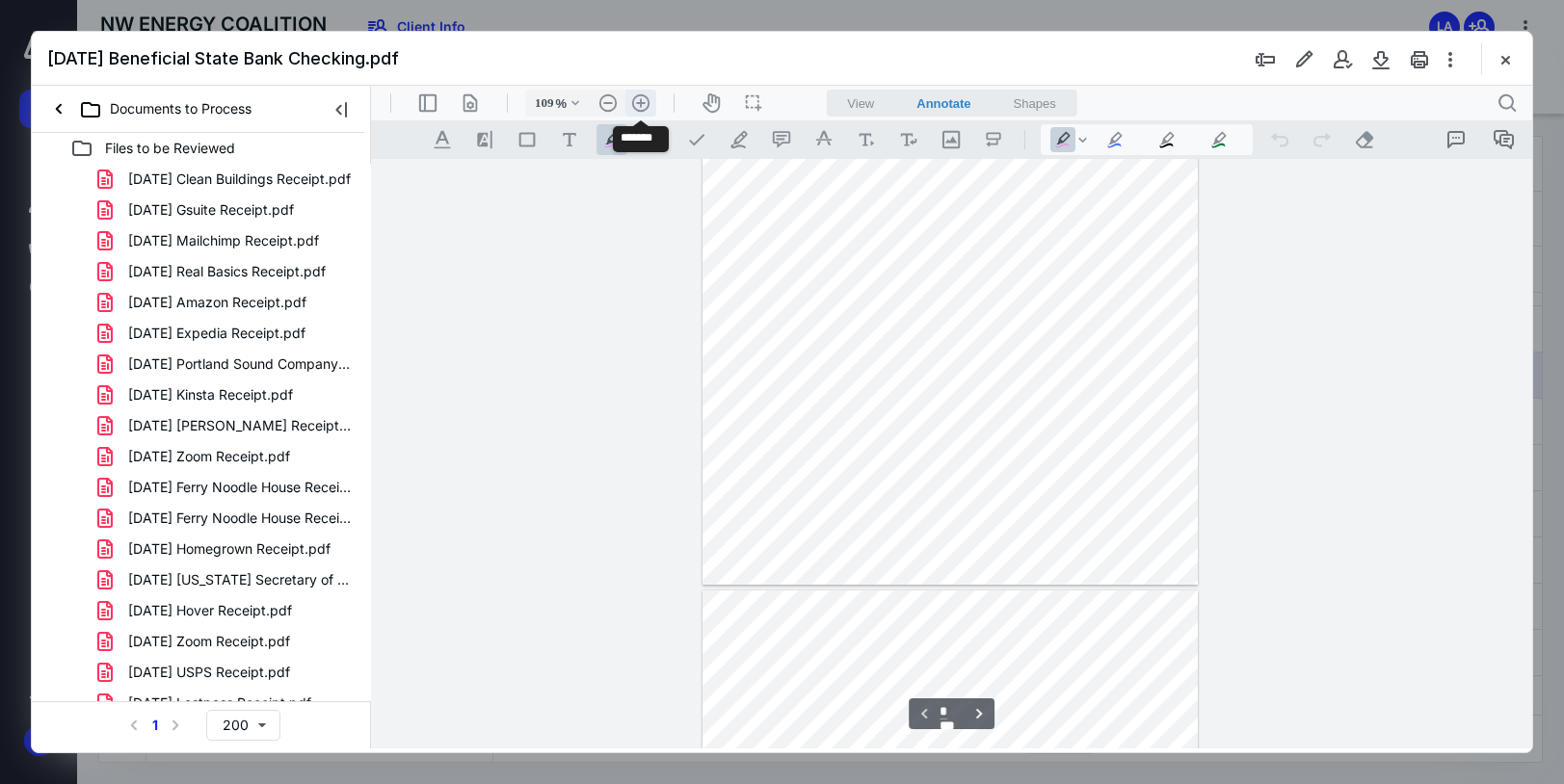 click on ".cls-1{fill:#abb0c4;} icon - header - zoom - in - line" at bounding box center [641, 103] 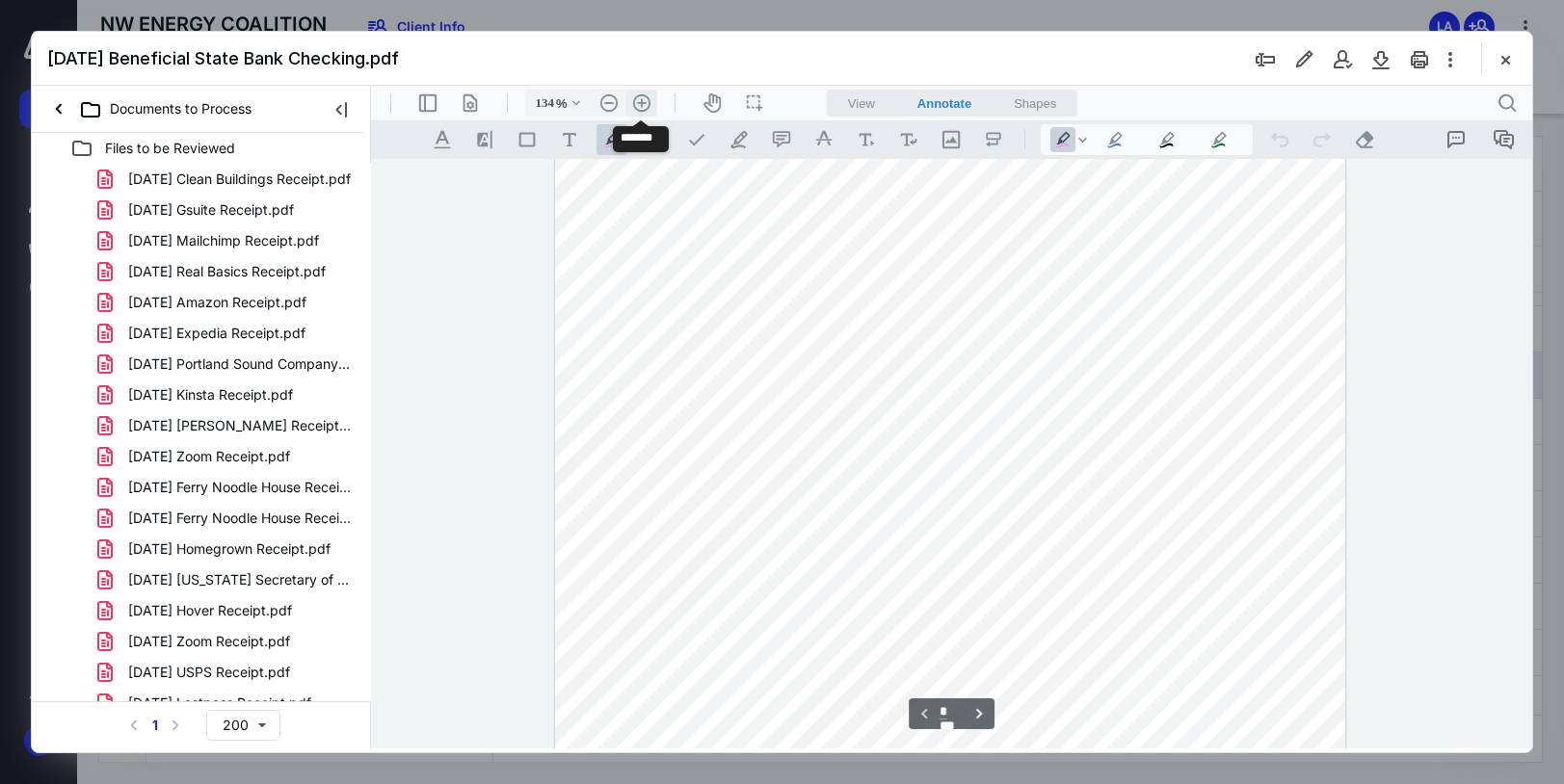 click on ".cls-1{fill:#abb0c4;} icon - header - zoom - in - line" at bounding box center (642, 103) 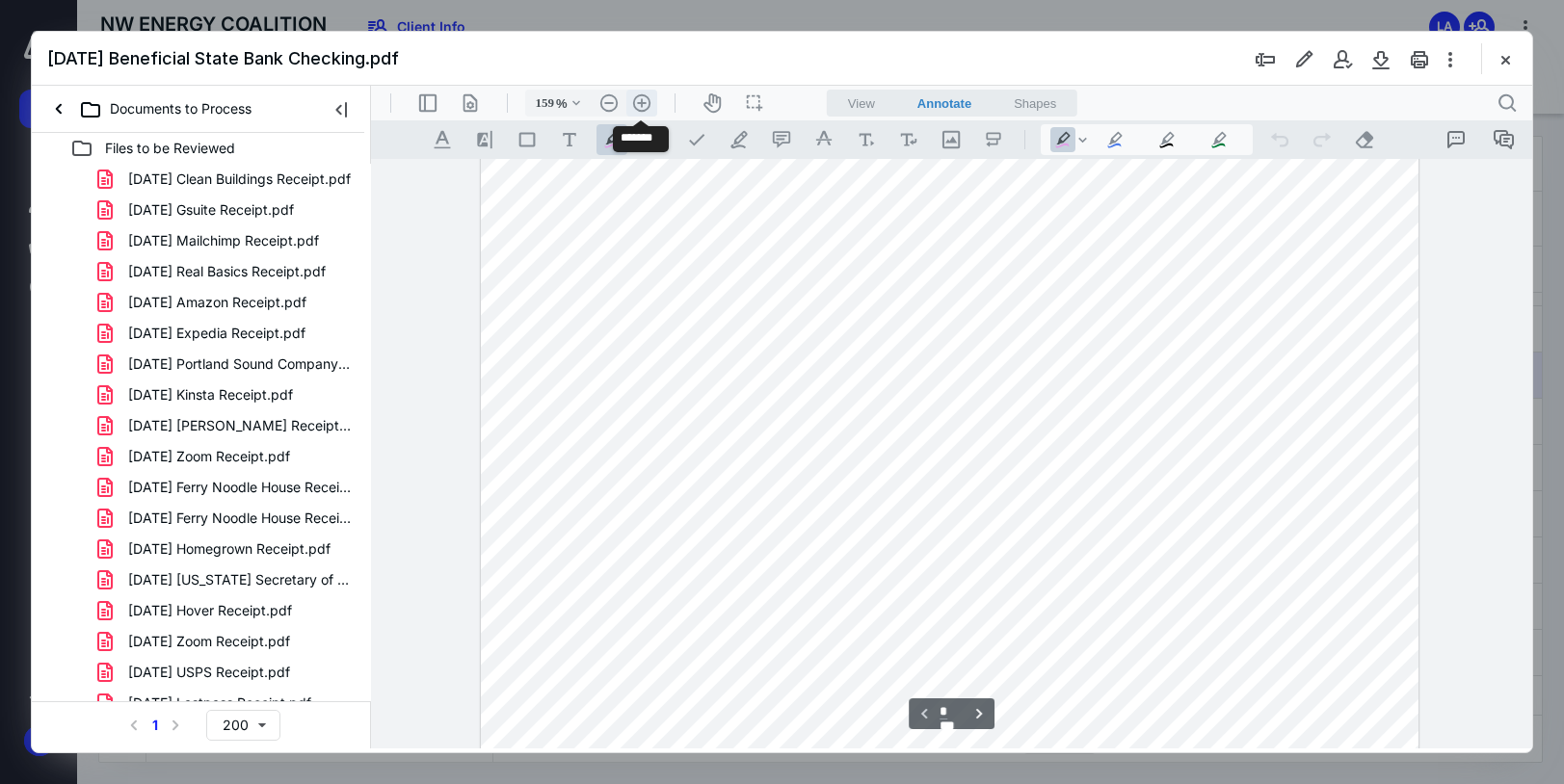 scroll, scrollTop: 435, scrollLeft: 0, axis: vertical 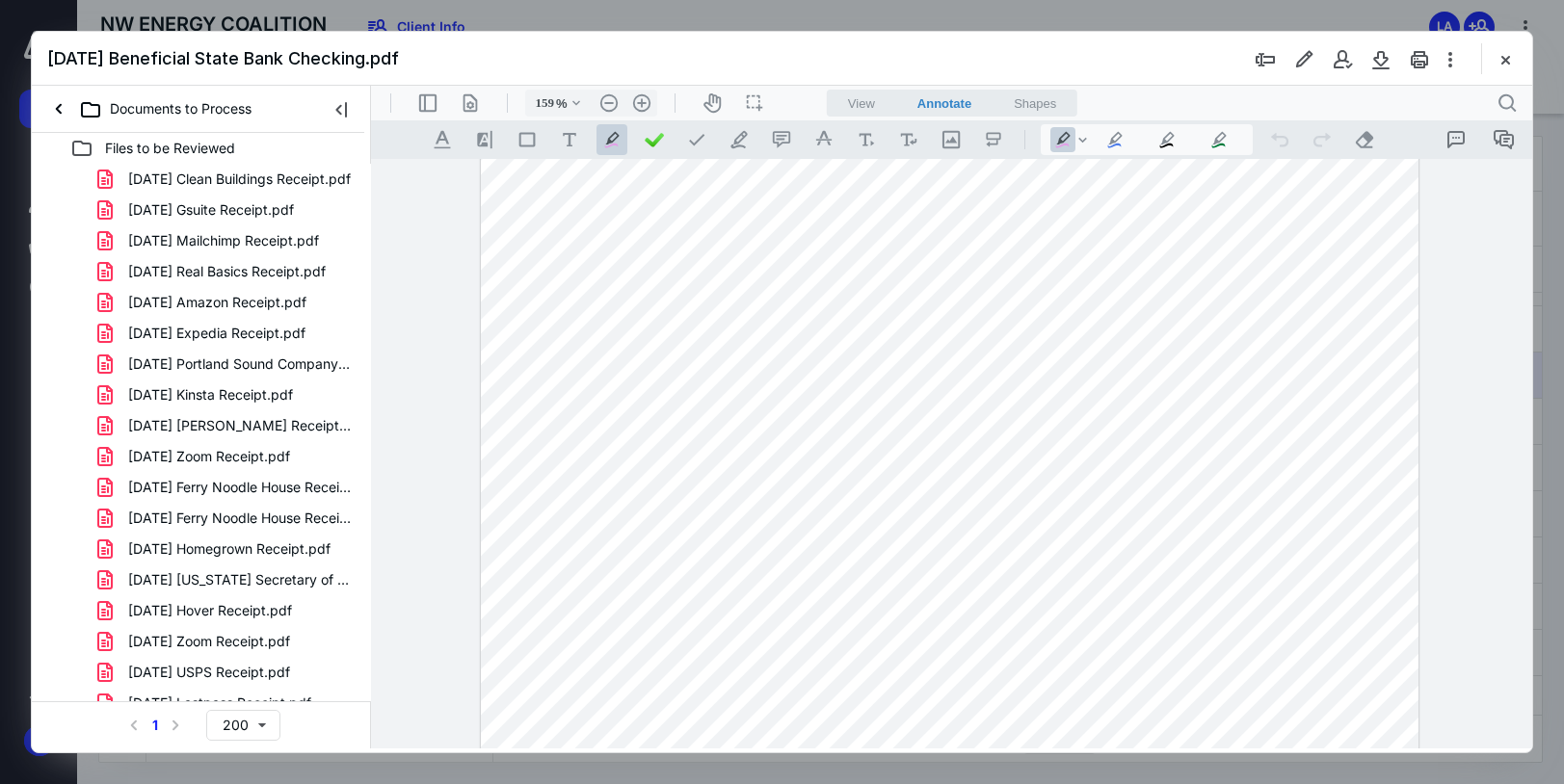 drag, startPoint x: 1174, startPoint y: 499, endPoint x: 1225, endPoint y: 498, distance: 51.009803 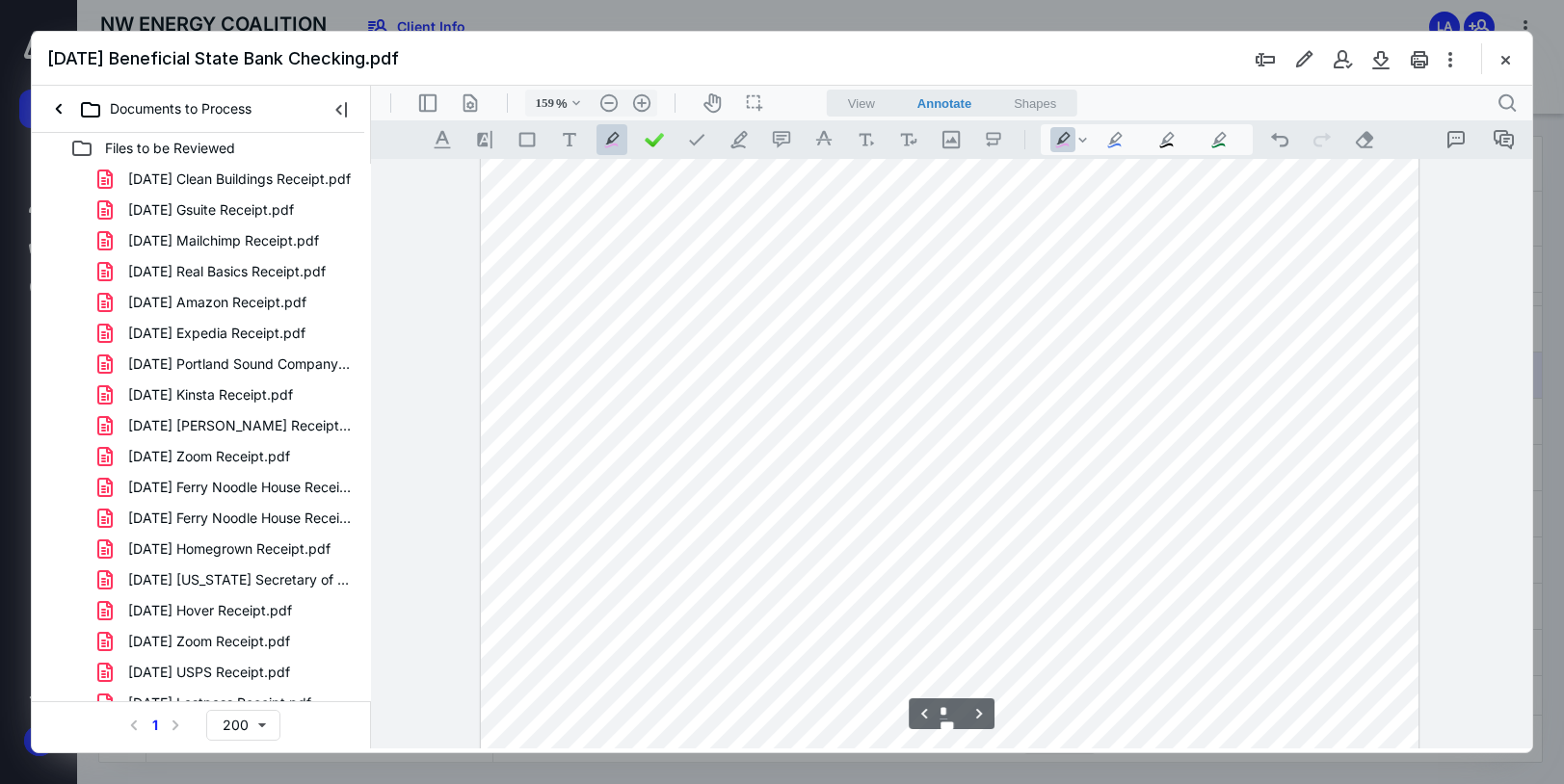scroll, scrollTop: 3132, scrollLeft: 0, axis: vertical 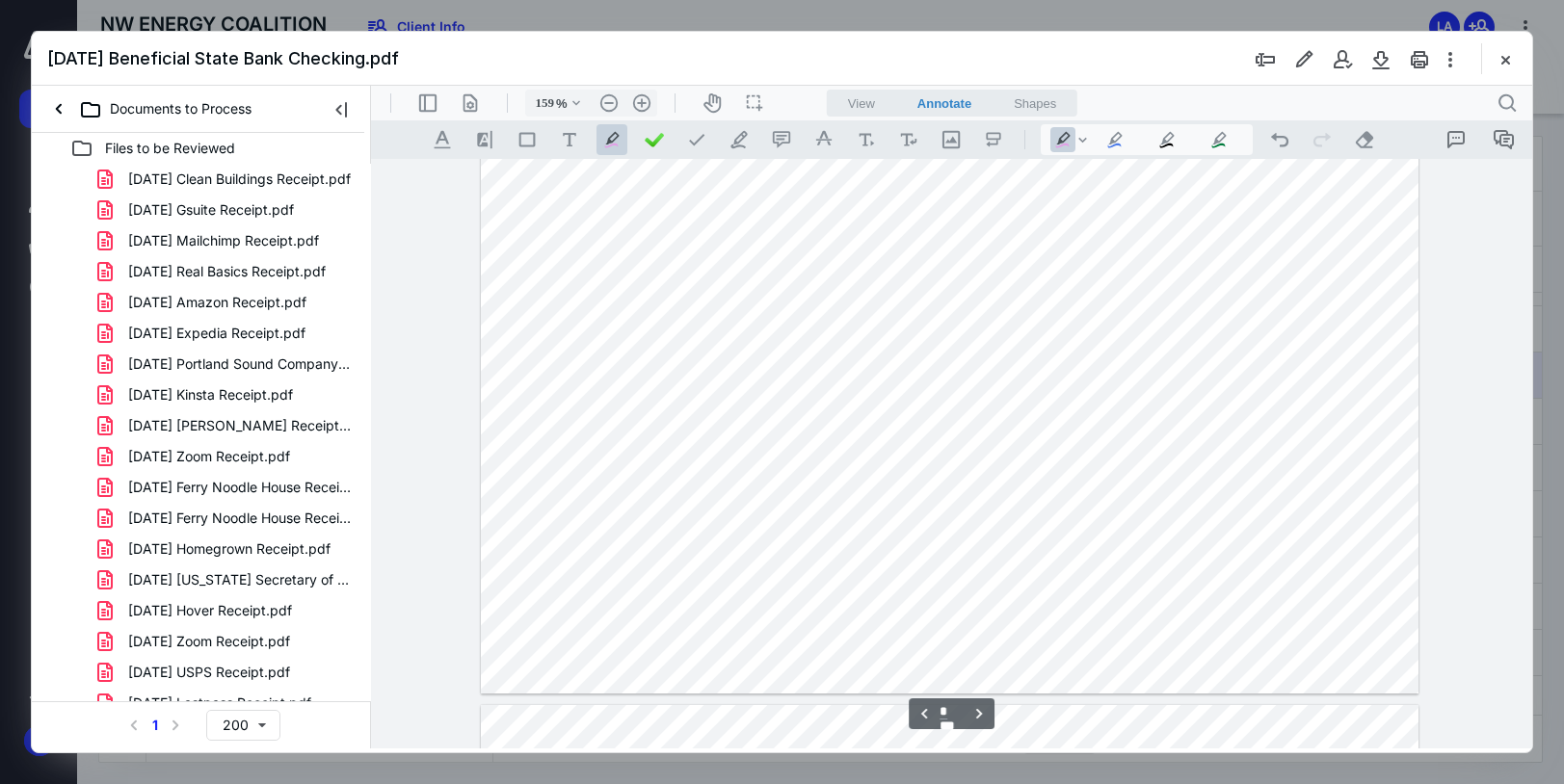 drag, startPoint x: 1047, startPoint y: 493, endPoint x: 1104, endPoint y: 490, distance: 57.07889 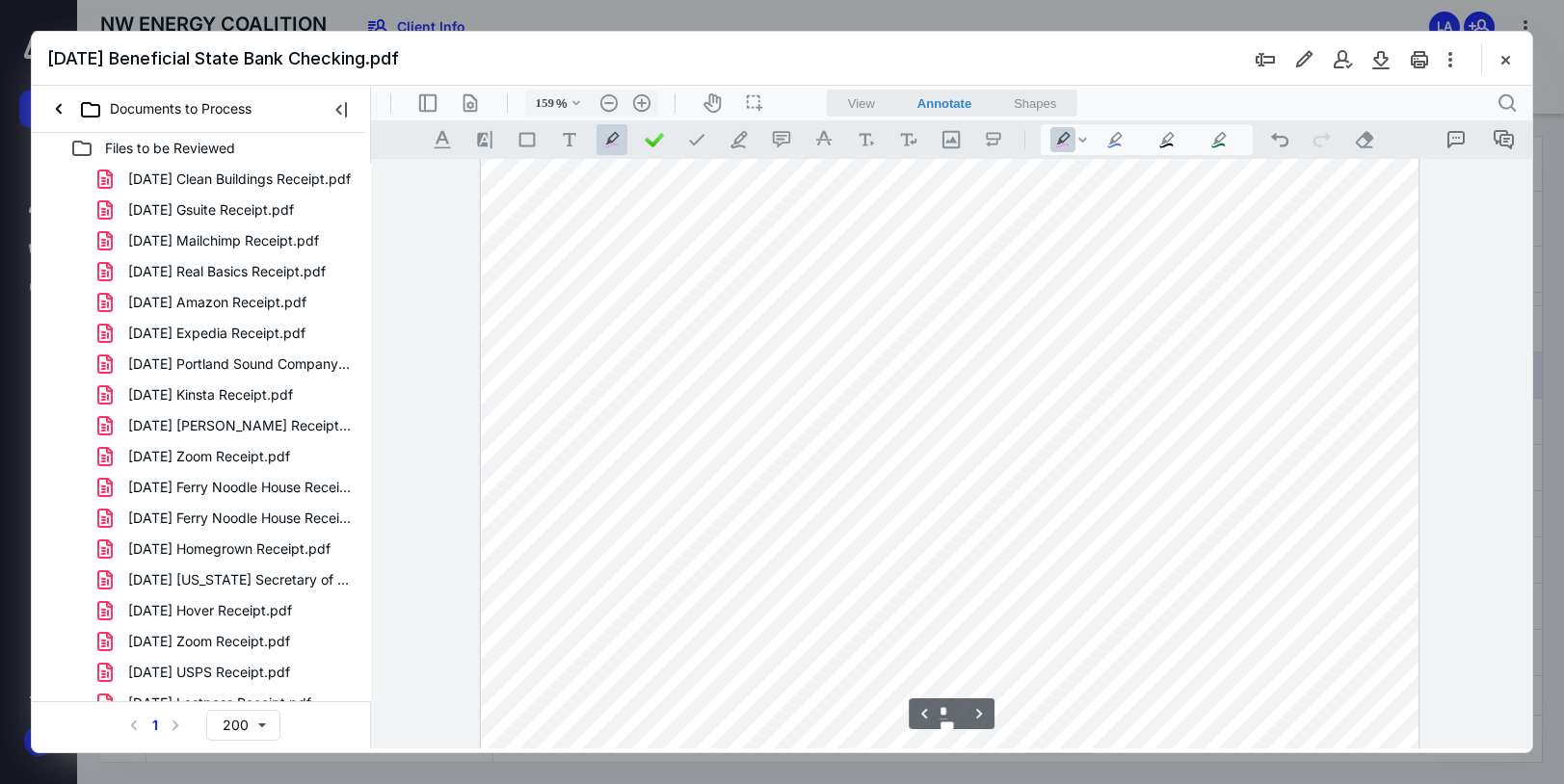 scroll, scrollTop: 2747, scrollLeft: 0, axis: vertical 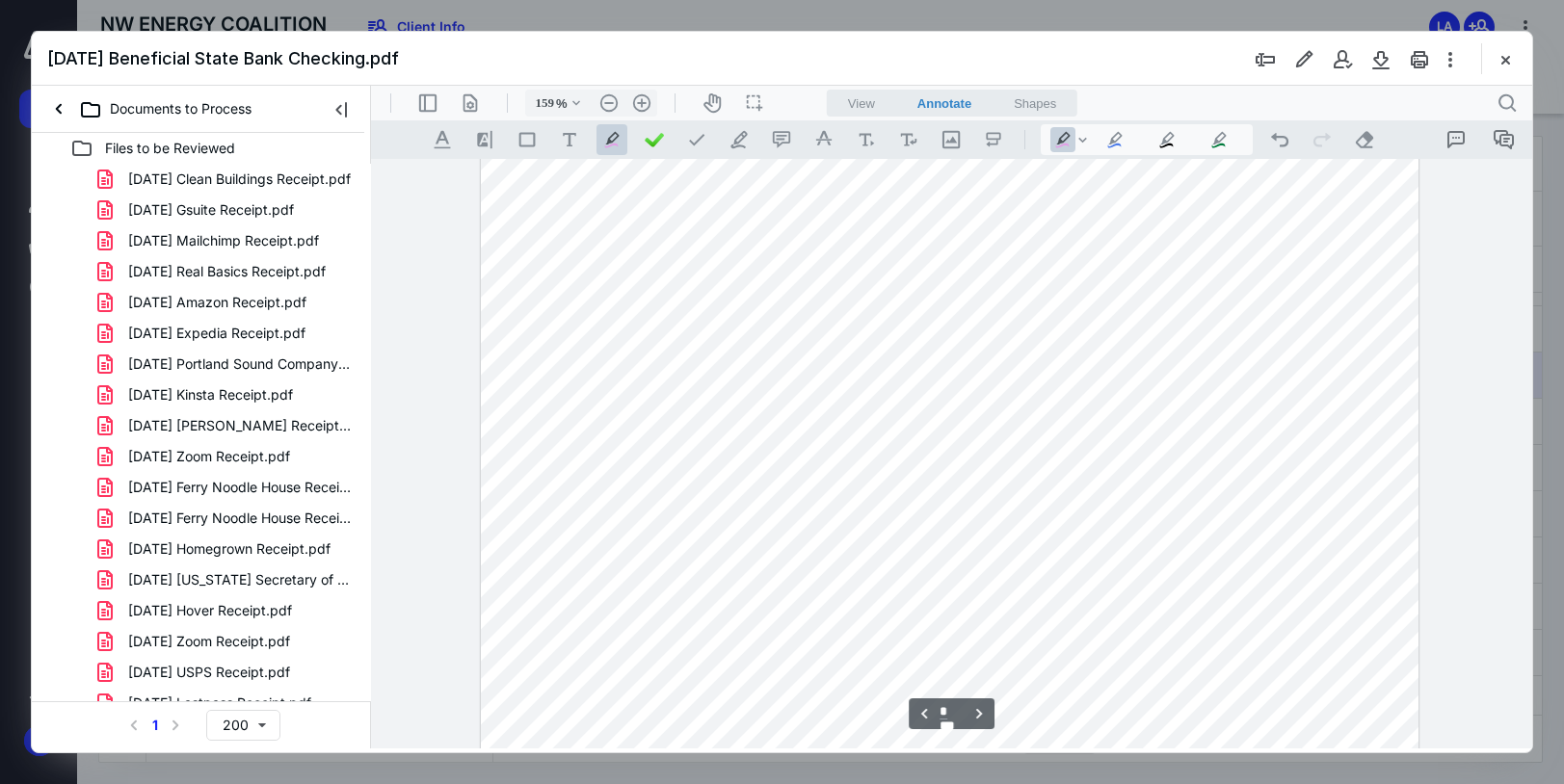 drag, startPoint x: 1048, startPoint y: 379, endPoint x: 1101, endPoint y: 386, distance: 53.460266 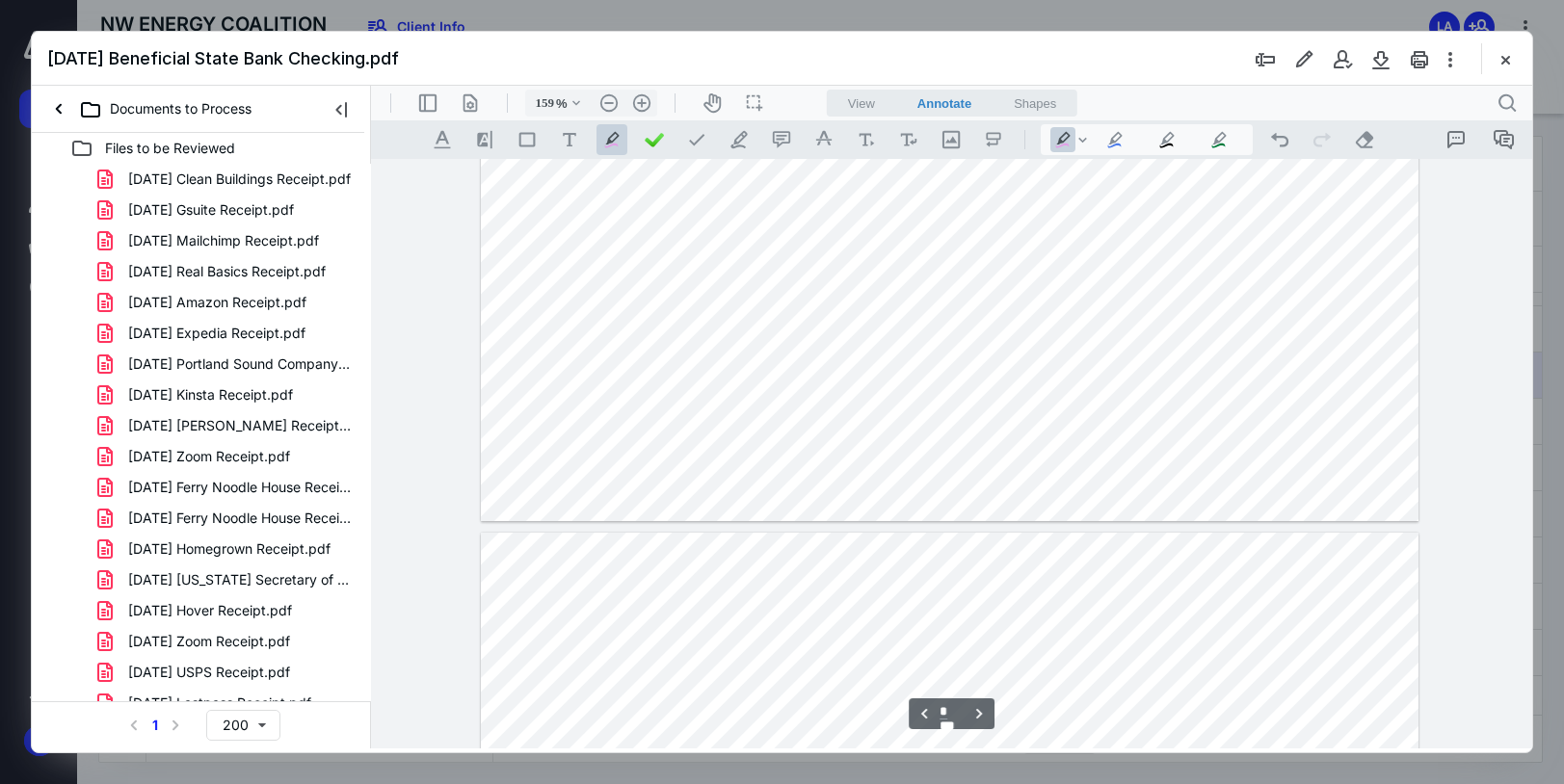 scroll, scrollTop: 3325, scrollLeft: 0, axis: vertical 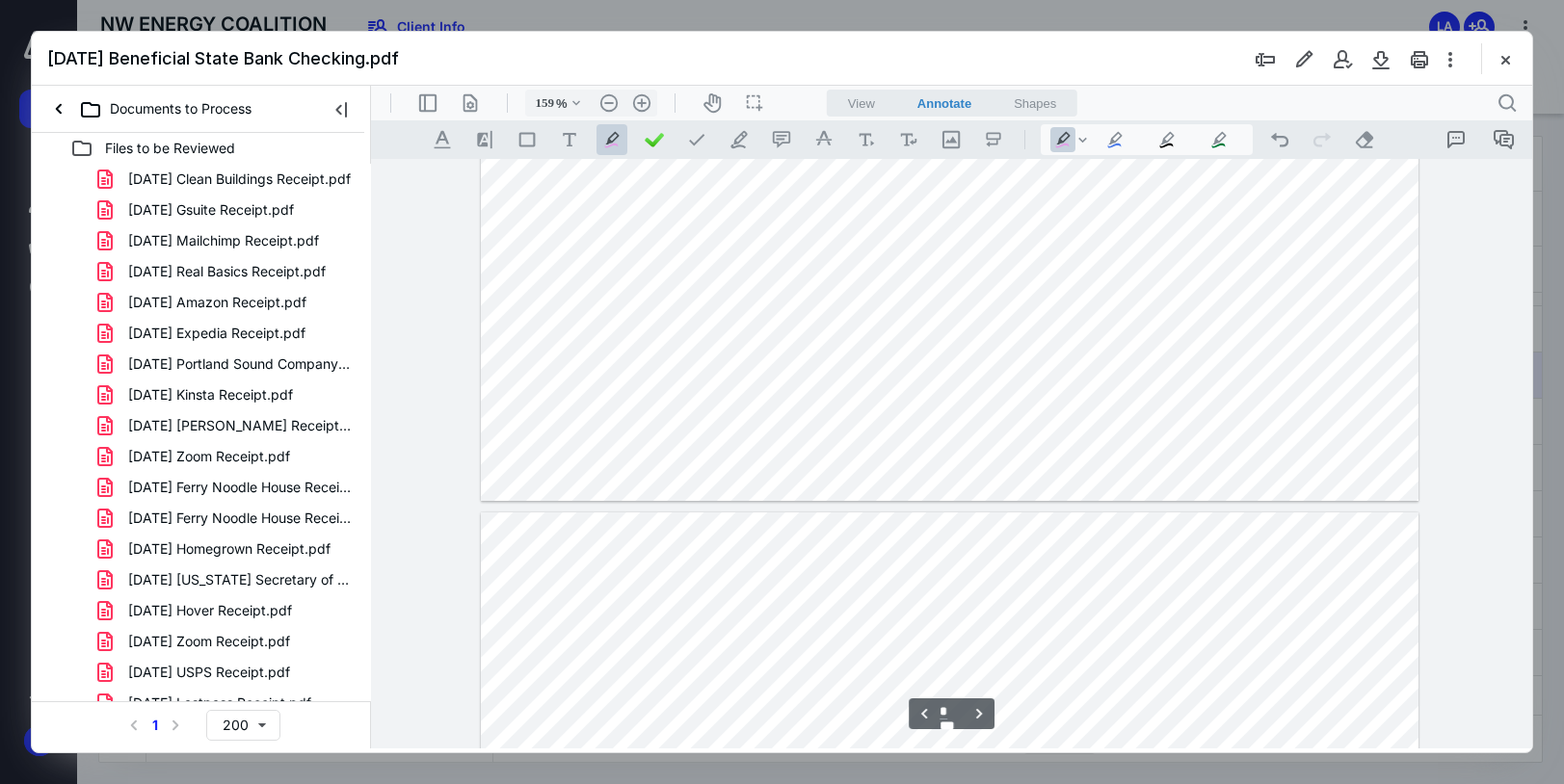 drag, startPoint x: 1062, startPoint y: 425, endPoint x: 1103, endPoint y: 426, distance: 41.012193 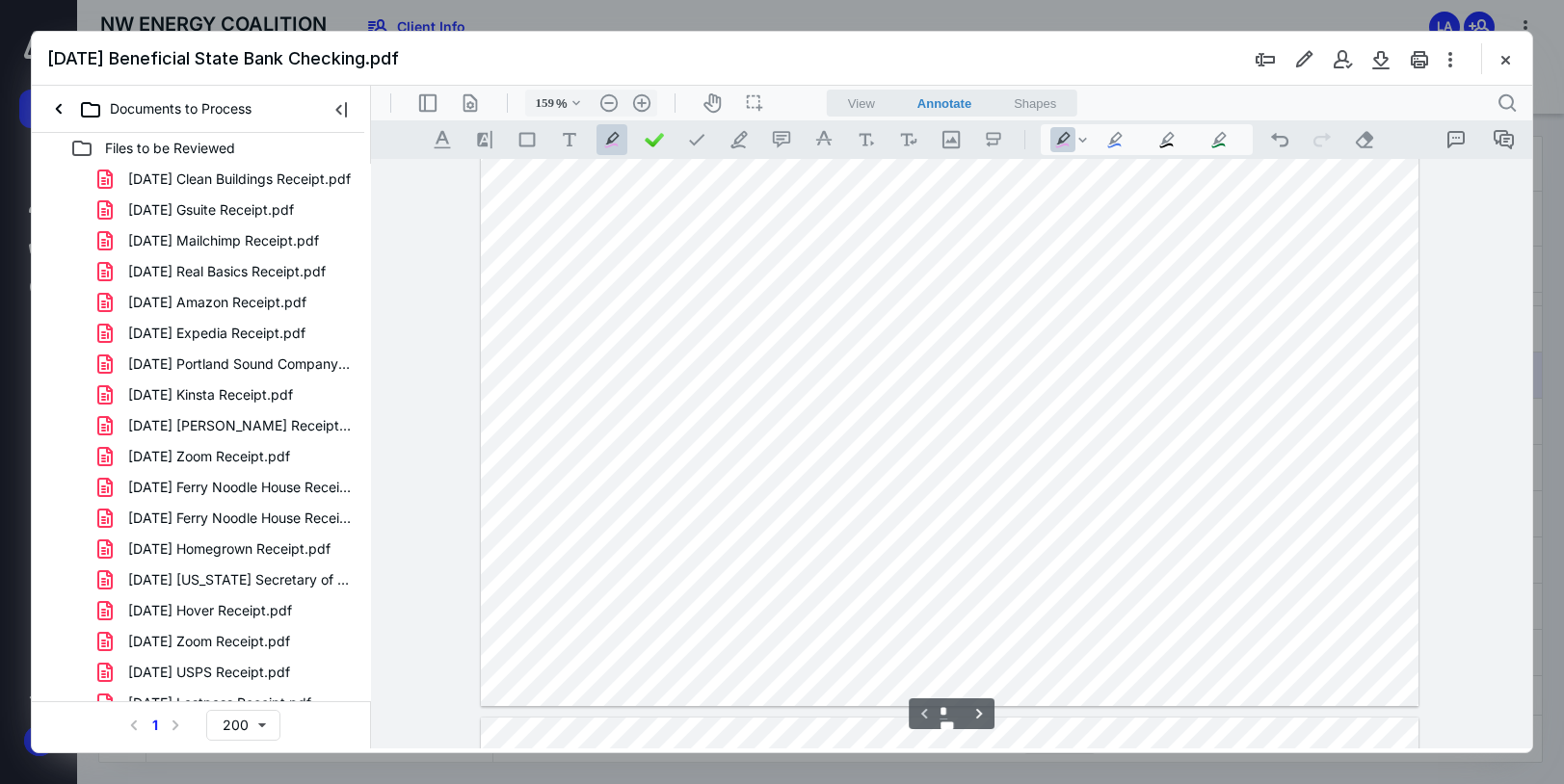 scroll, scrollTop: 724, scrollLeft: 0, axis: vertical 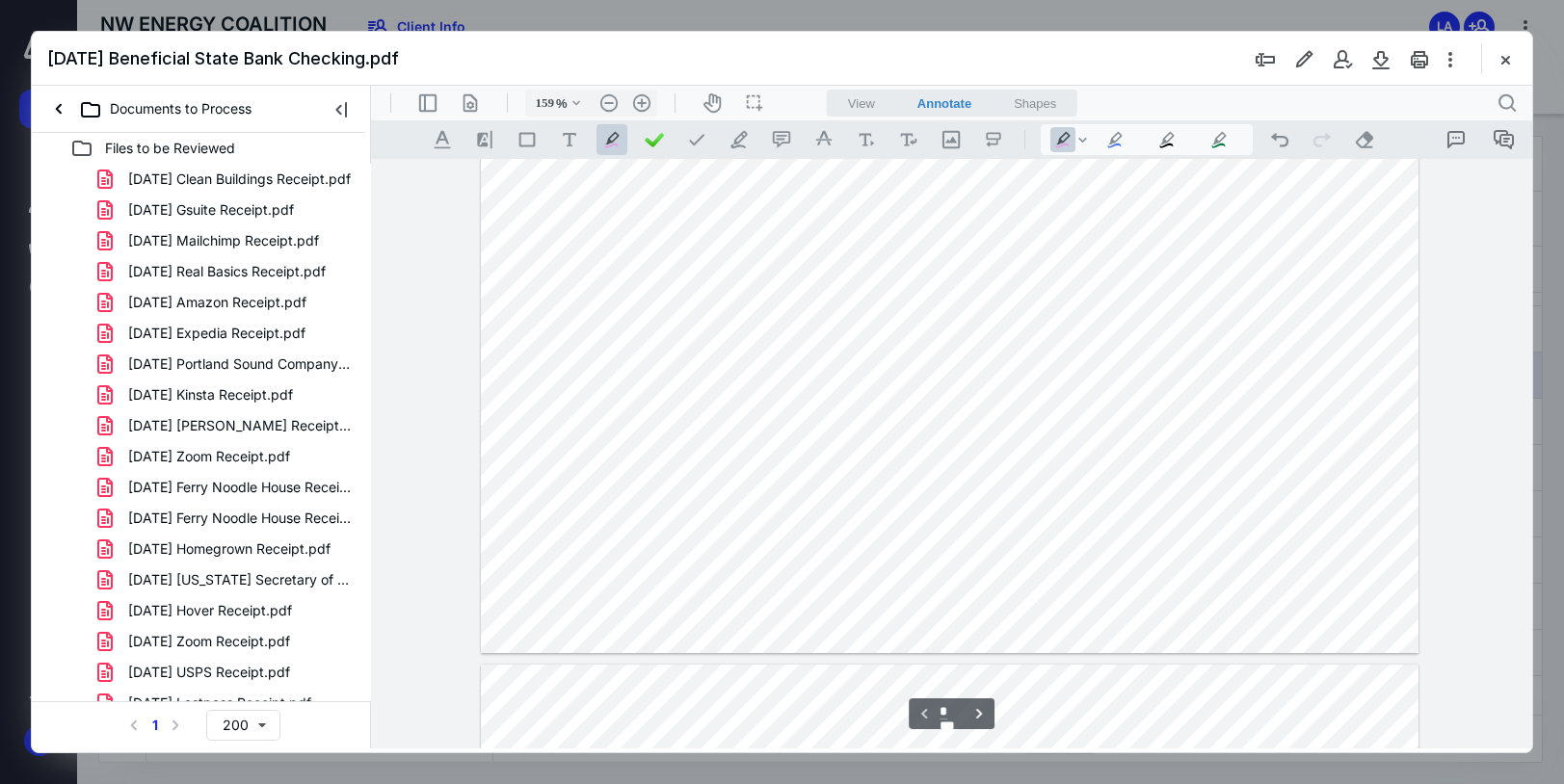 drag, startPoint x: 1057, startPoint y: 268, endPoint x: 1110, endPoint y: 274, distance: 53.338541 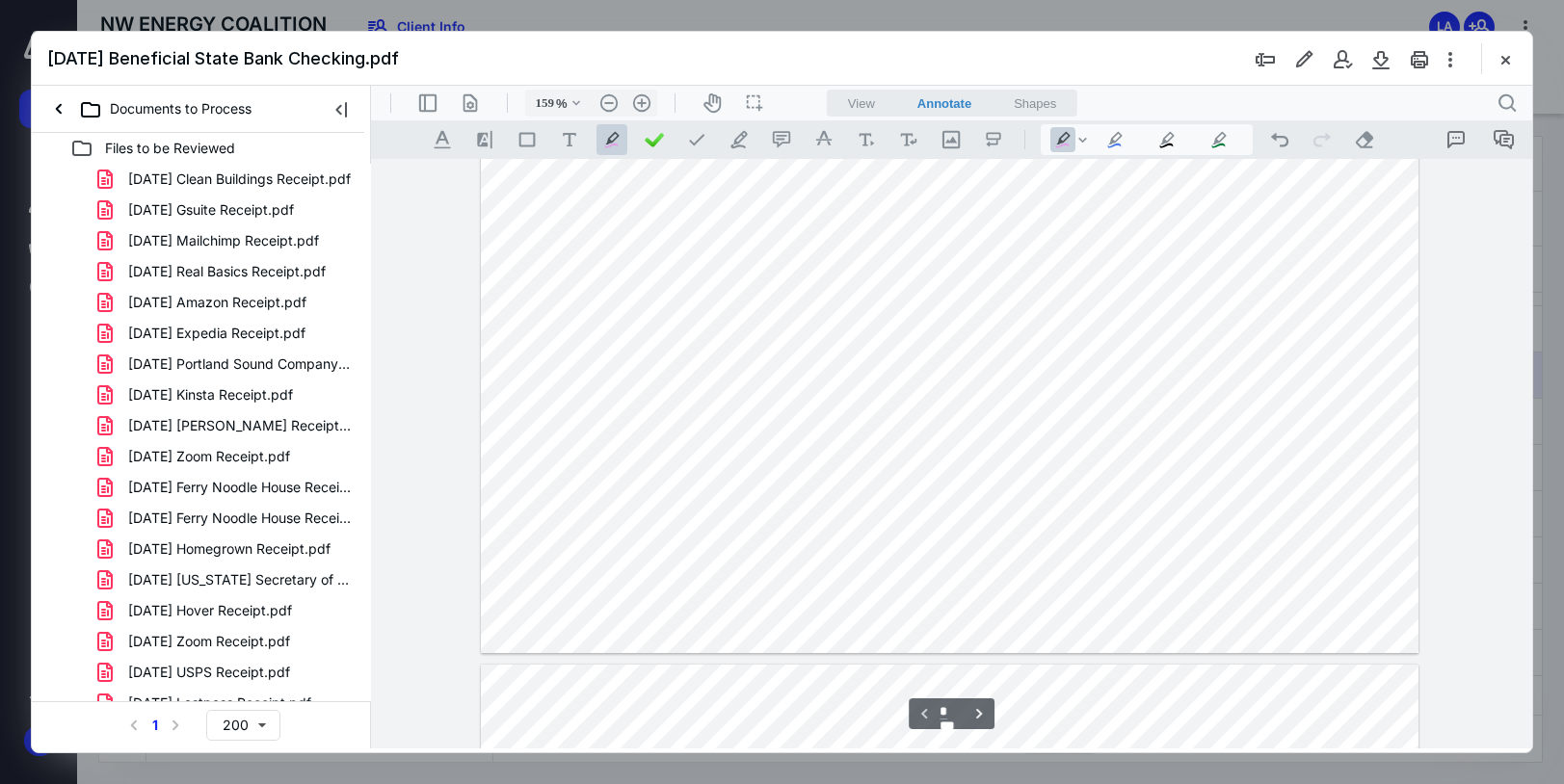 drag, startPoint x: 1053, startPoint y: 327, endPoint x: 1114, endPoint y: 328, distance: 61.0082 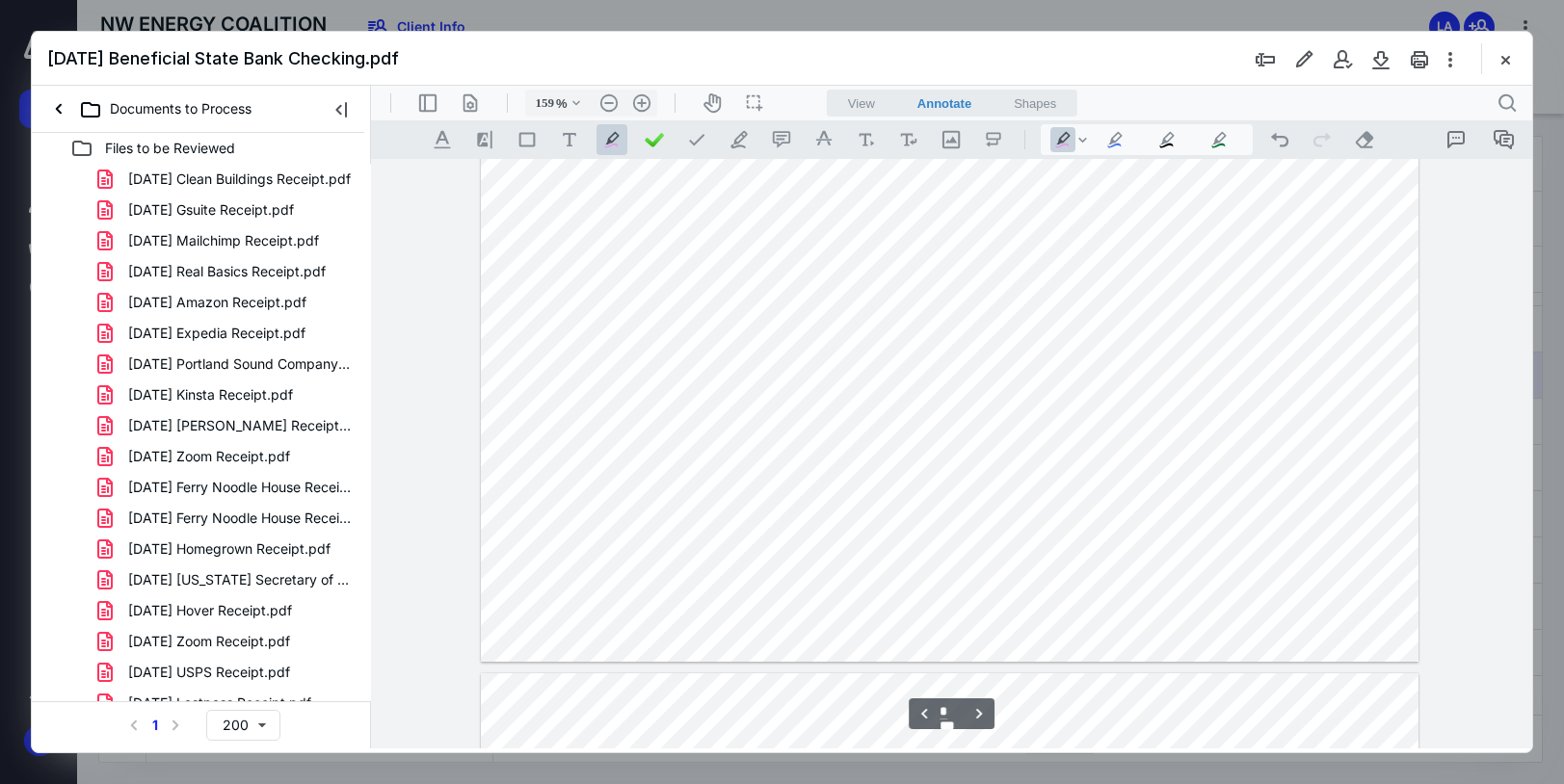 scroll, scrollTop: 3228, scrollLeft: 0, axis: vertical 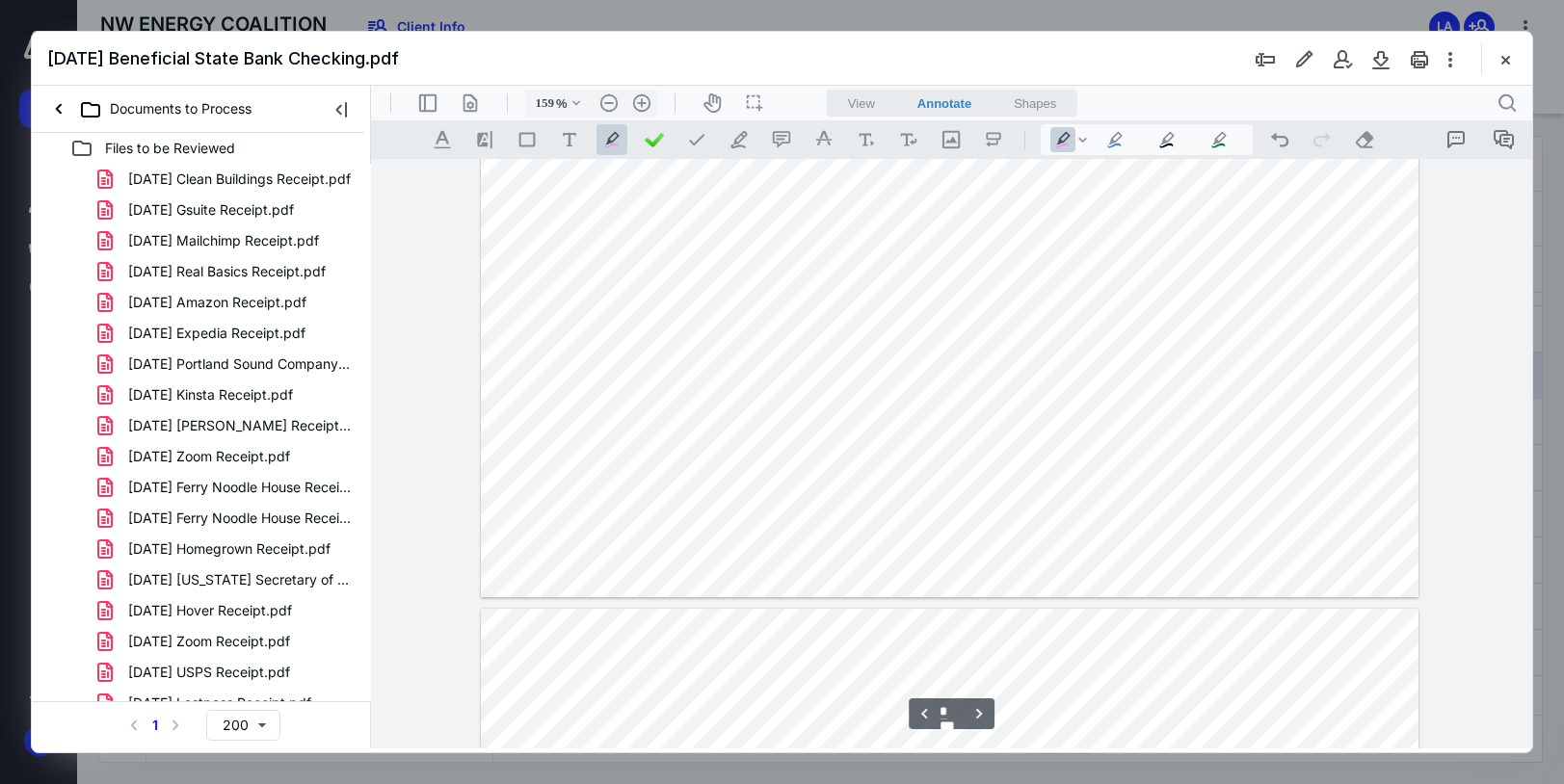 drag, startPoint x: 1051, startPoint y: 374, endPoint x: 1098, endPoint y: 375, distance: 47.010637 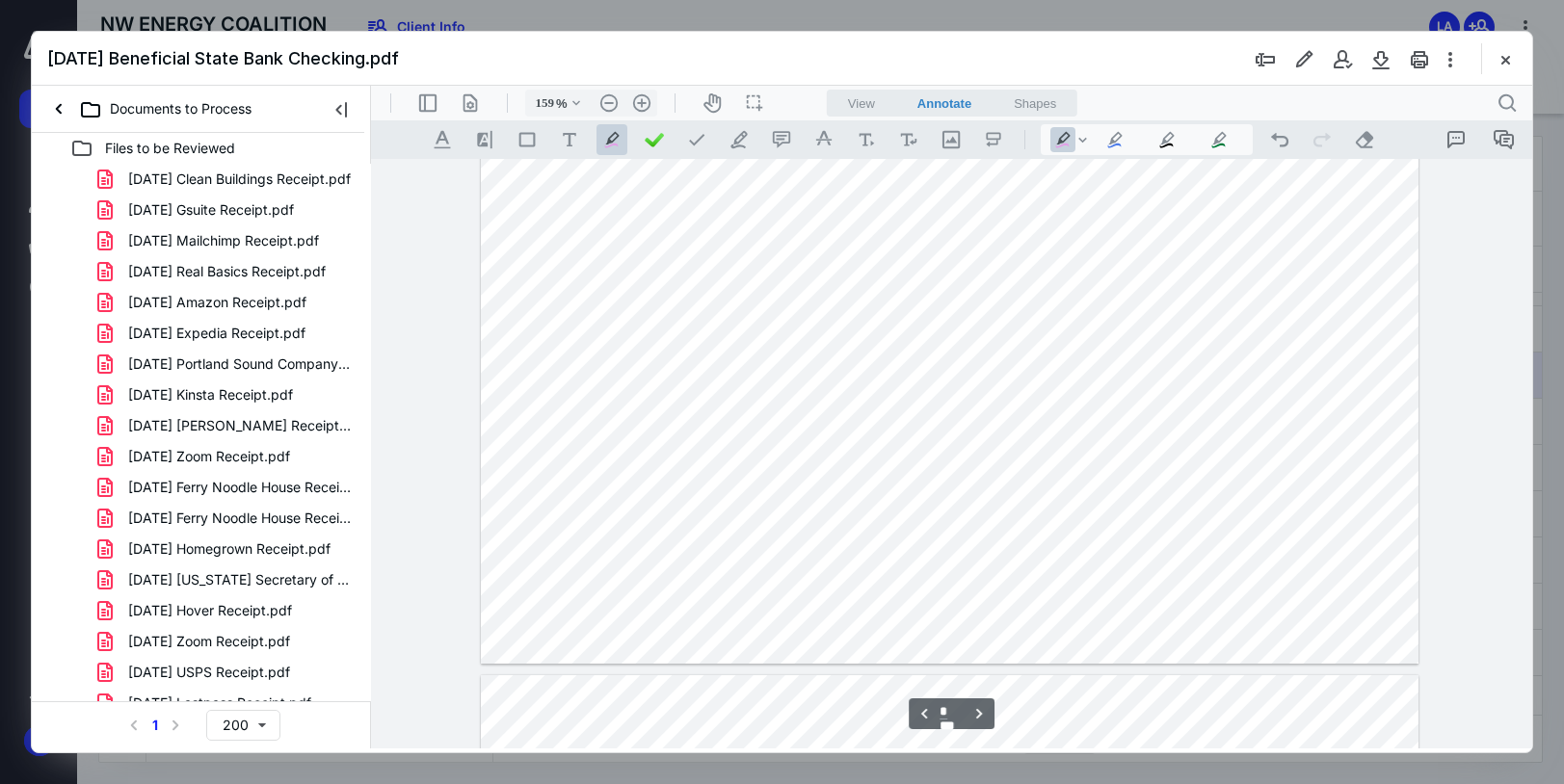 scroll, scrollTop: 3132, scrollLeft: 0, axis: vertical 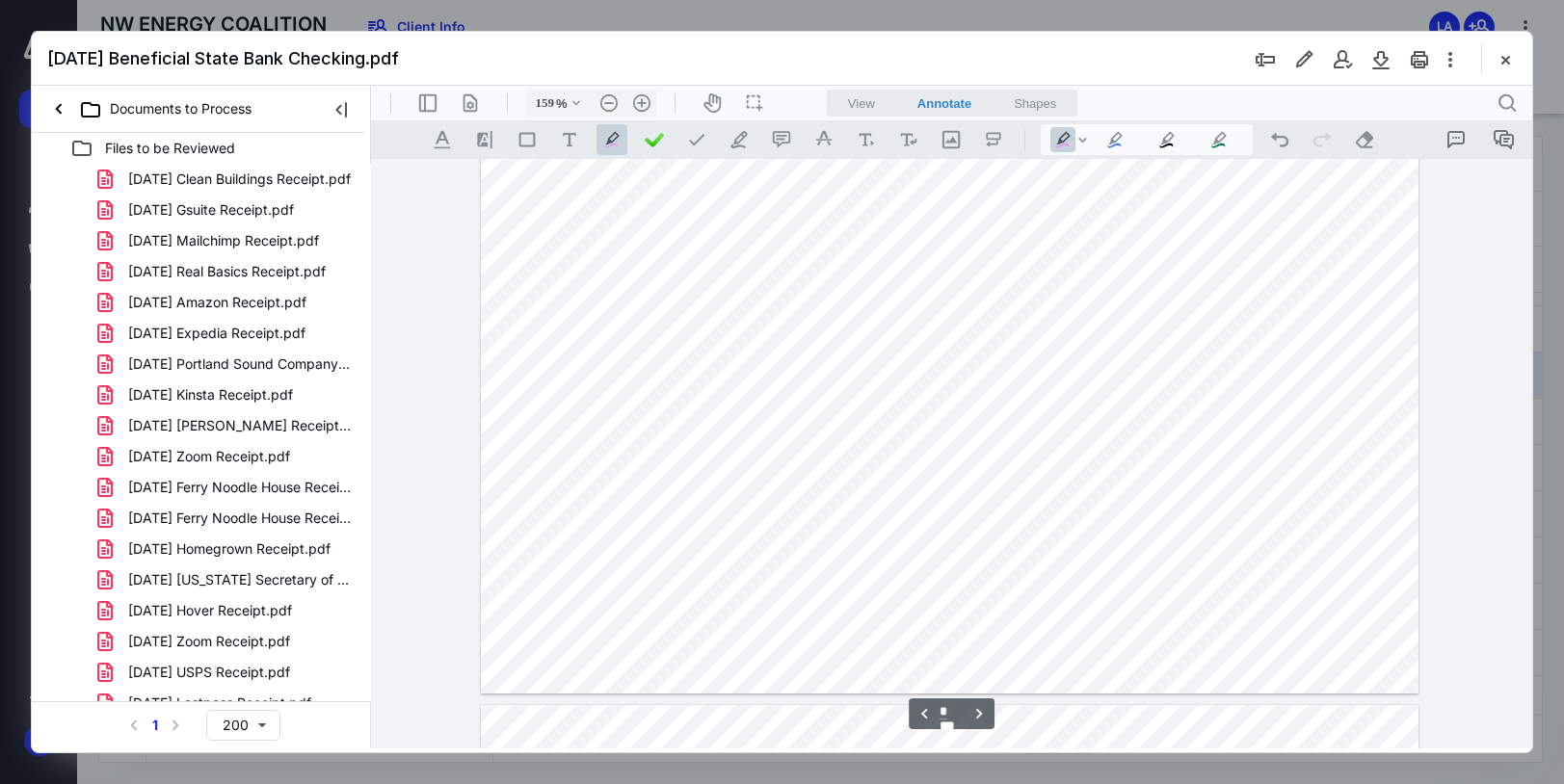 drag, startPoint x: 1028, startPoint y: 254, endPoint x: 1097, endPoint y: 257, distance: 69.065187 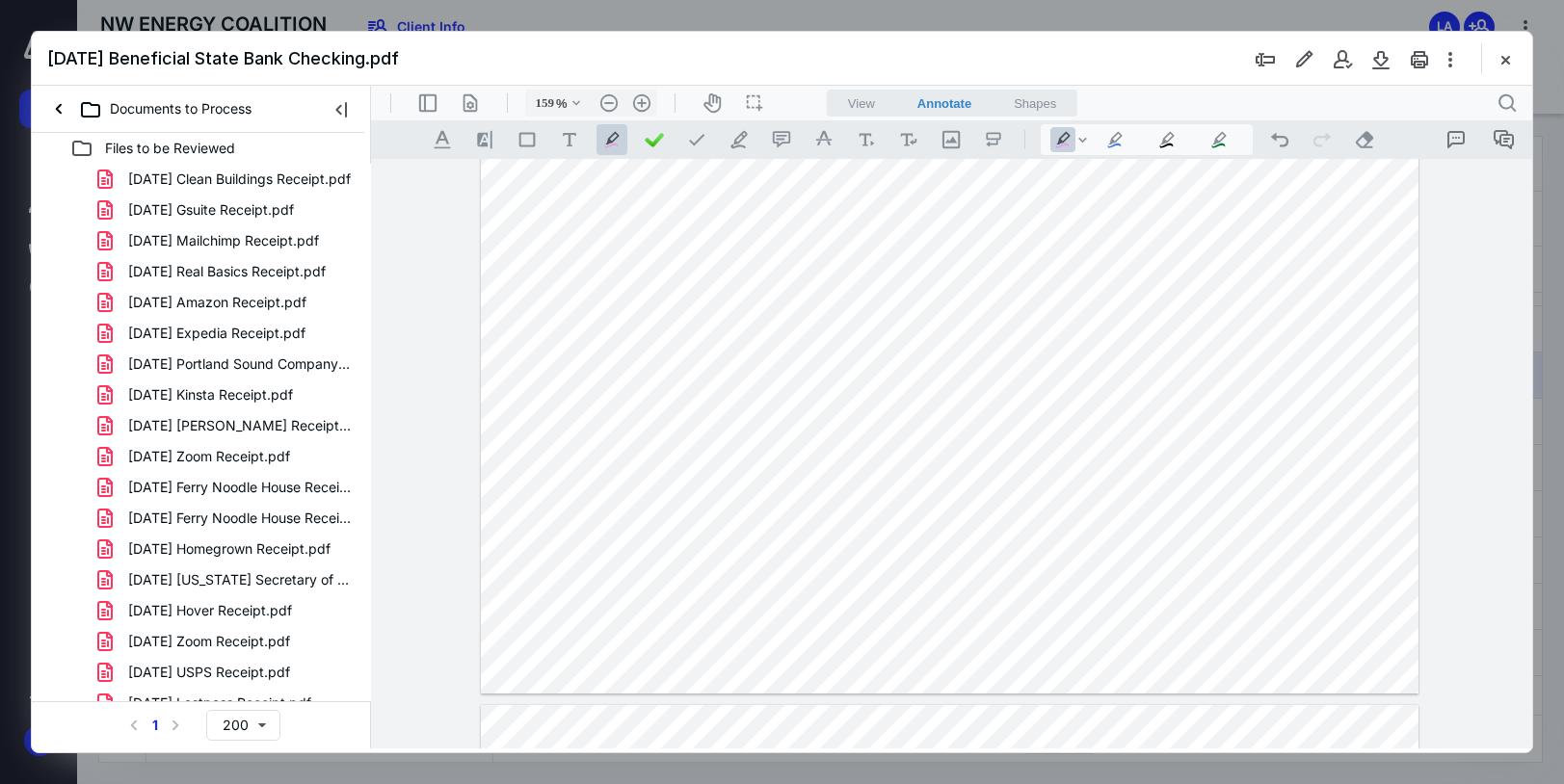 drag, startPoint x: 1039, startPoint y: 320, endPoint x: 1110, endPoint y: 319, distance: 71.00704 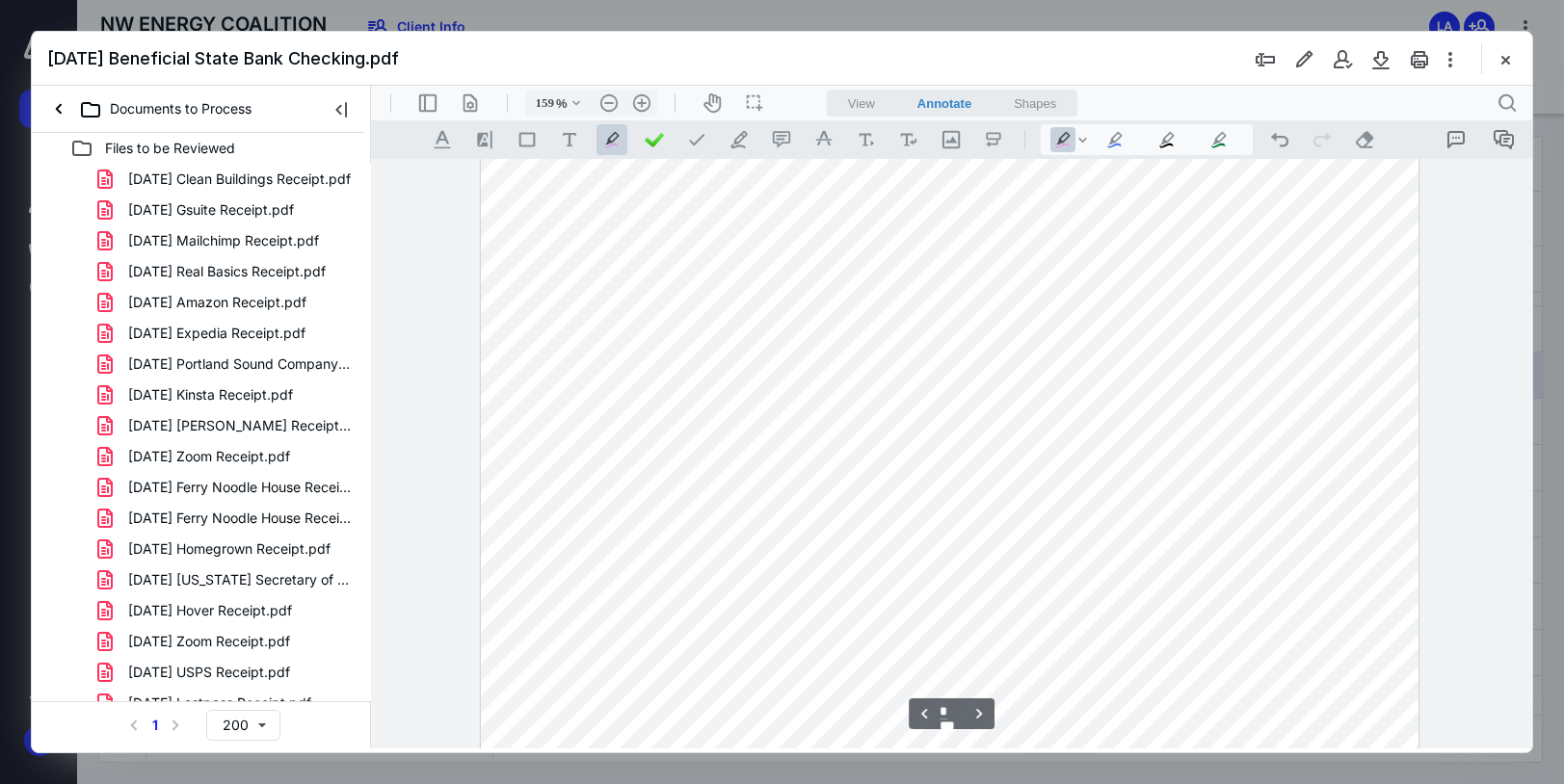 scroll, scrollTop: 3903, scrollLeft: 0, axis: vertical 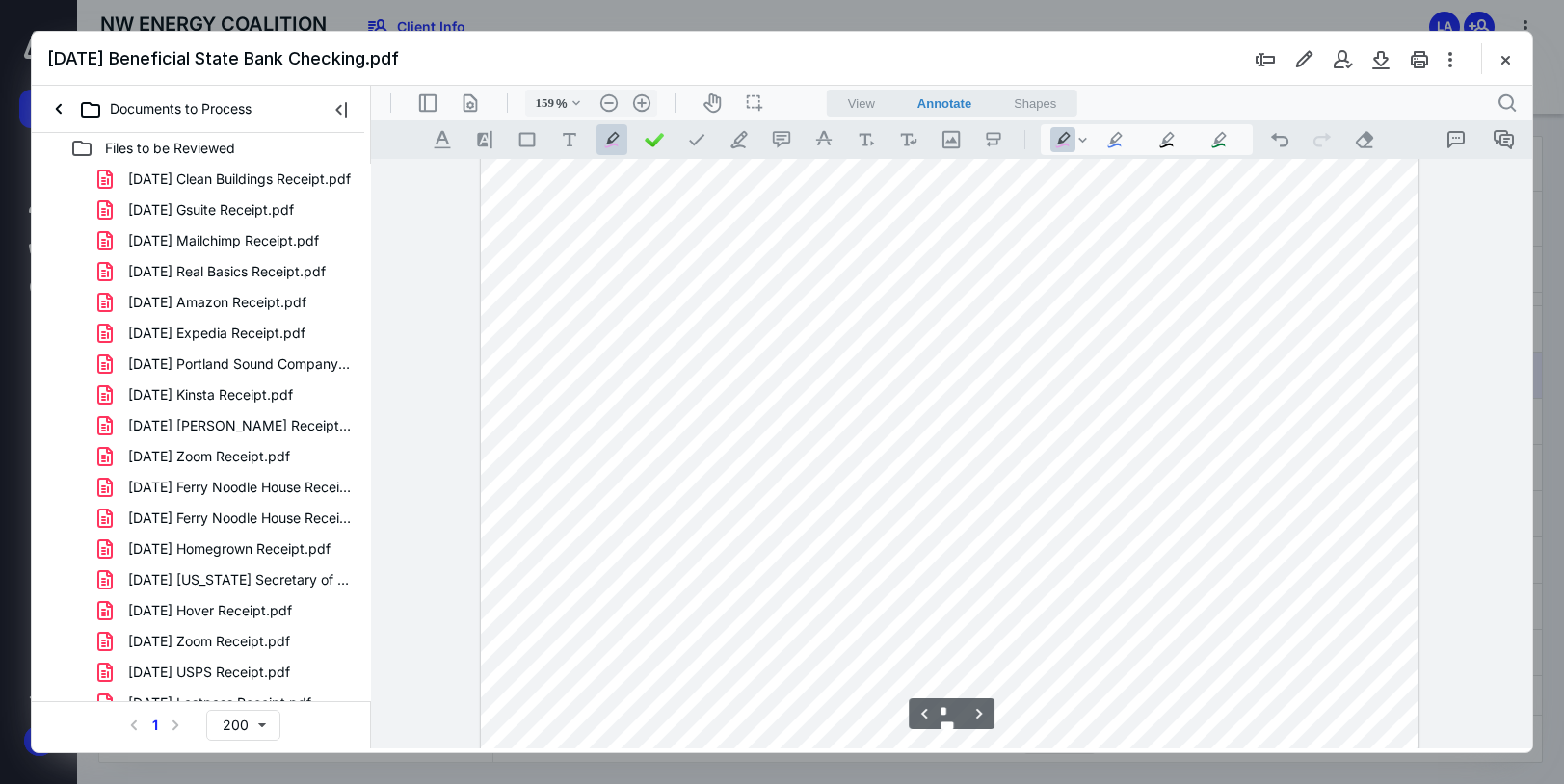 drag, startPoint x: 1053, startPoint y: 303, endPoint x: 1110, endPoint y: 301, distance: 57.03508 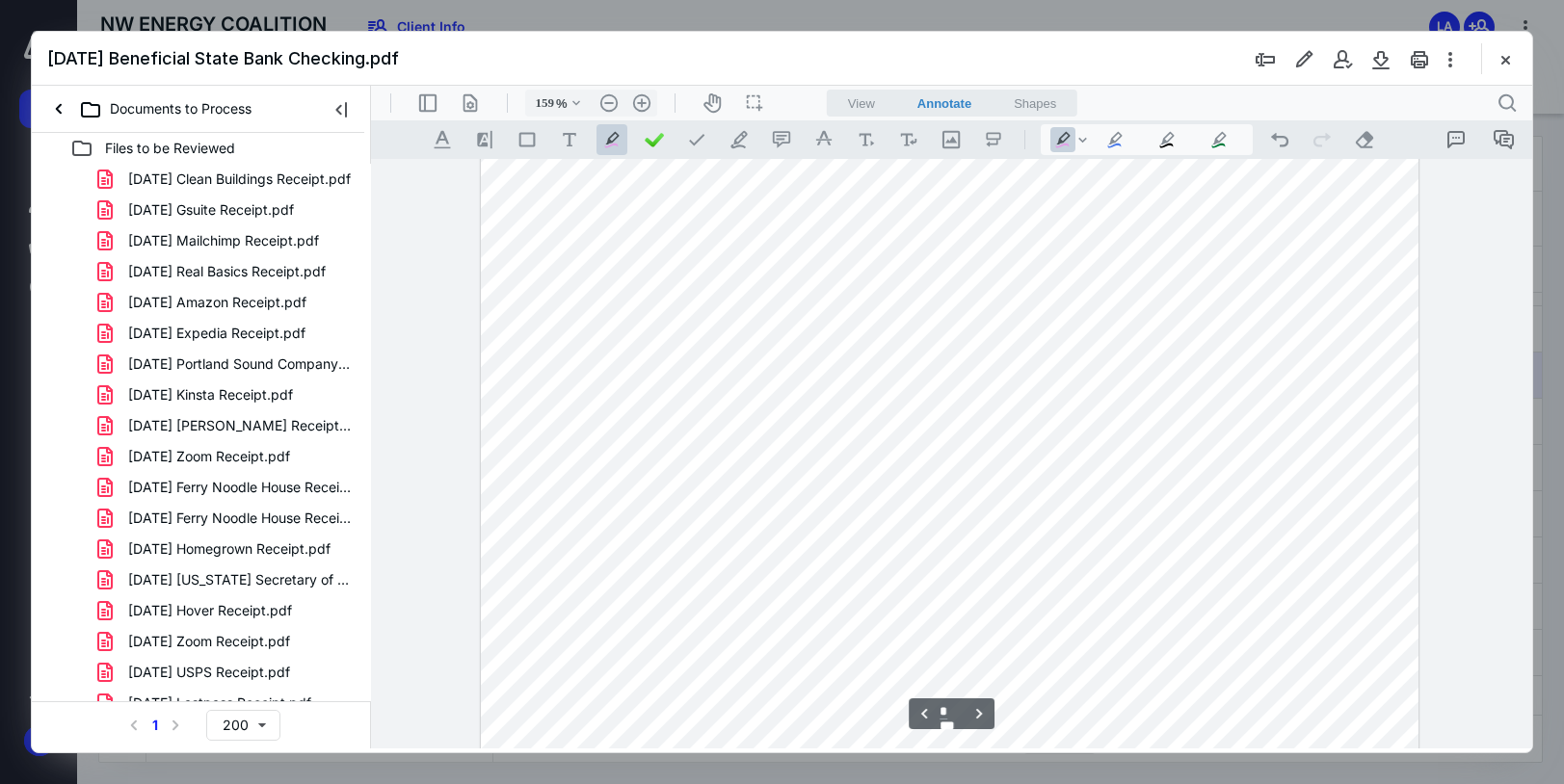 scroll, scrollTop: 3710, scrollLeft: 0, axis: vertical 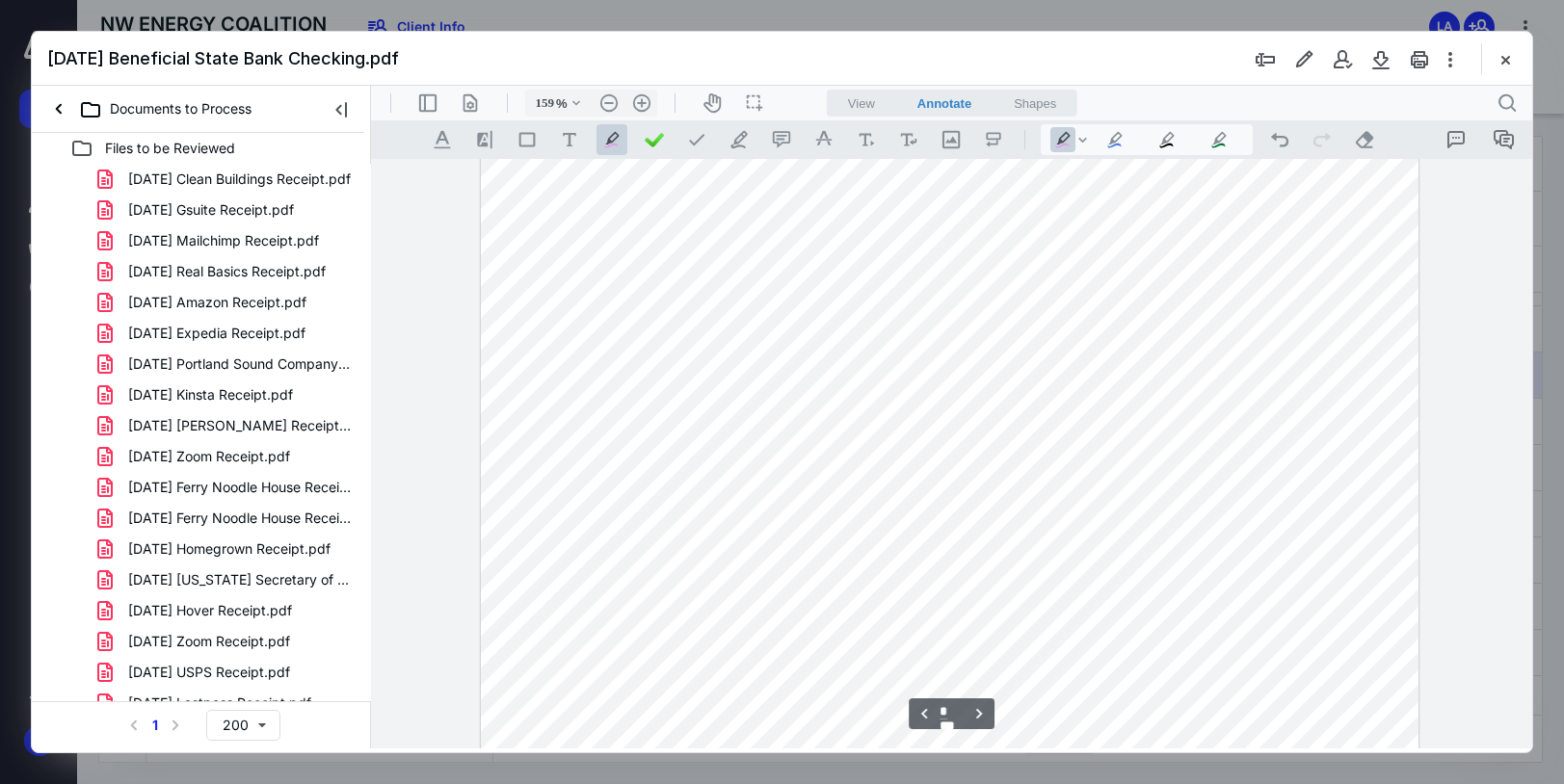 drag, startPoint x: 1051, startPoint y: 333, endPoint x: 1102, endPoint y: 334, distance: 51.009803 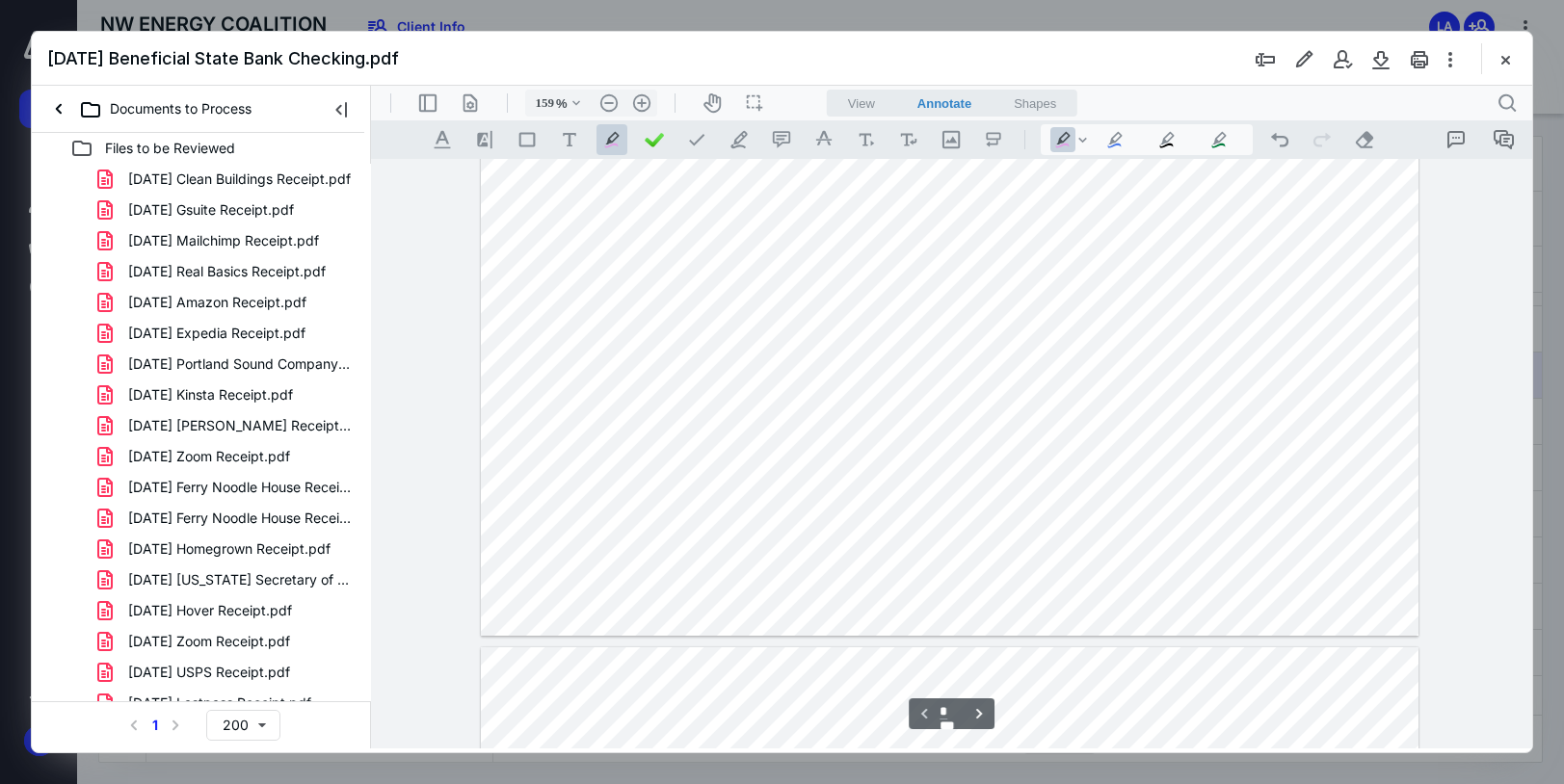 scroll, scrollTop: 724, scrollLeft: 0, axis: vertical 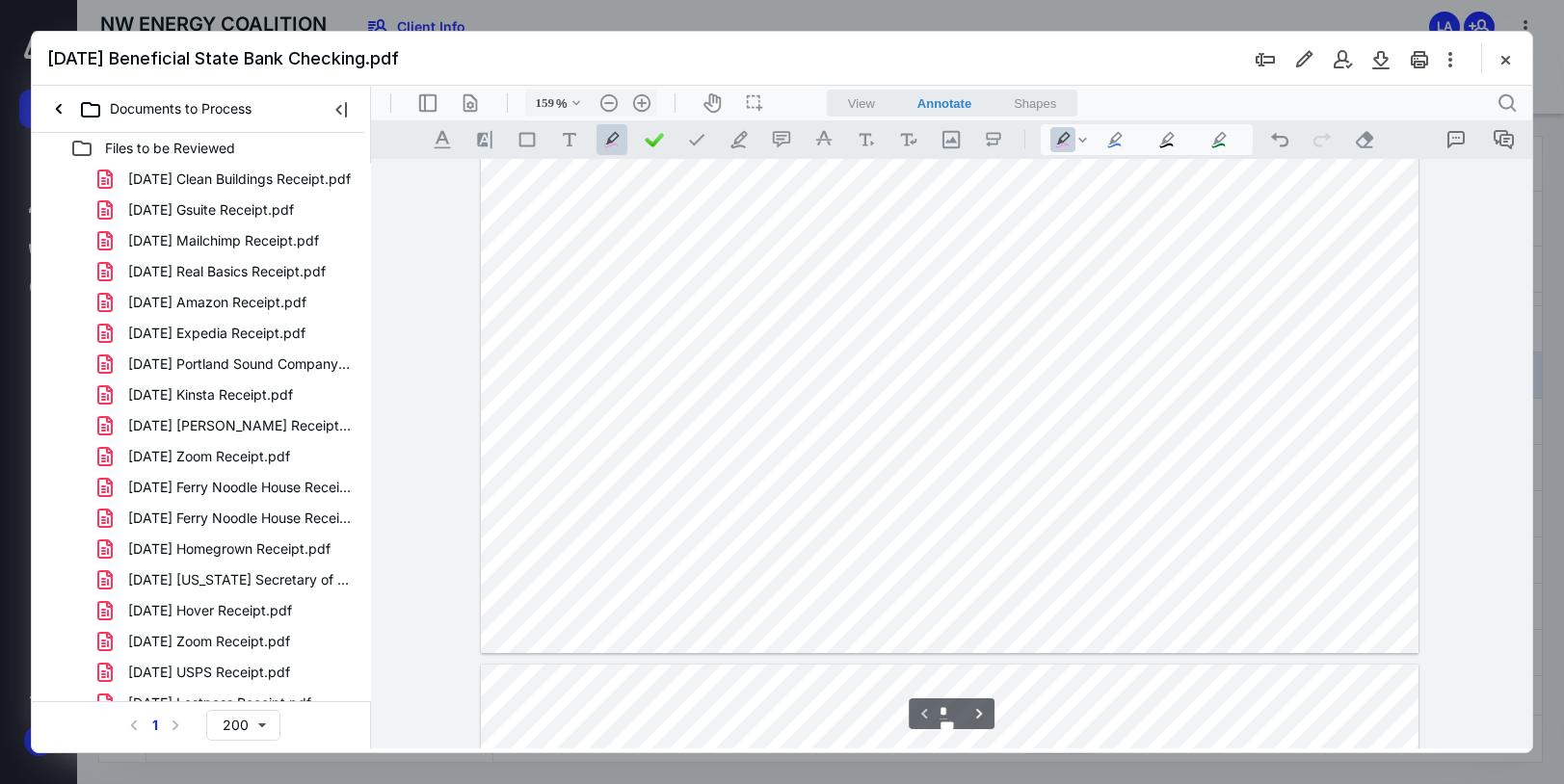 drag, startPoint x: 1053, startPoint y: 416, endPoint x: 1100, endPoint y: 414, distance: 47.0425 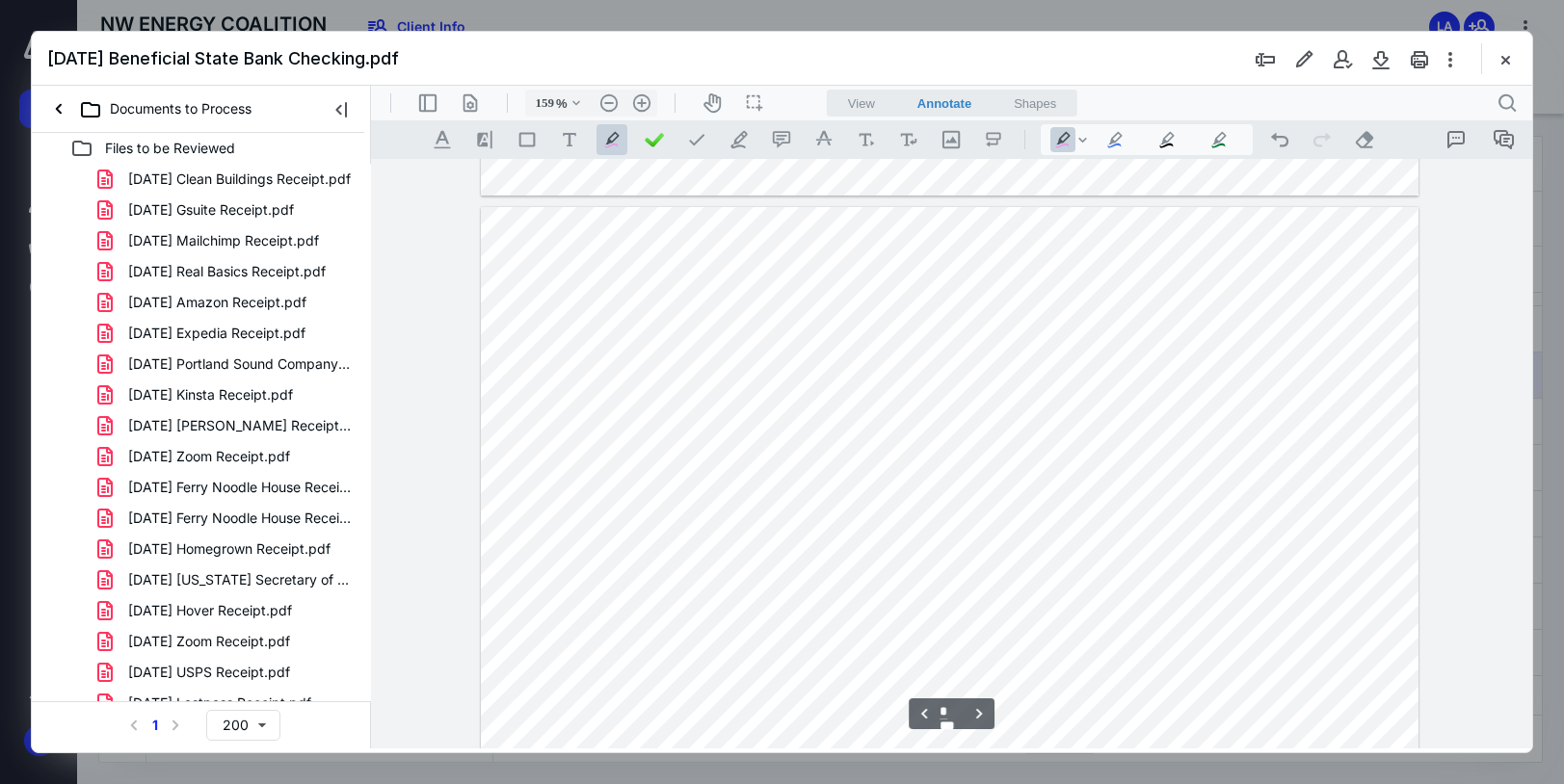 scroll, scrollTop: 2554, scrollLeft: 0, axis: vertical 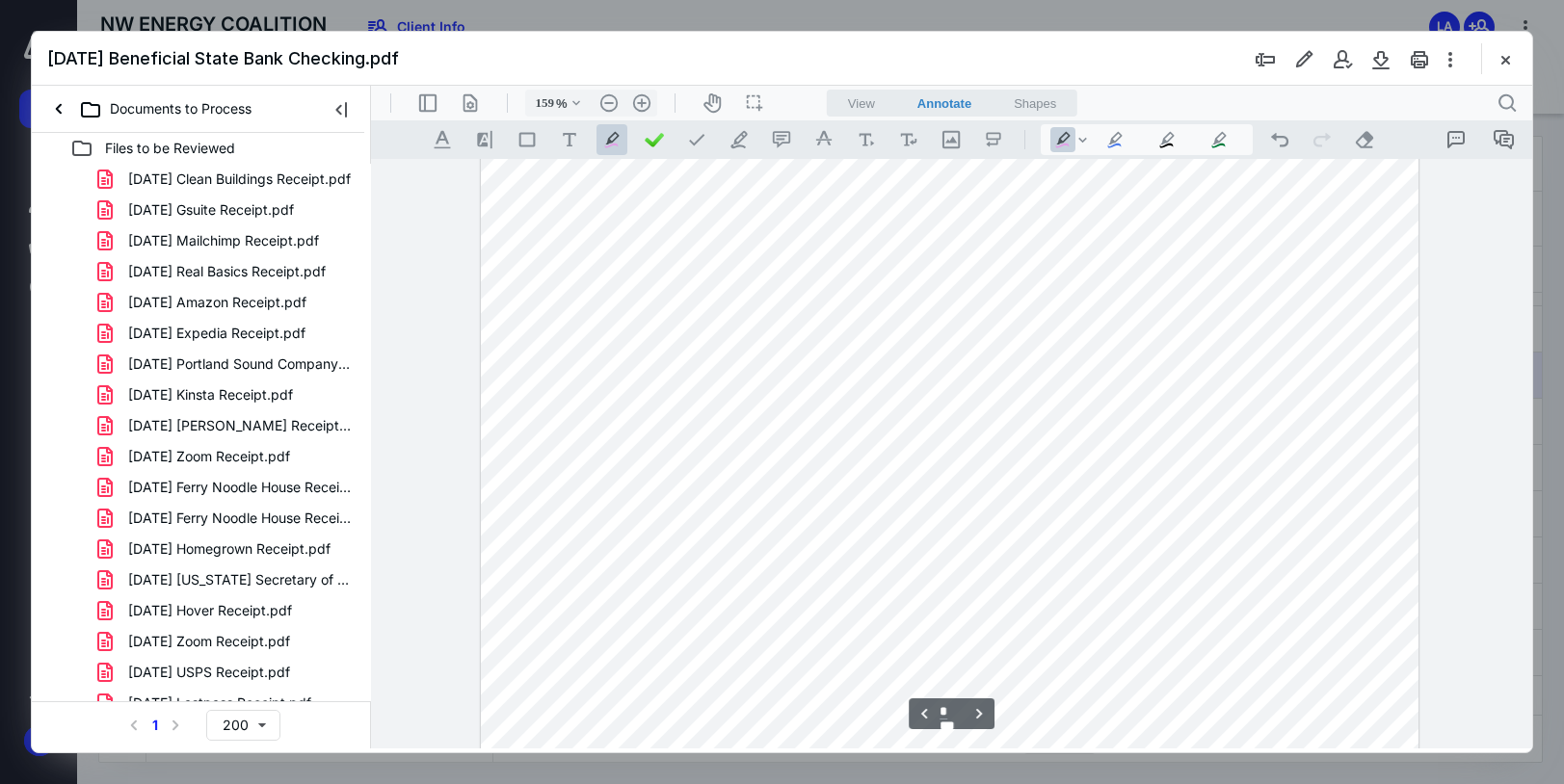 drag, startPoint x: 1046, startPoint y: 266, endPoint x: 1105, endPoint y: 267, distance: 59.008474 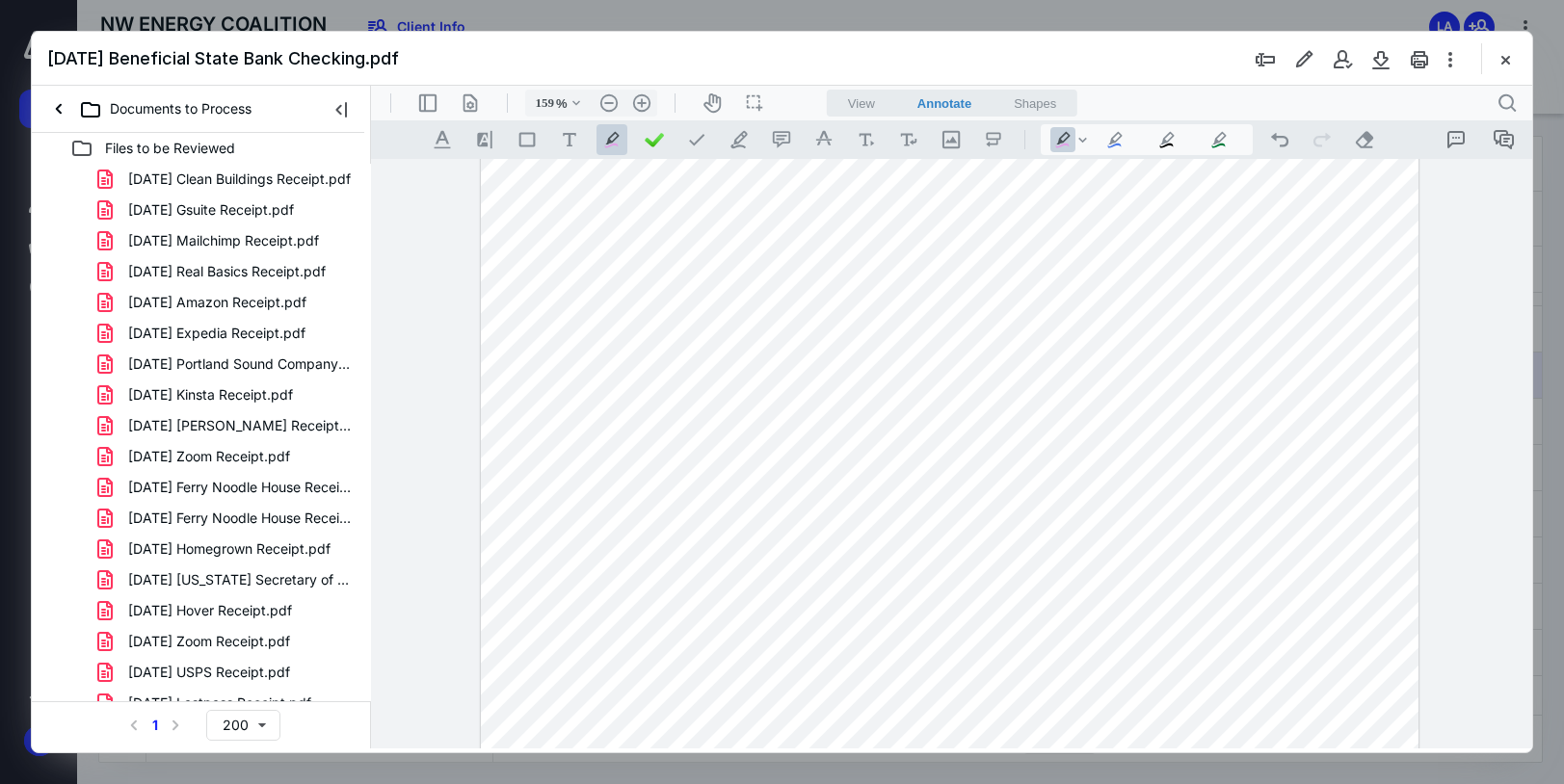 drag, startPoint x: 1037, startPoint y: 426, endPoint x: 1121, endPoint y: 431, distance: 84.14868 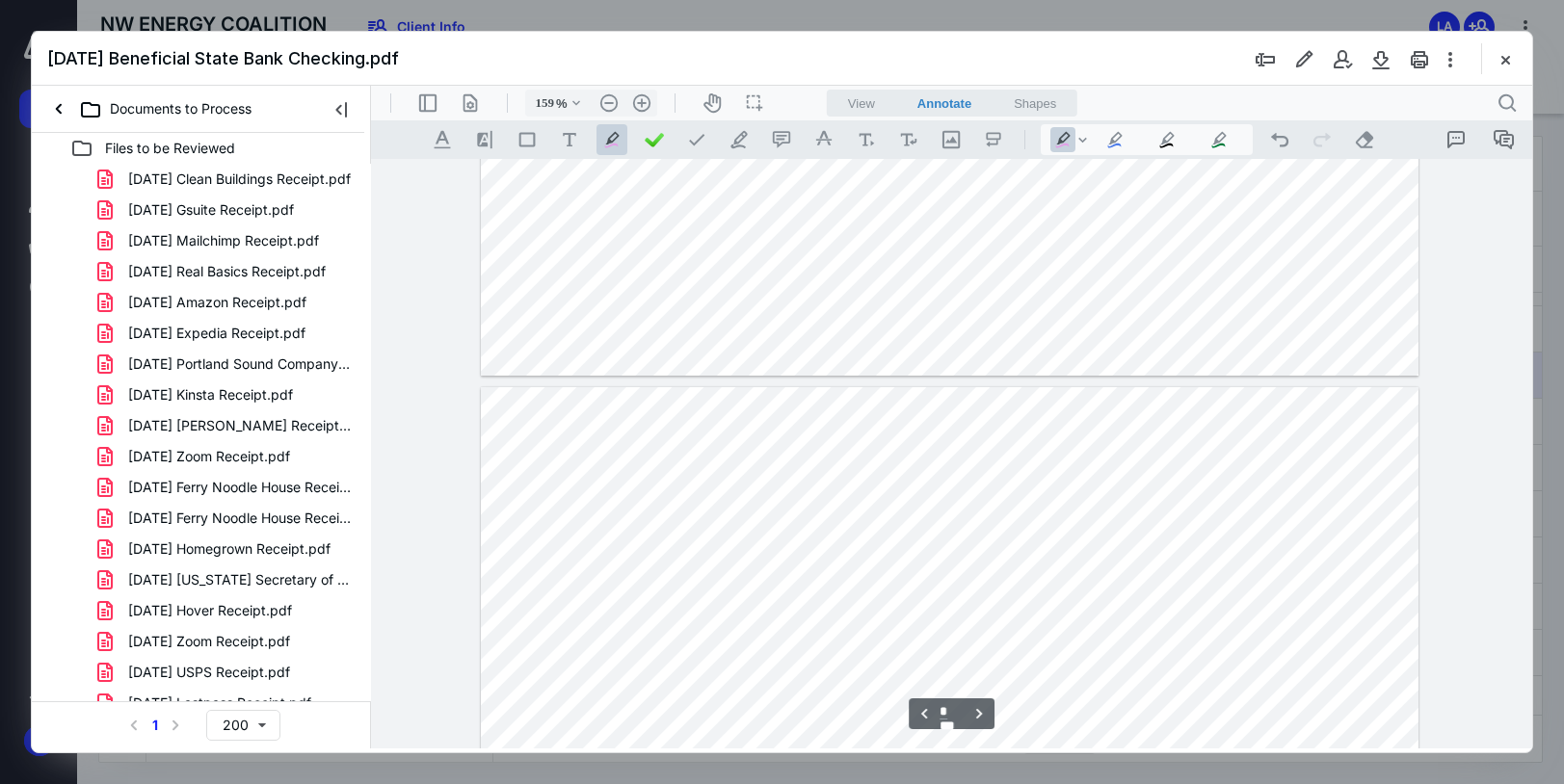 scroll, scrollTop: 917, scrollLeft: 0, axis: vertical 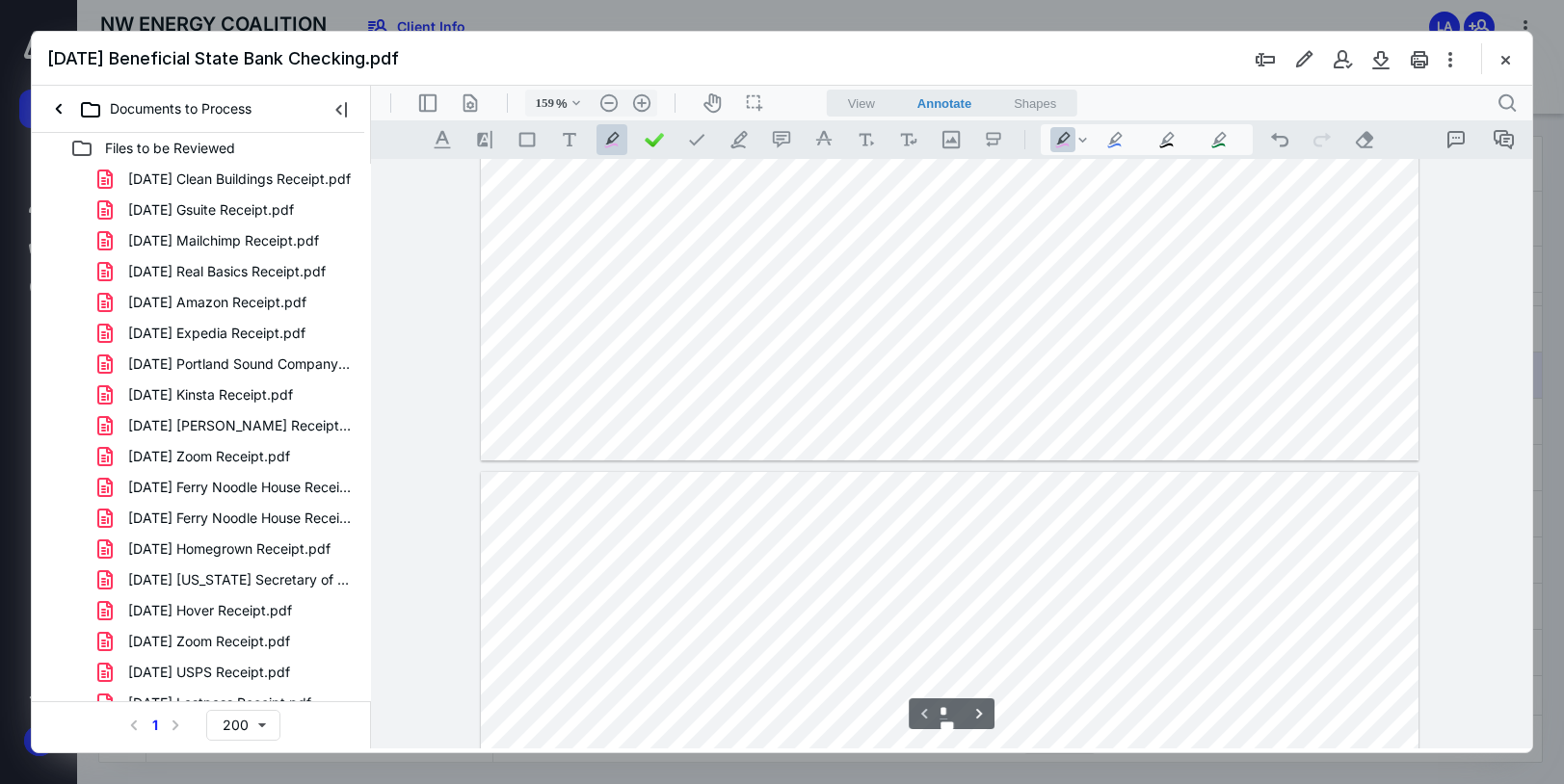 drag, startPoint x: 1065, startPoint y: 286, endPoint x: 1109, endPoint y: 285, distance: 44.011362 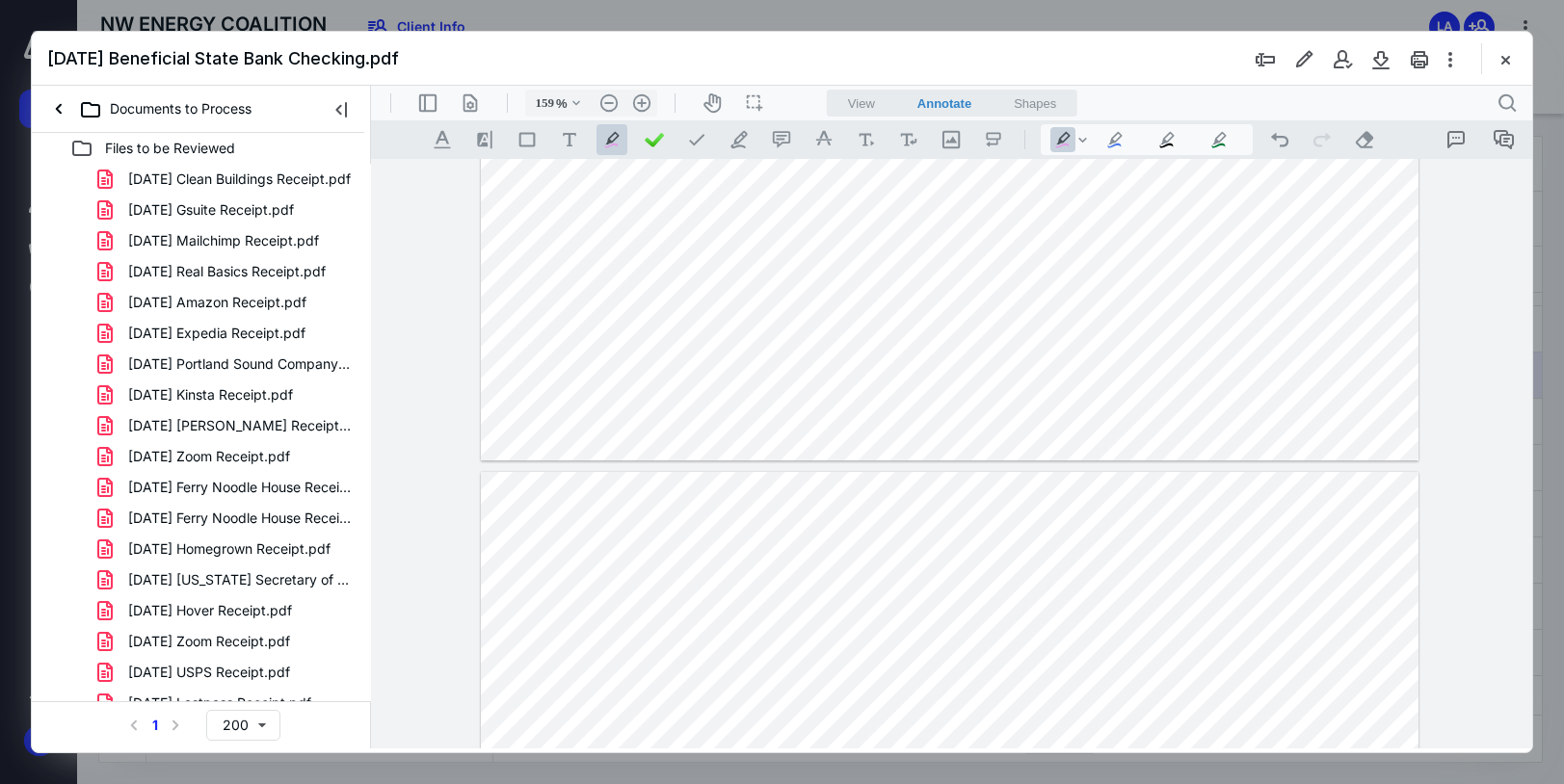drag, startPoint x: 1051, startPoint y: 318, endPoint x: 1110, endPoint y: 317, distance: 59.008474 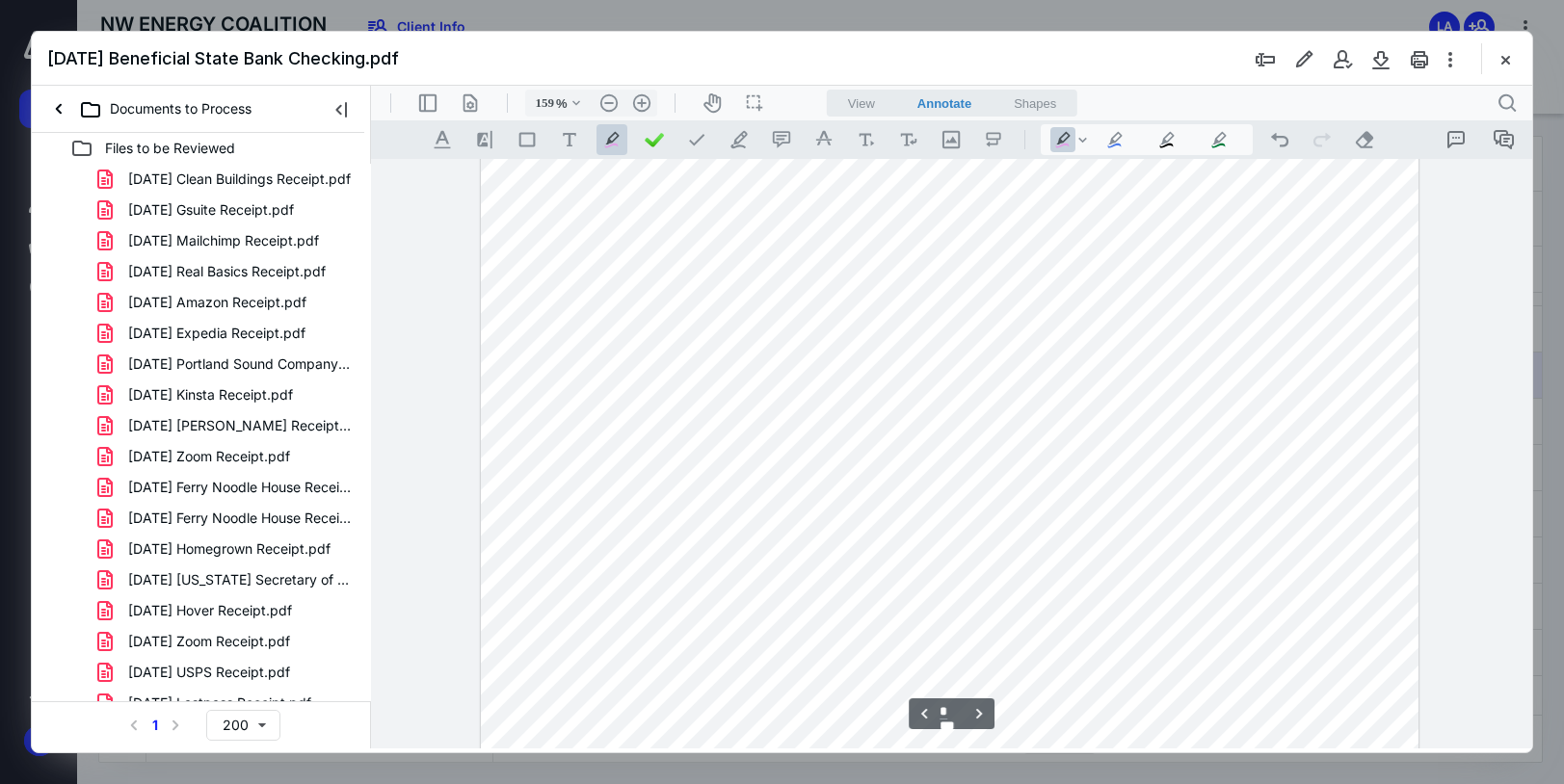 scroll, scrollTop: 2458, scrollLeft: 0, axis: vertical 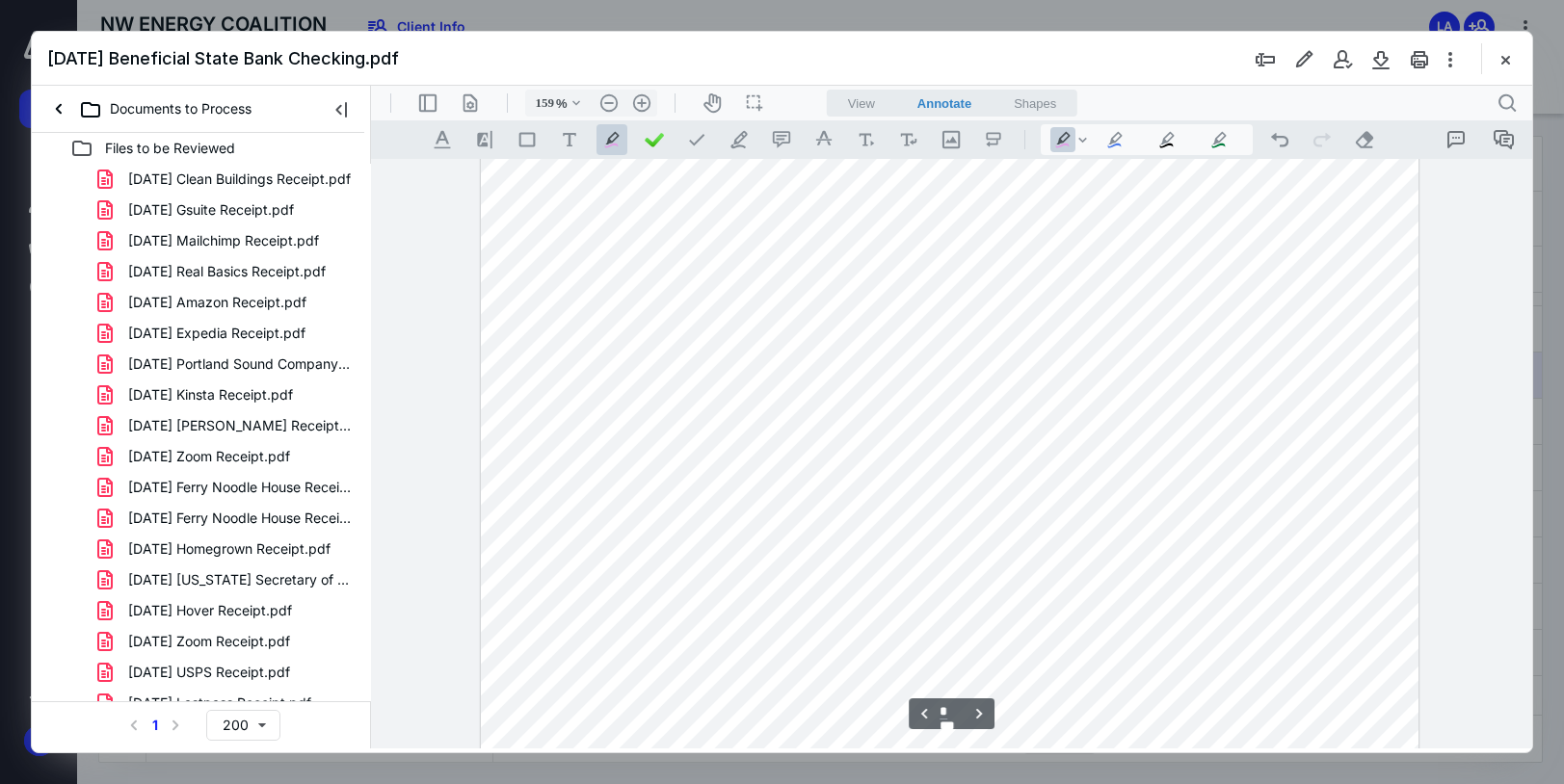 drag, startPoint x: 1037, startPoint y: 456, endPoint x: 1114, endPoint y: 460, distance: 77.1038 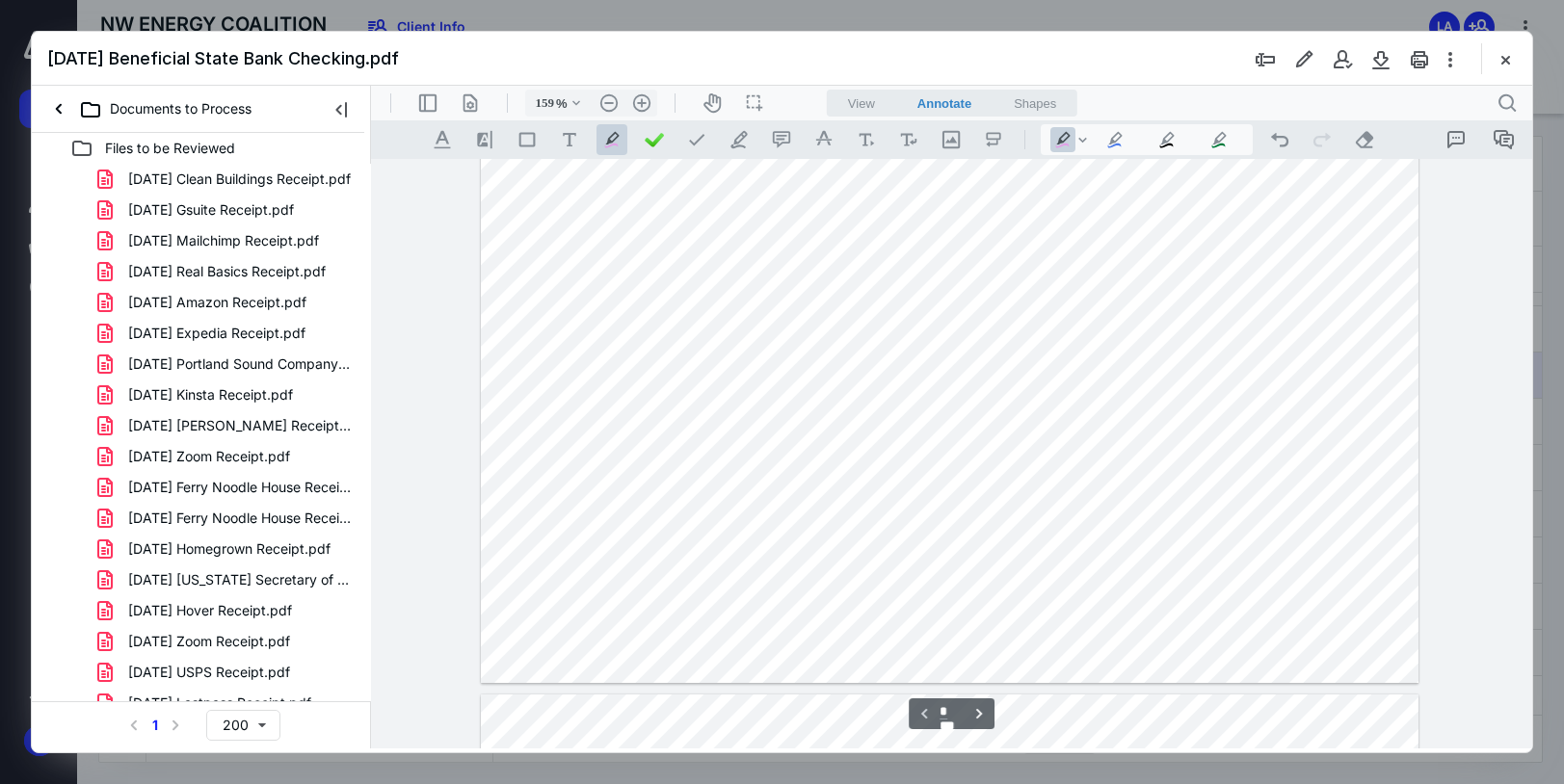 scroll, scrollTop: 628, scrollLeft: 0, axis: vertical 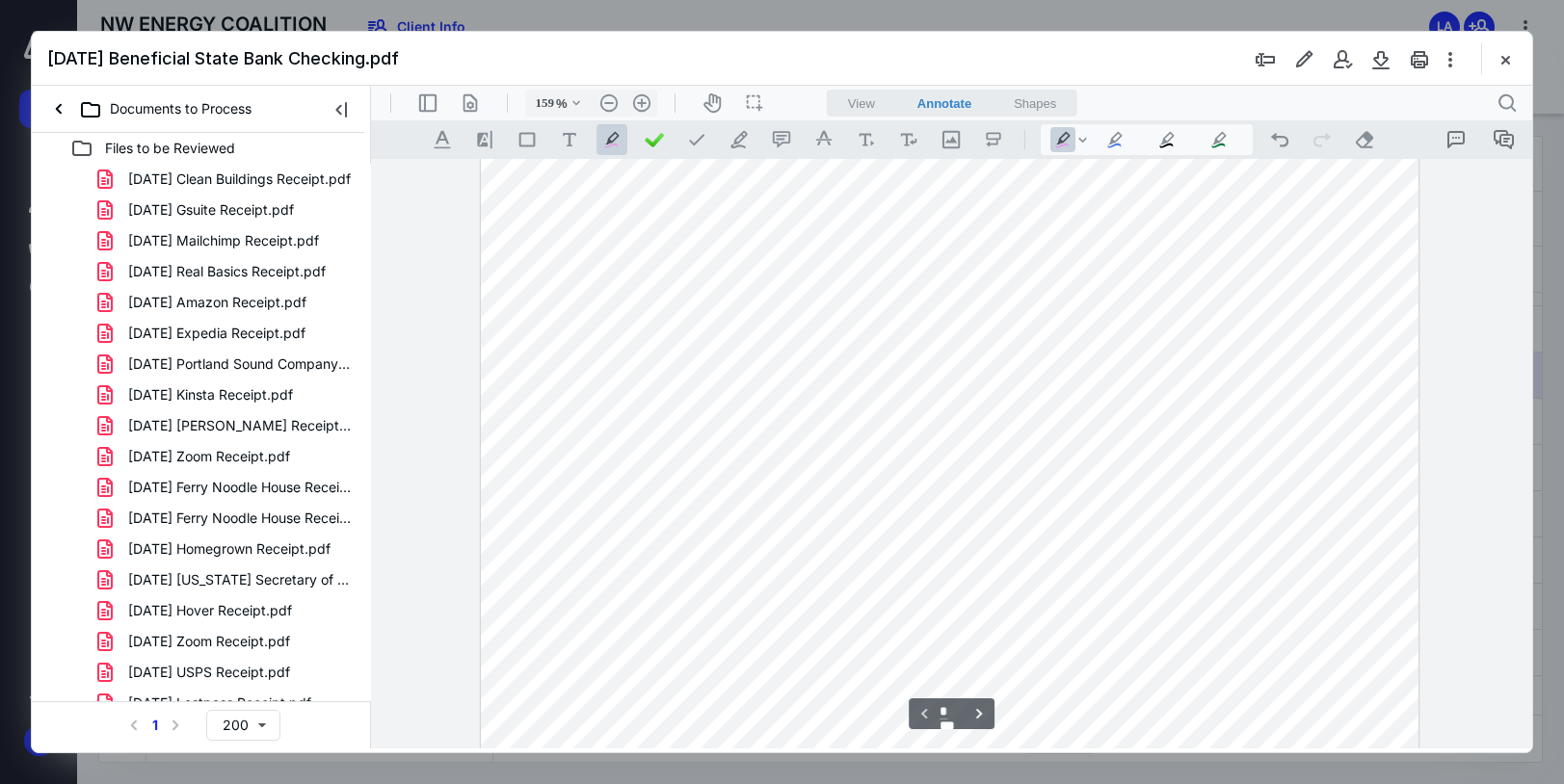 drag, startPoint x: 1056, startPoint y: 543, endPoint x: 1112, endPoint y: 545, distance: 56.035703 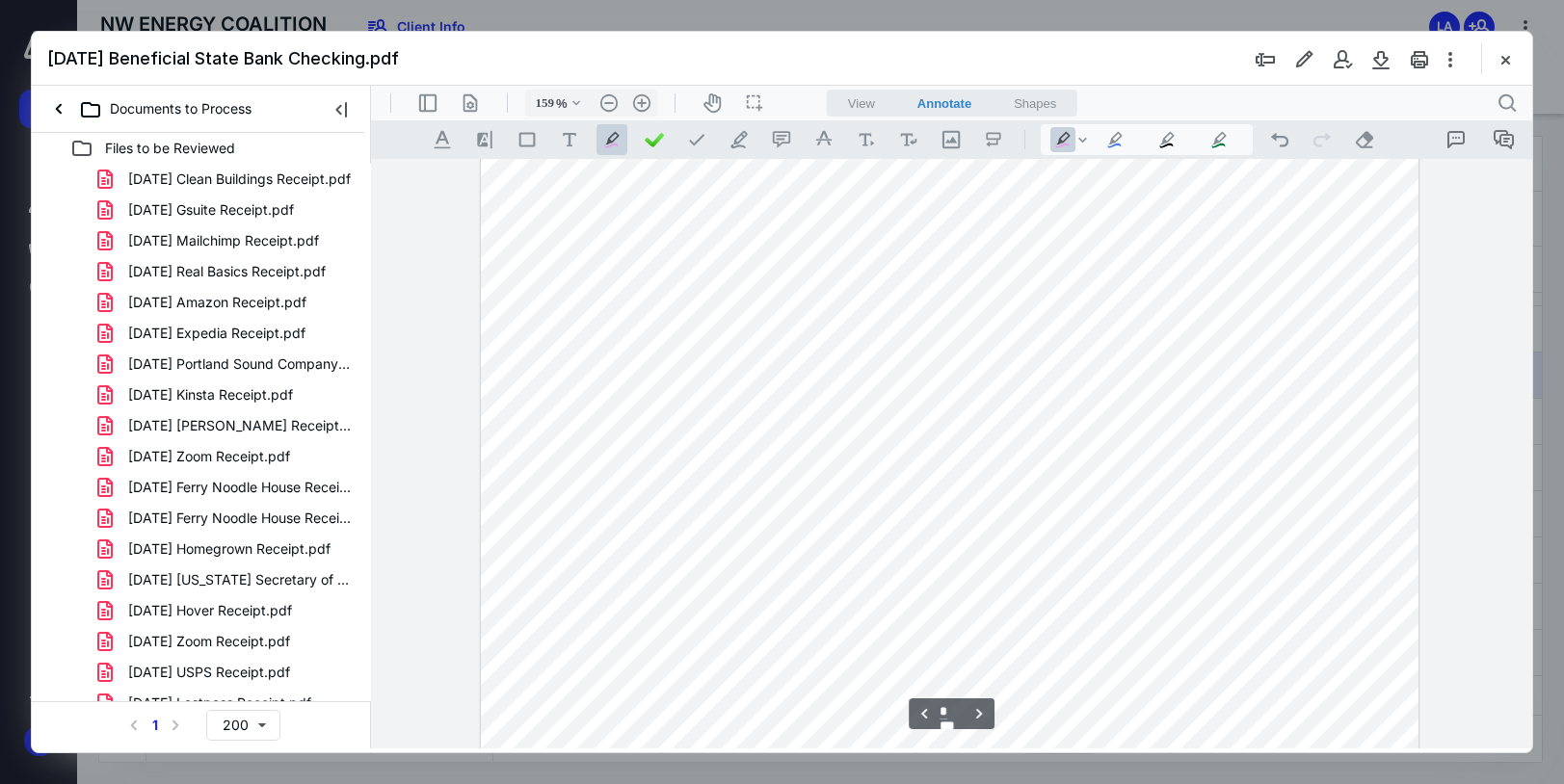 scroll, scrollTop: 2554, scrollLeft: 0, axis: vertical 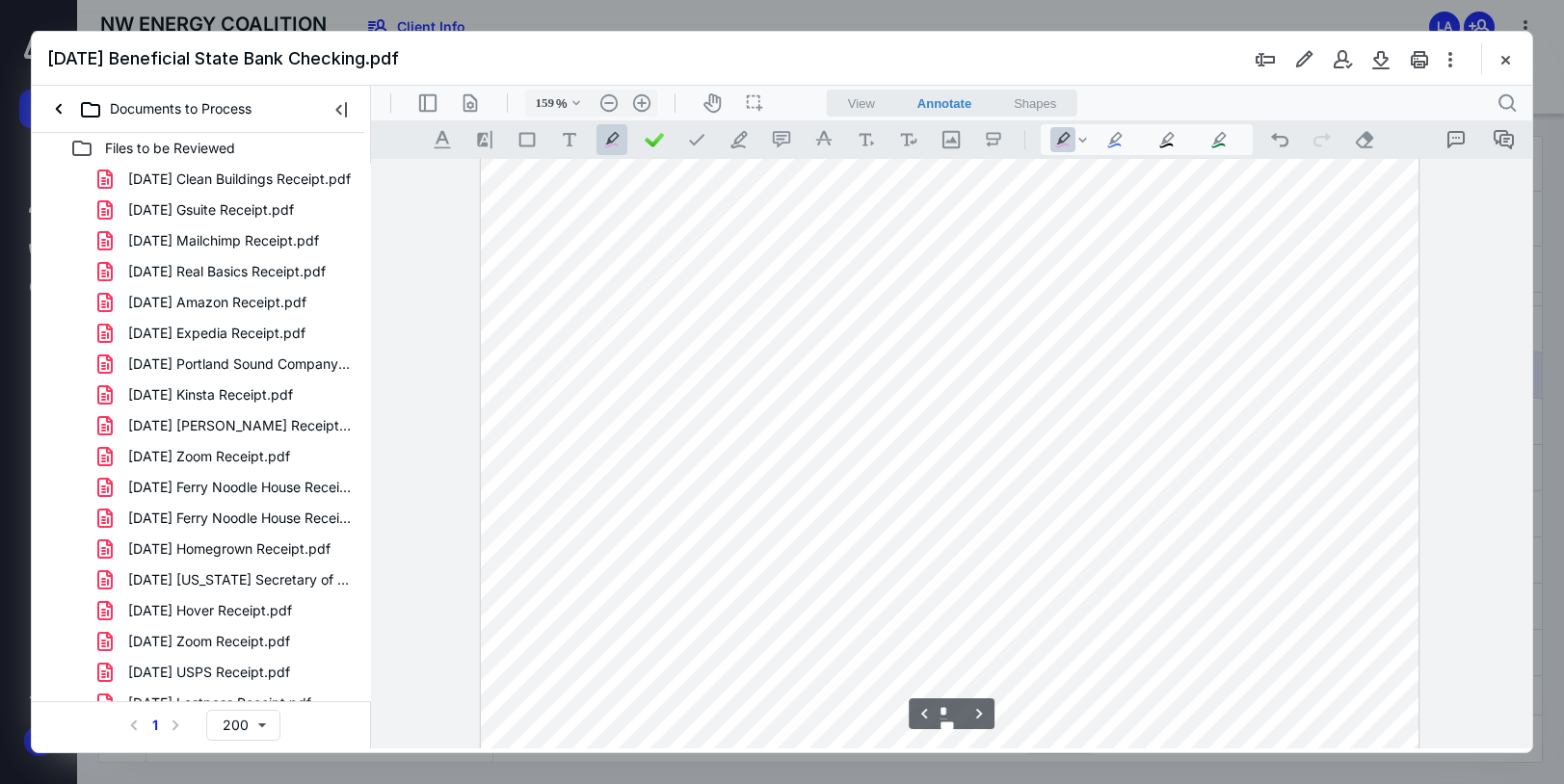 drag, startPoint x: 1046, startPoint y: 303, endPoint x: 1099, endPoint y: 295, distance: 53.6004 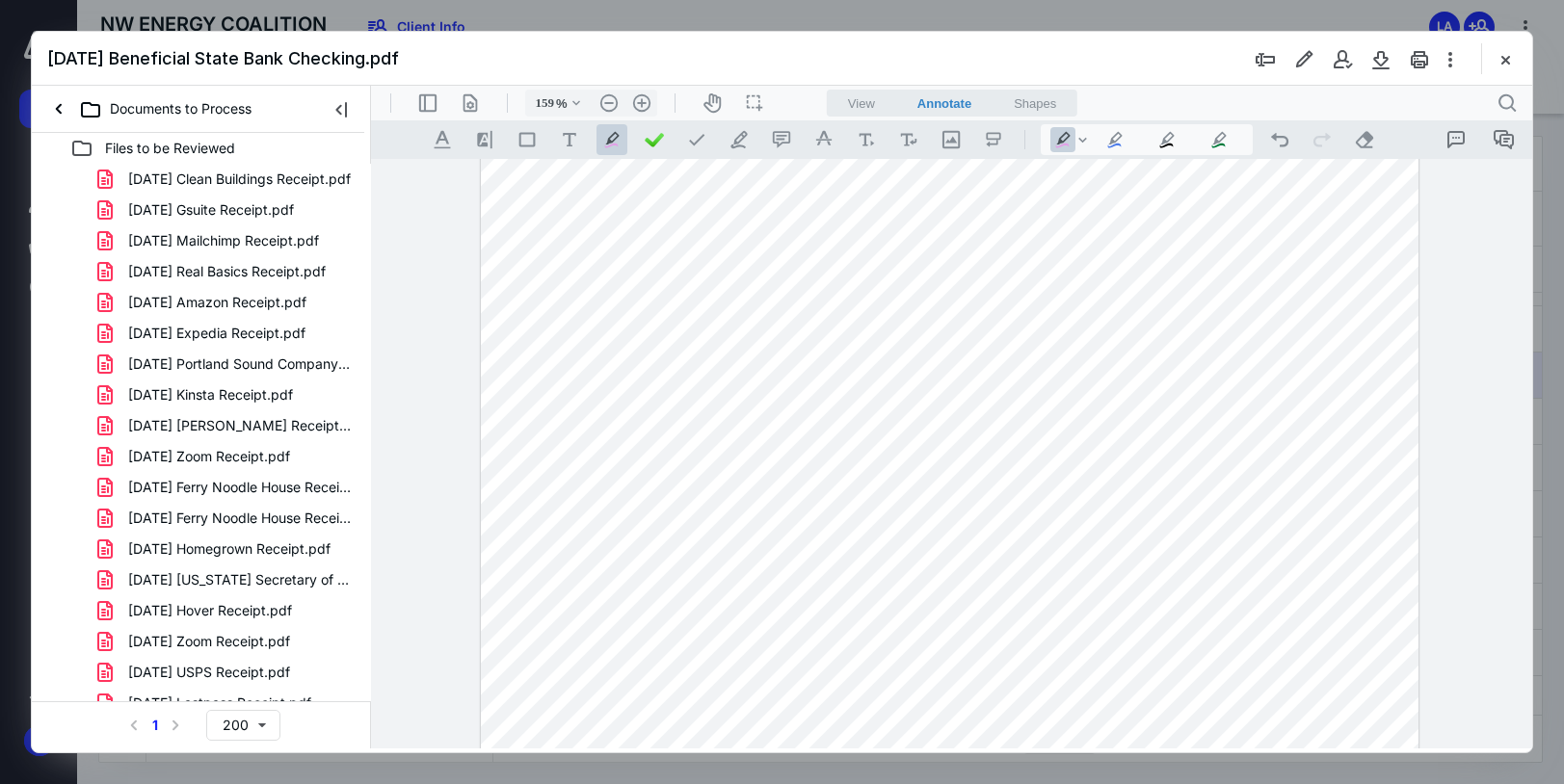 drag, startPoint x: 1051, startPoint y: 456, endPoint x: 1100, endPoint y: 453, distance: 49.091751 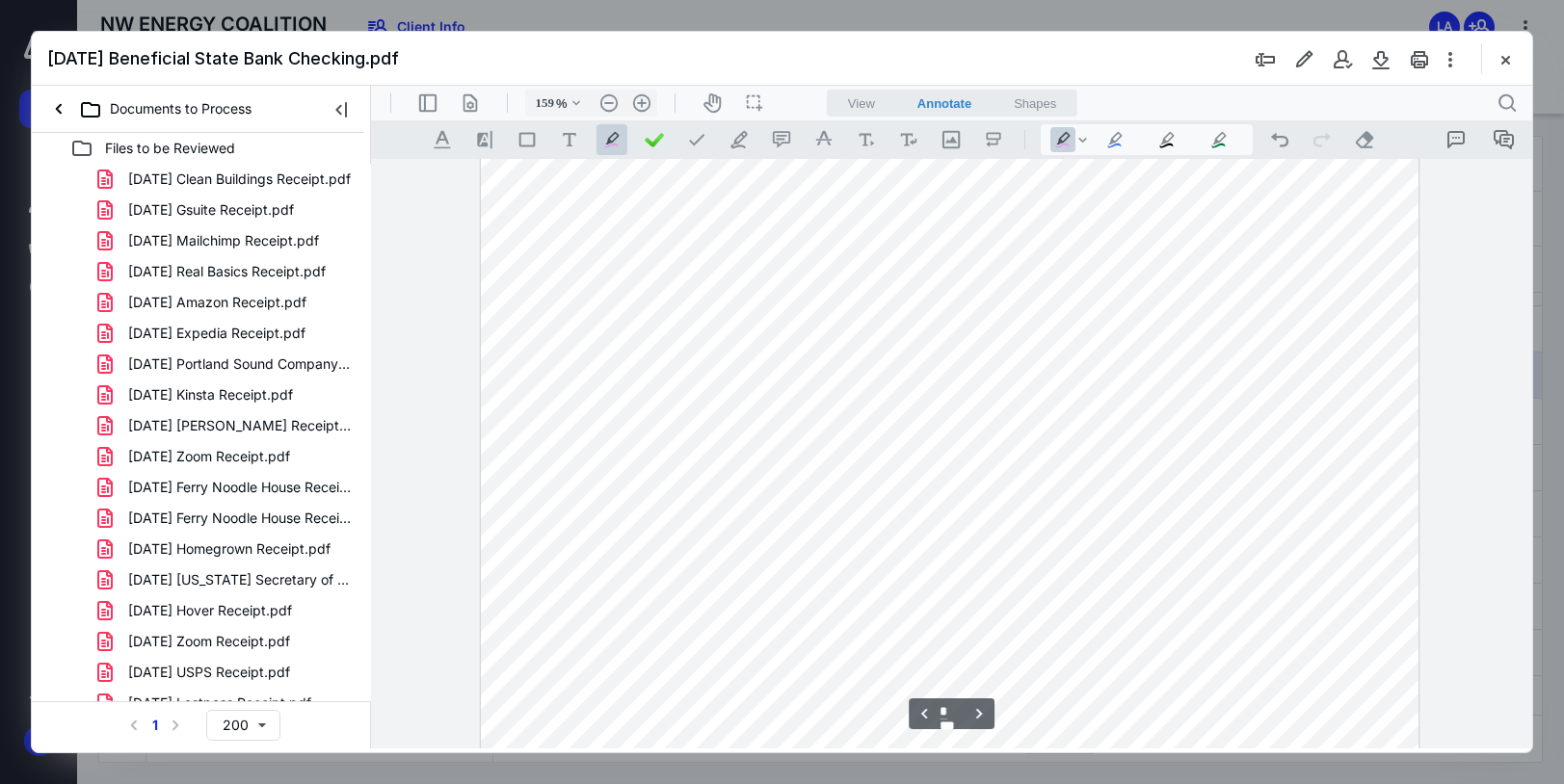 scroll, scrollTop: 3036, scrollLeft: 0, axis: vertical 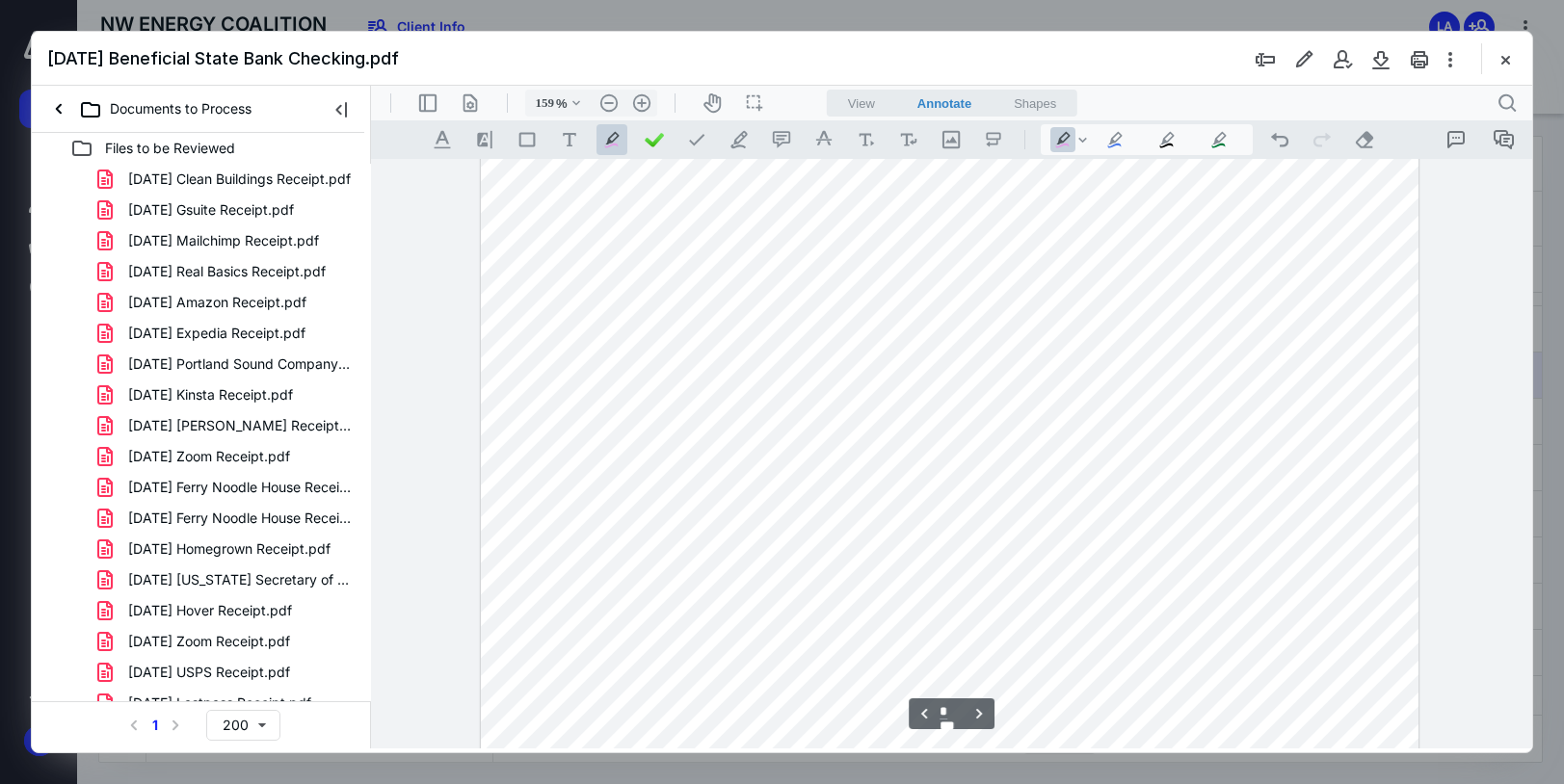 drag, startPoint x: 1055, startPoint y: 202, endPoint x: 1120, endPoint y: 208, distance: 65.27634 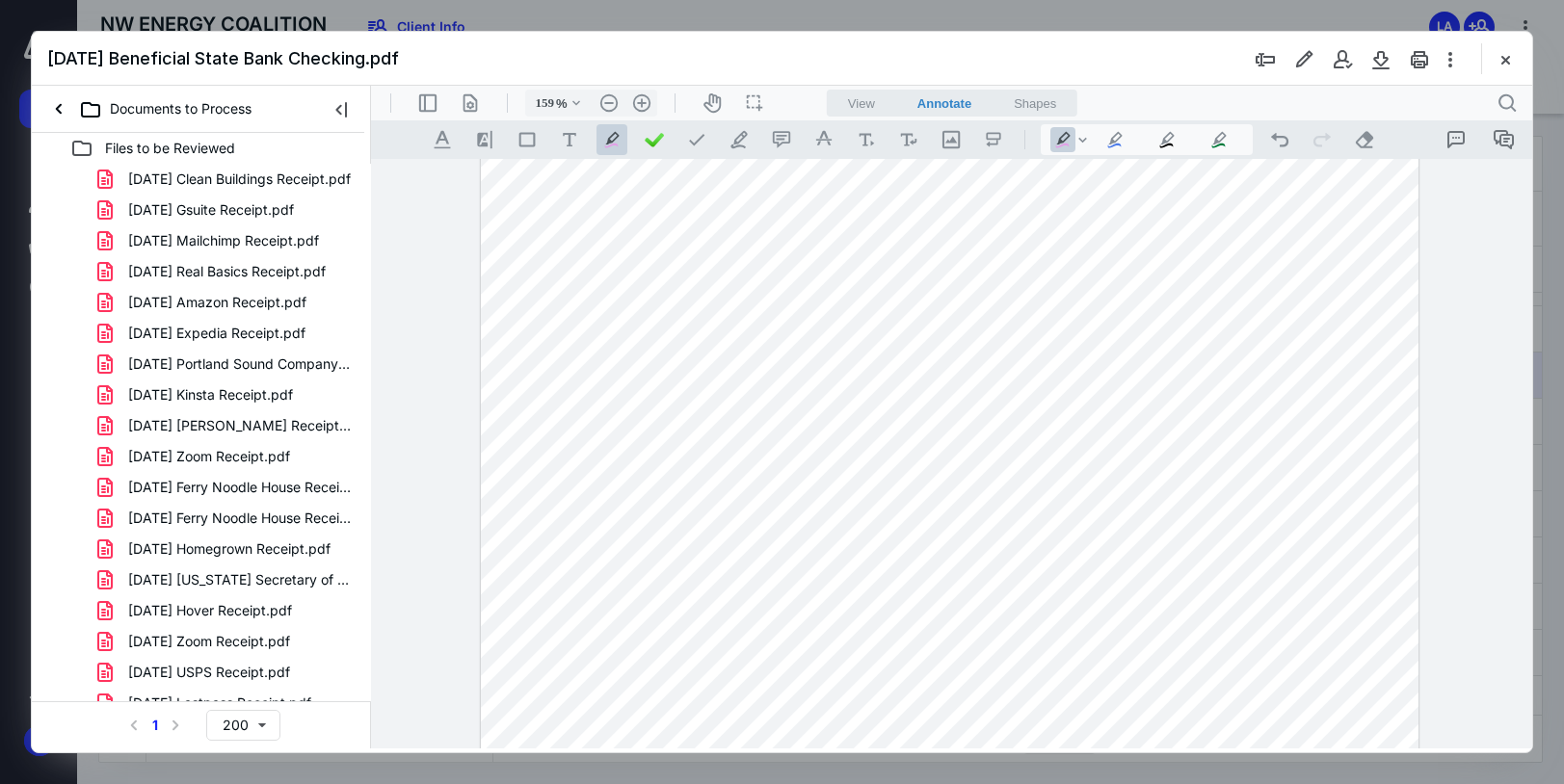 drag, startPoint x: 1049, startPoint y: 237, endPoint x: 1095, endPoint y: 228, distance: 46.872167 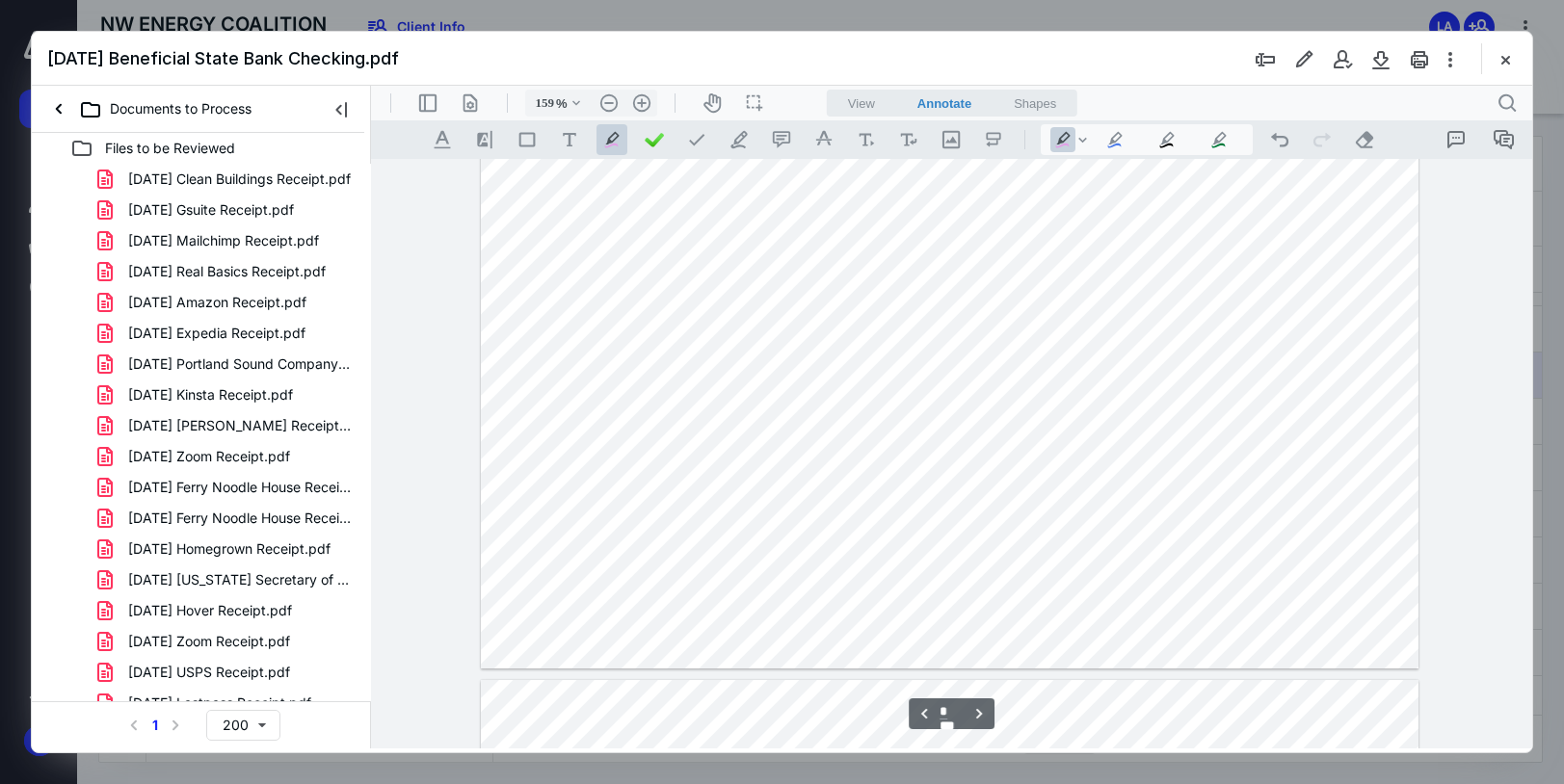 scroll, scrollTop: 3325, scrollLeft: 0, axis: vertical 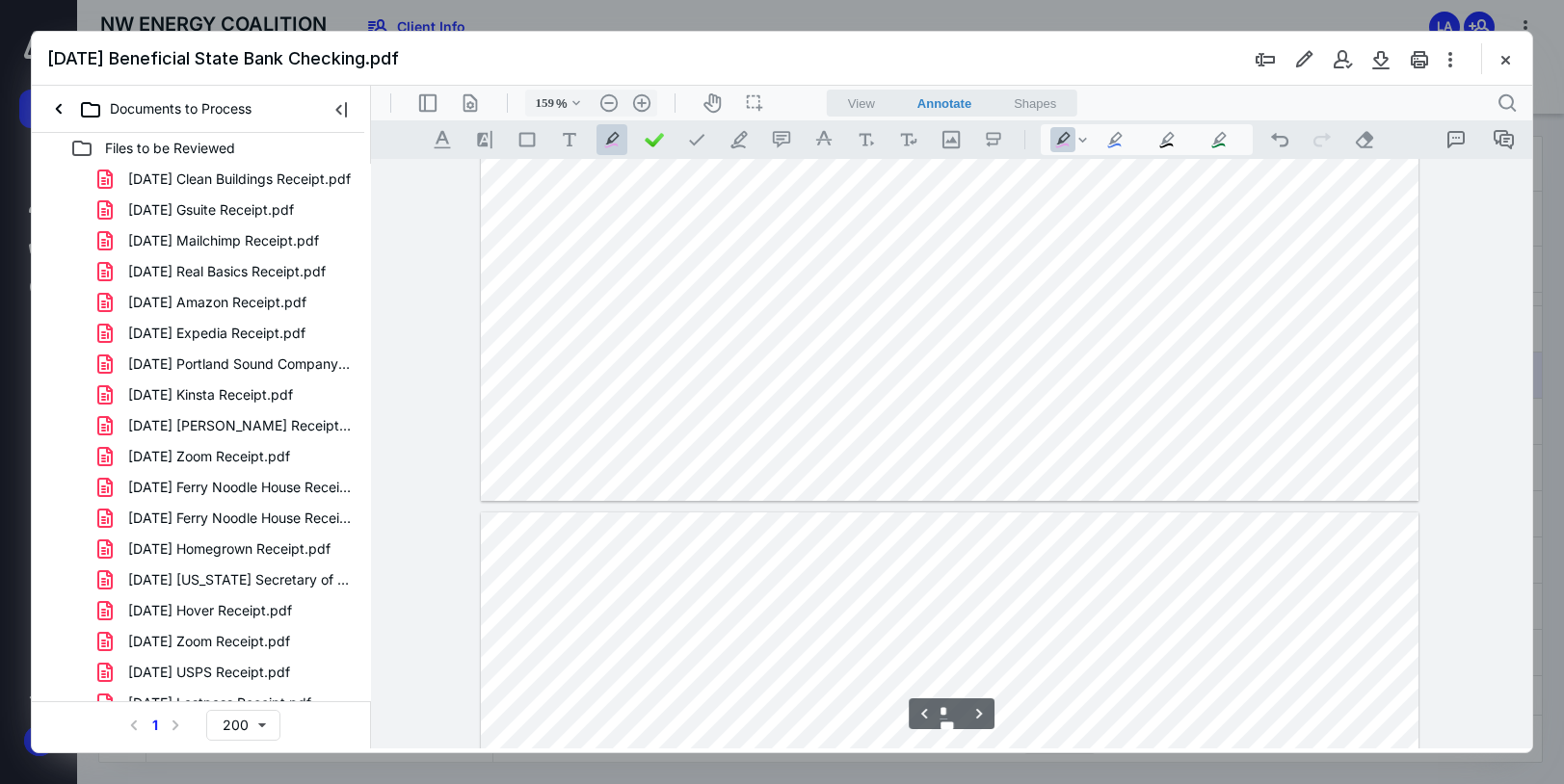 drag, startPoint x: 1063, startPoint y: 322, endPoint x: 1103, endPoint y: 322, distance: 40 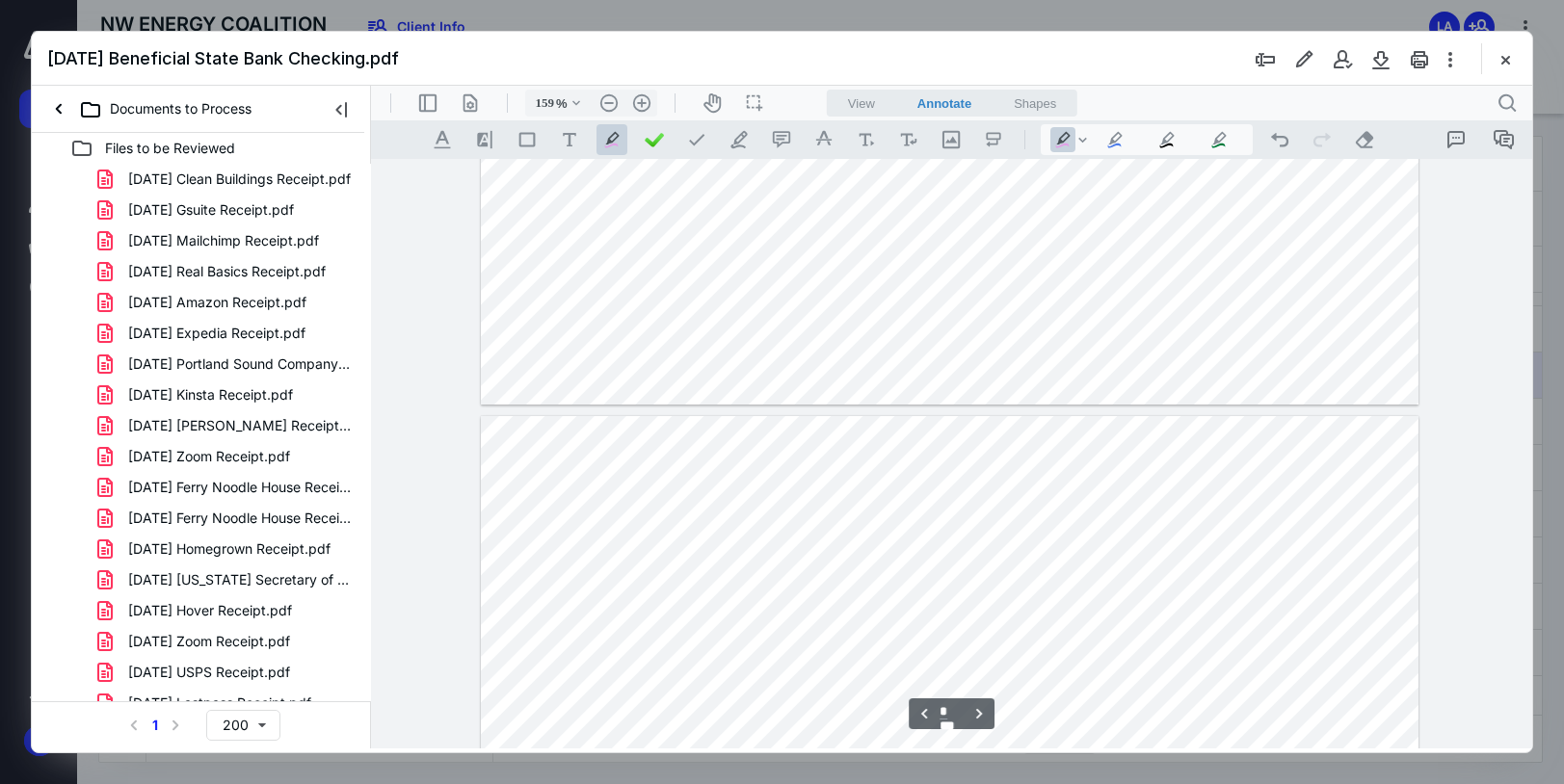 scroll, scrollTop: 3806, scrollLeft: 0, axis: vertical 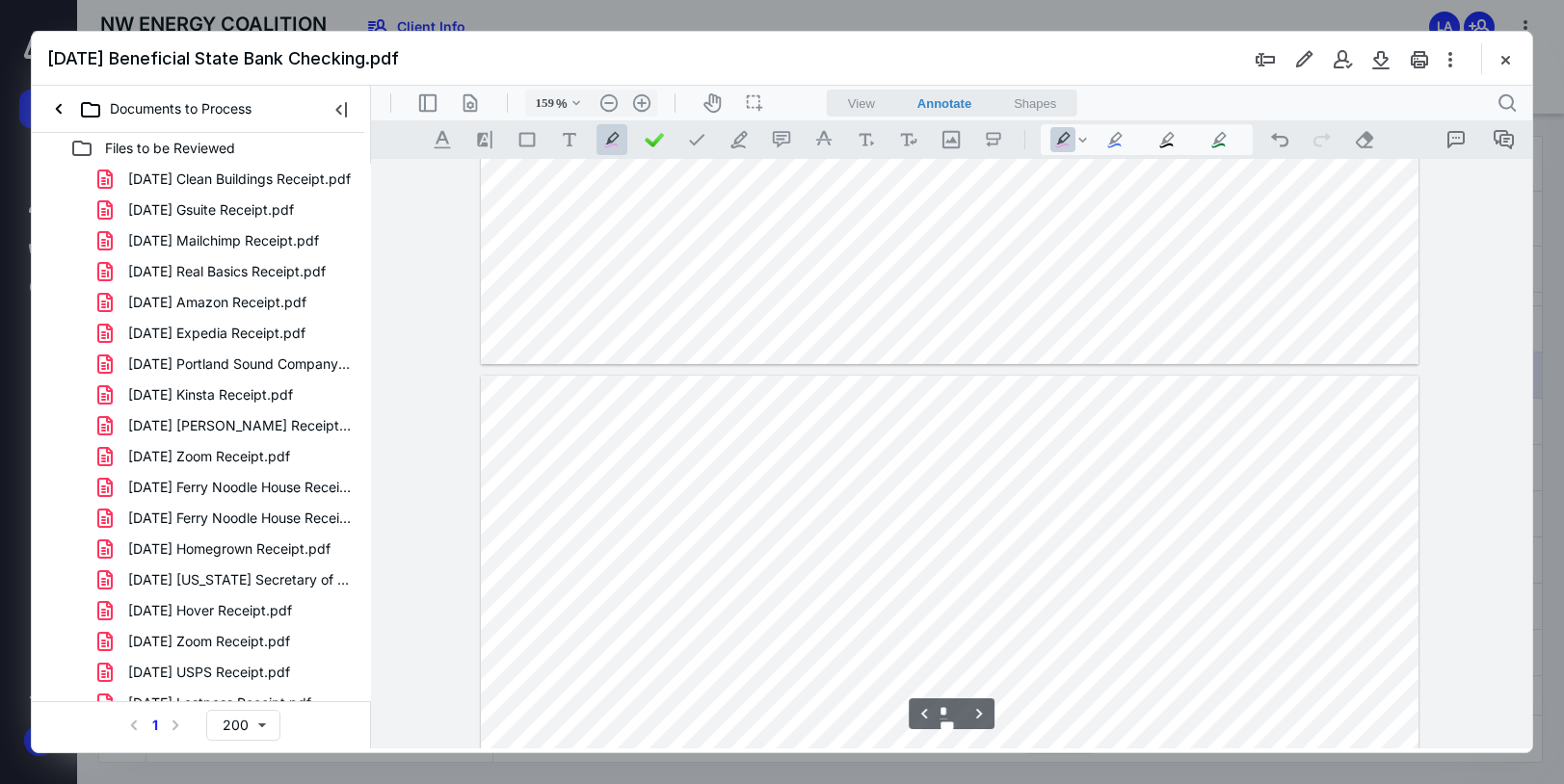 type on "*" 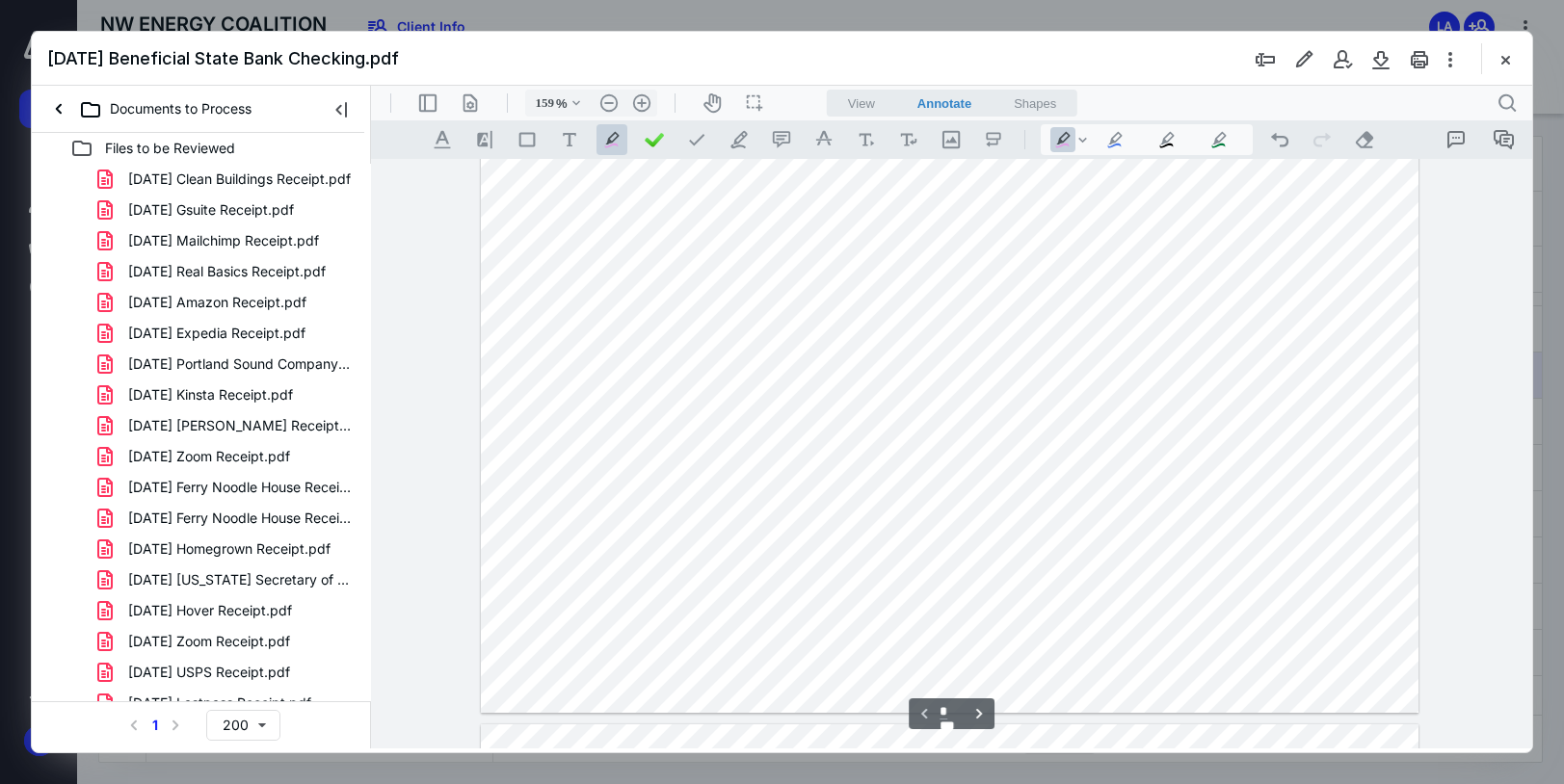 scroll, scrollTop: 628, scrollLeft: 0, axis: vertical 